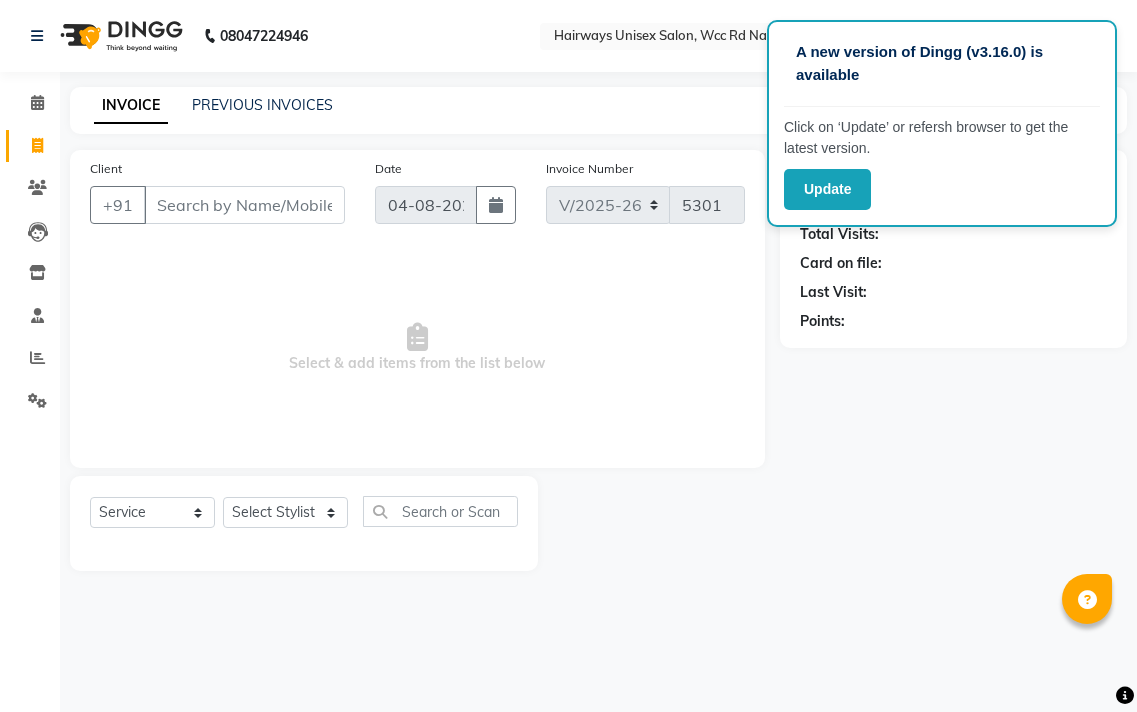 select on "6523" 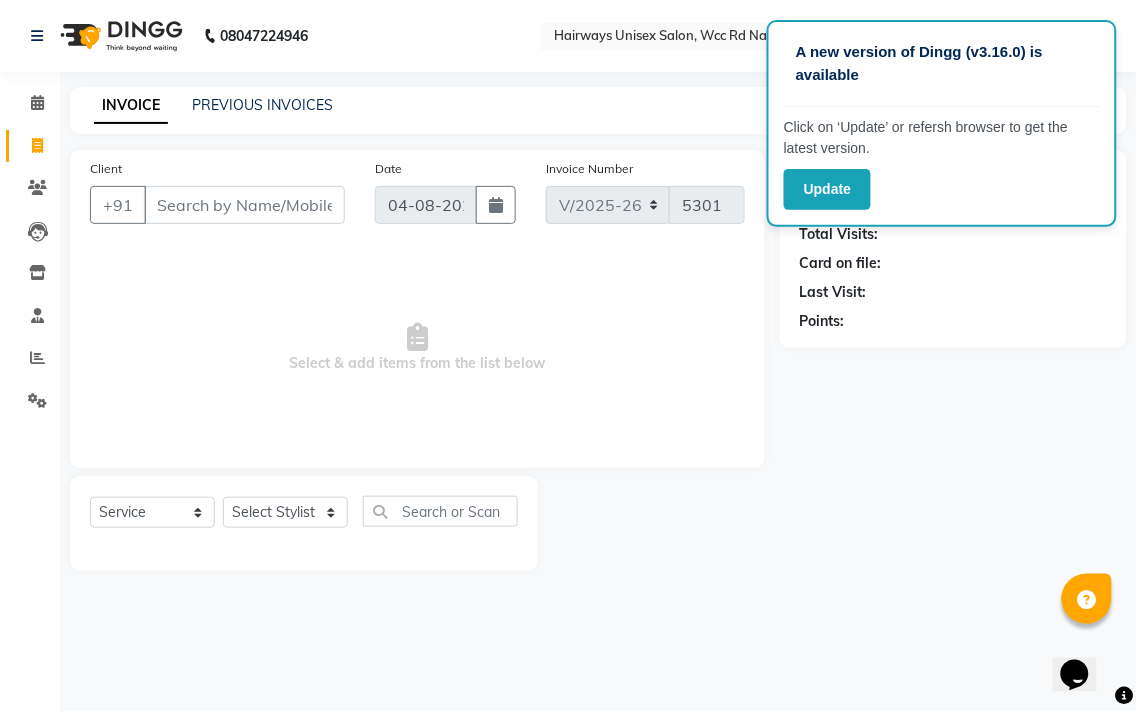scroll, scrollTop: 0, scrollLeft: 0, axis: both 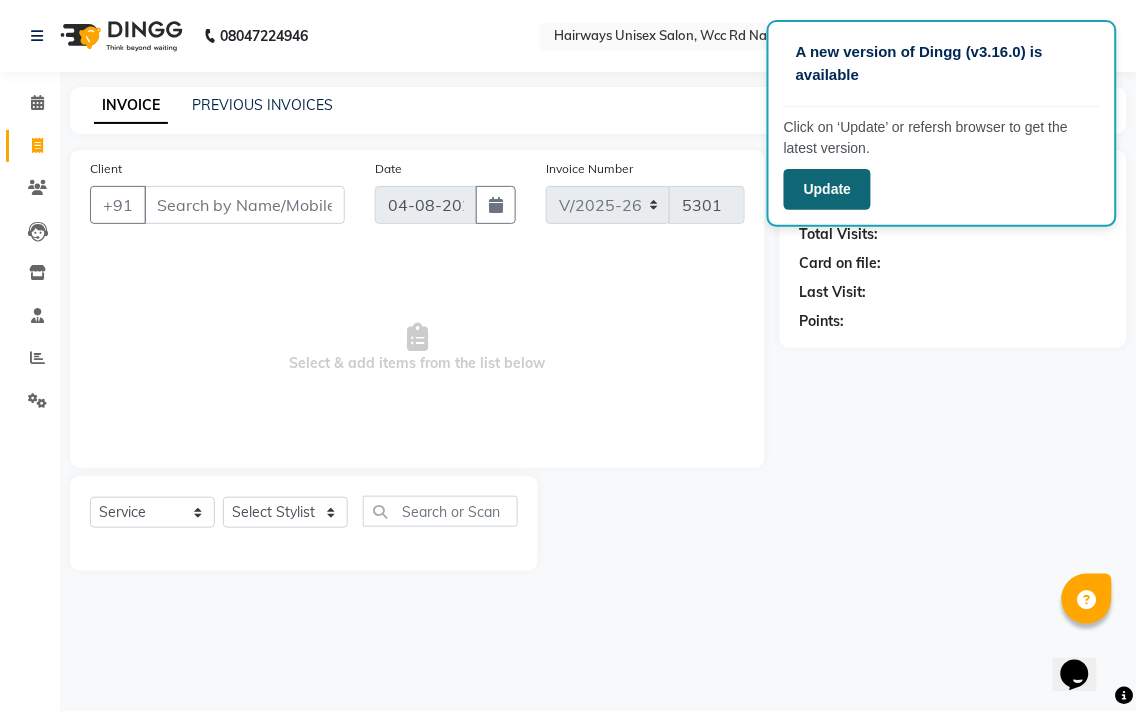 click on "Update" 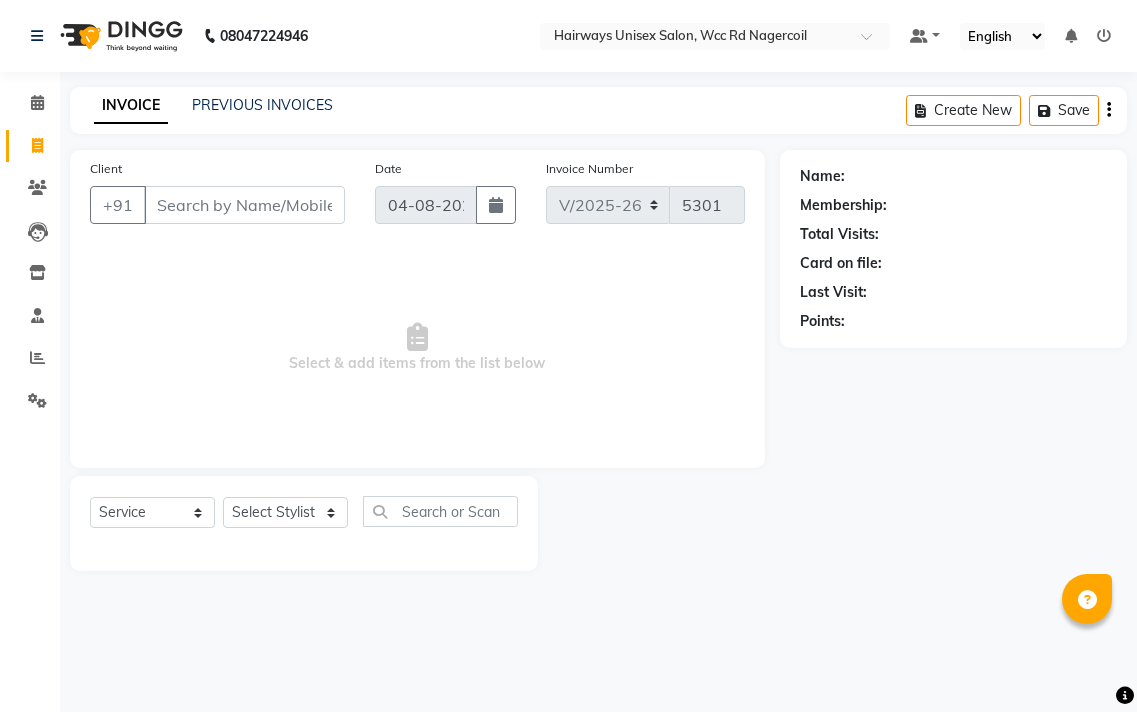 select on "6523" 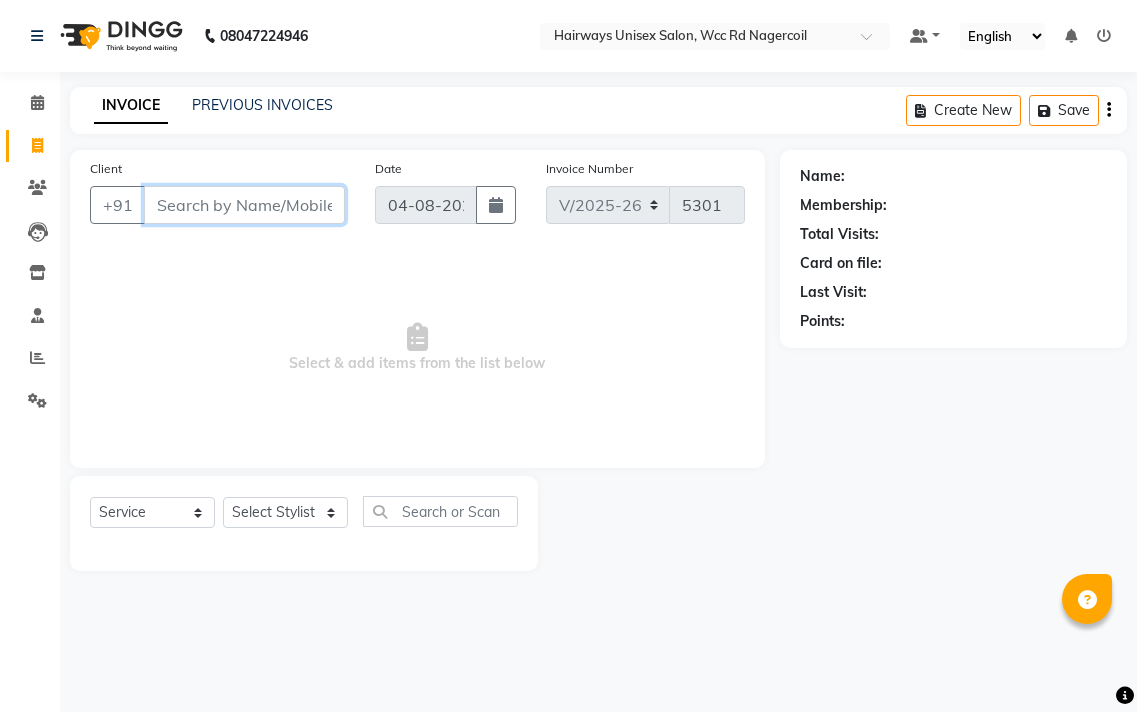 scroll, scrollTop: 0, scrollLeft: 0, axis: both 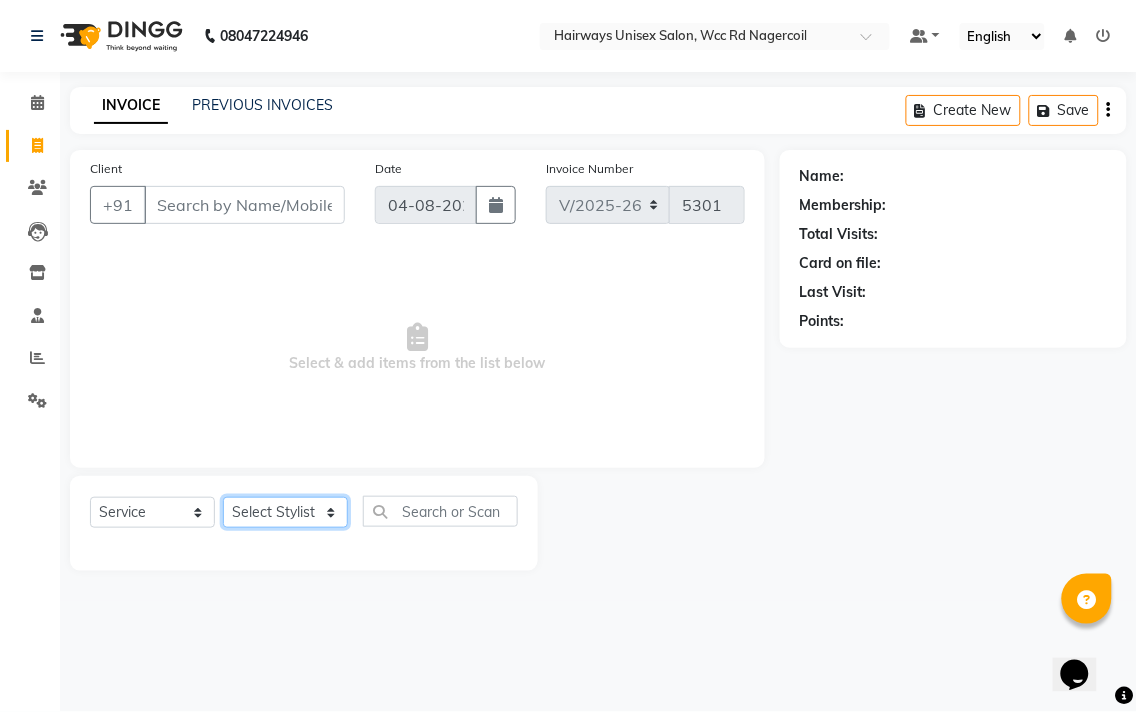 click on "Select Stylist Admin Chitra divya Gokila Haroon Imran Reception Salman Sartaj Khan Talib" 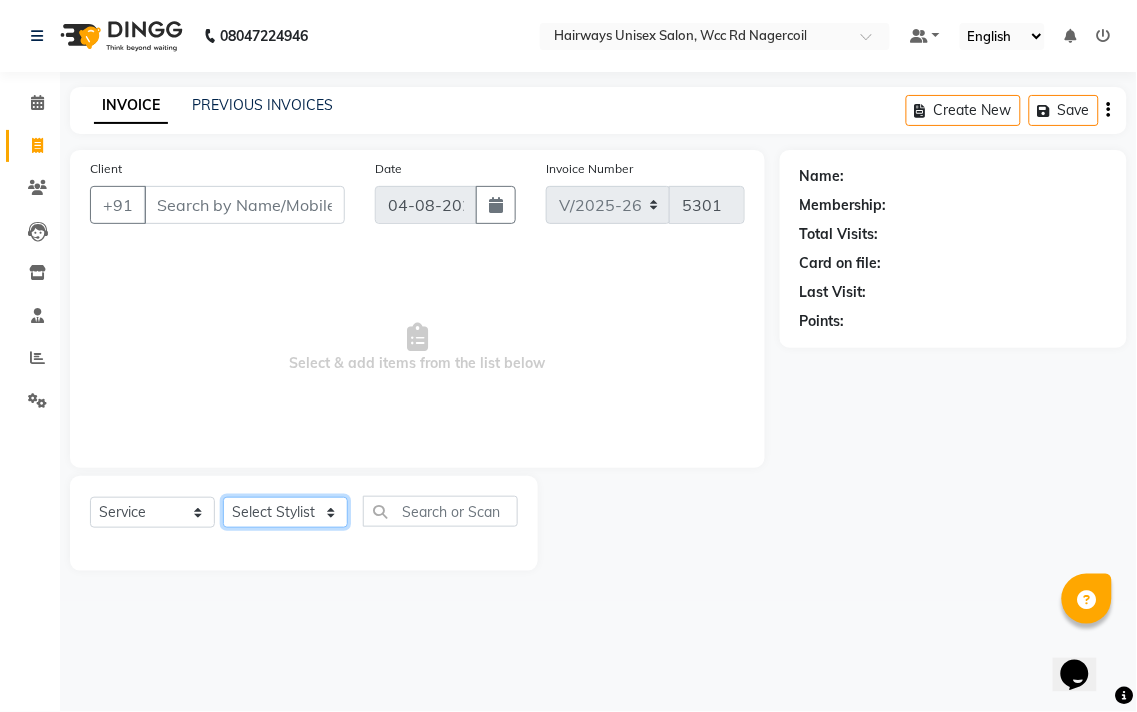 select on "49920" 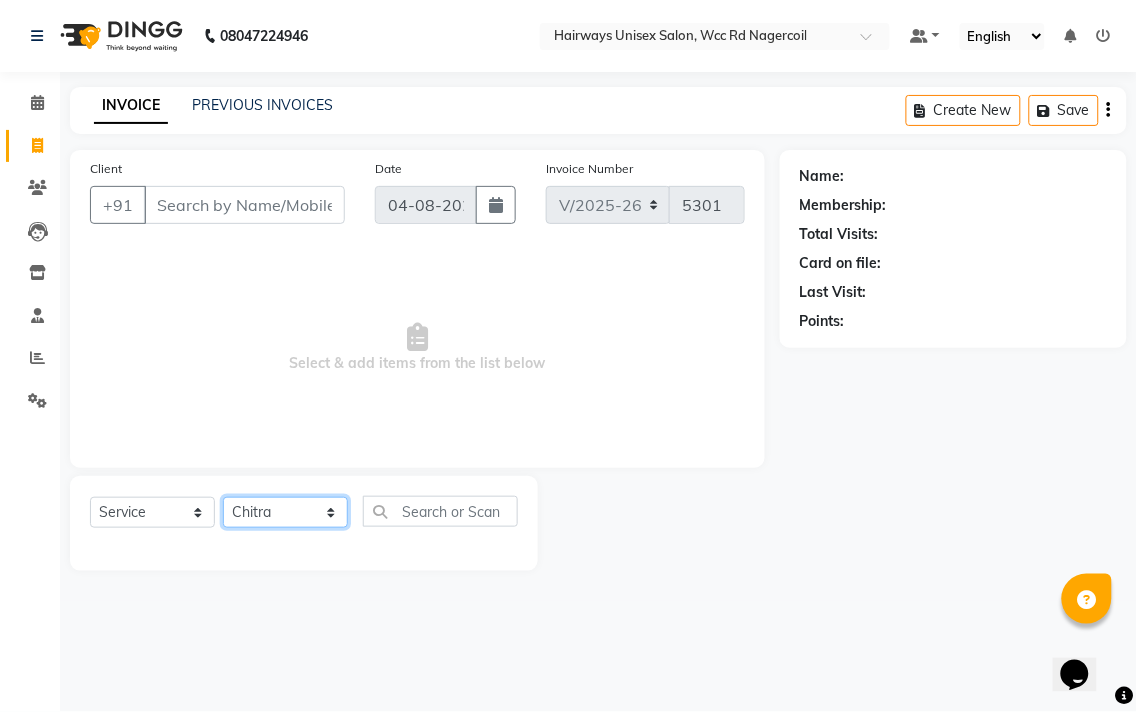 click on "Select Stylist Admin Chitra divya Gokila Haroon Imran Reception Salman Sartaj Khan Talib" 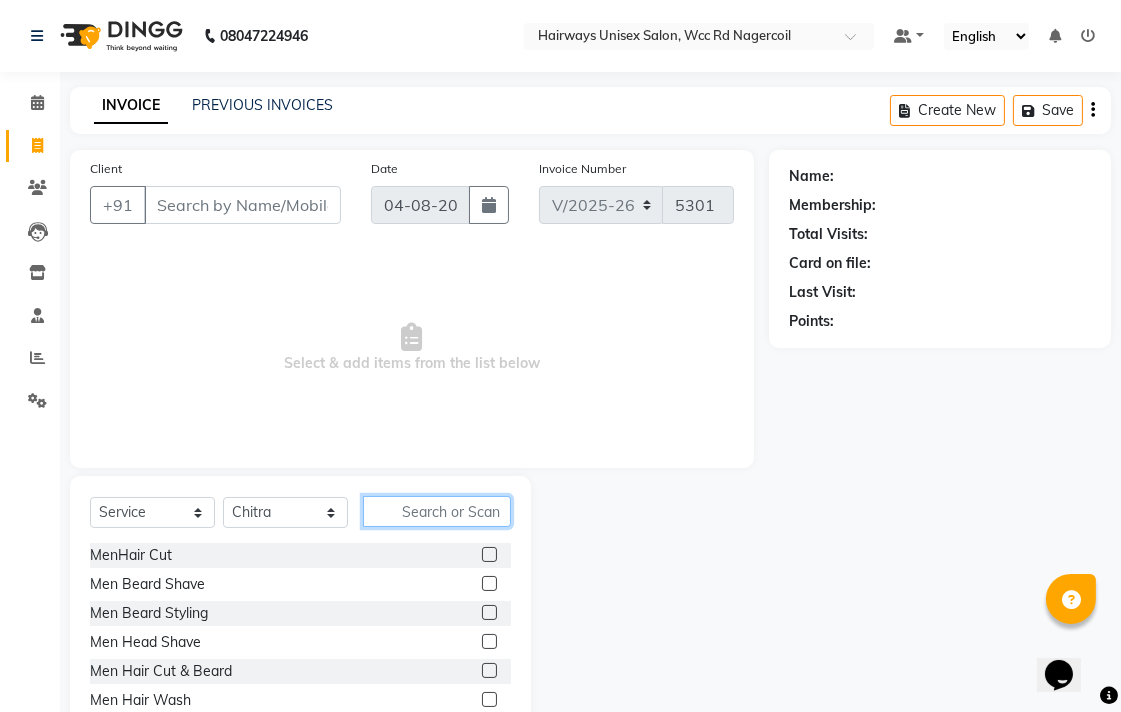 click 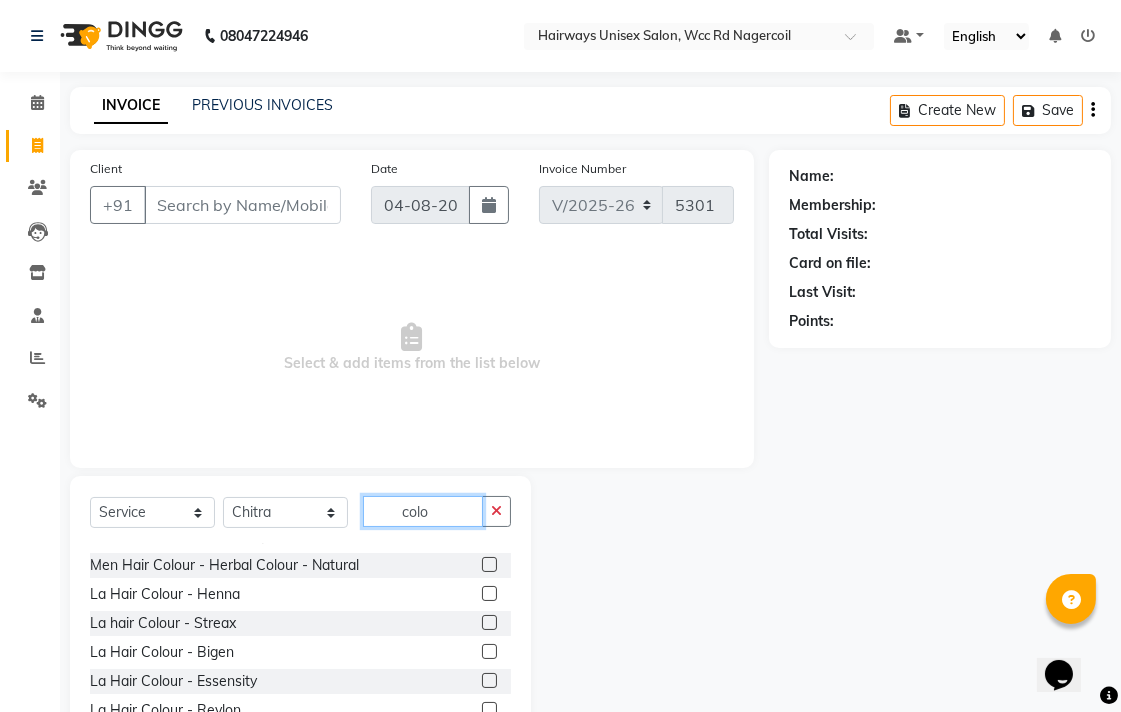 scroll, scrollTop: 333, scrollLeft: 0, axis: vertical 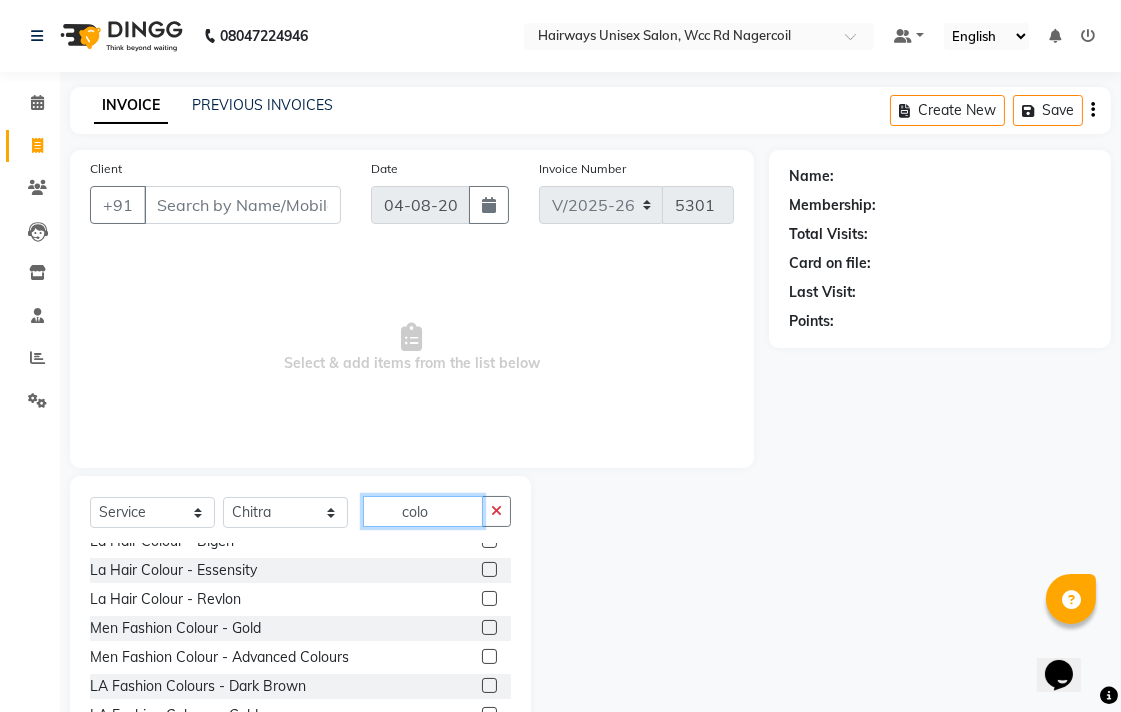 type on "colo" 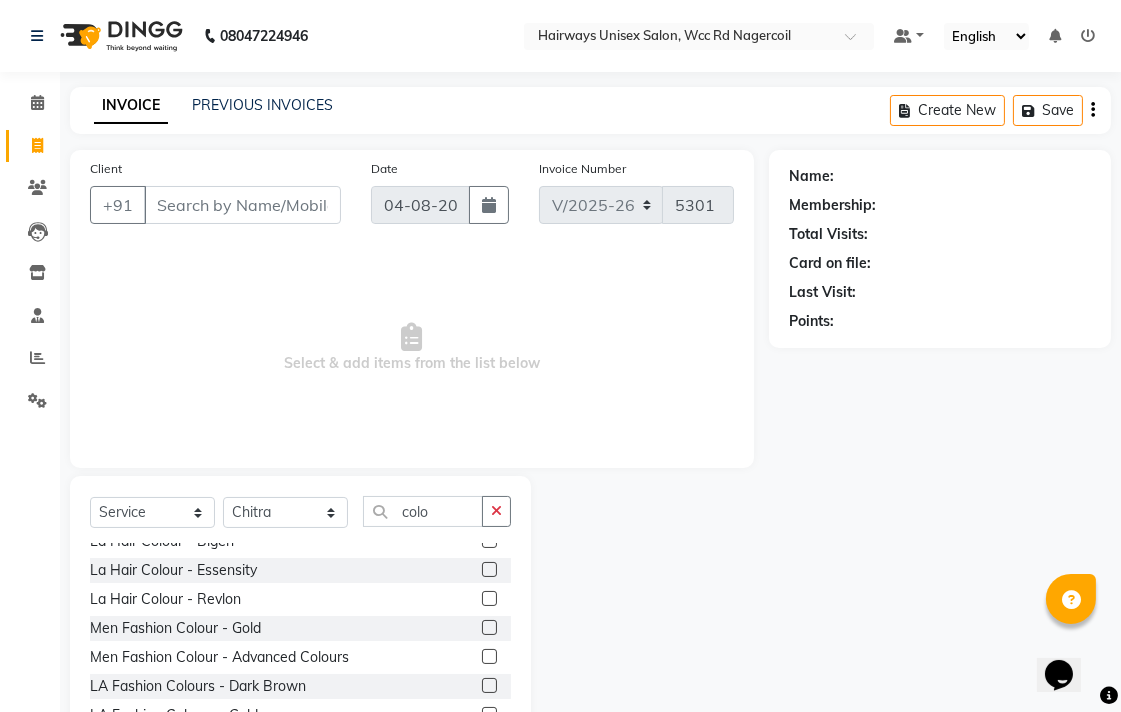 click 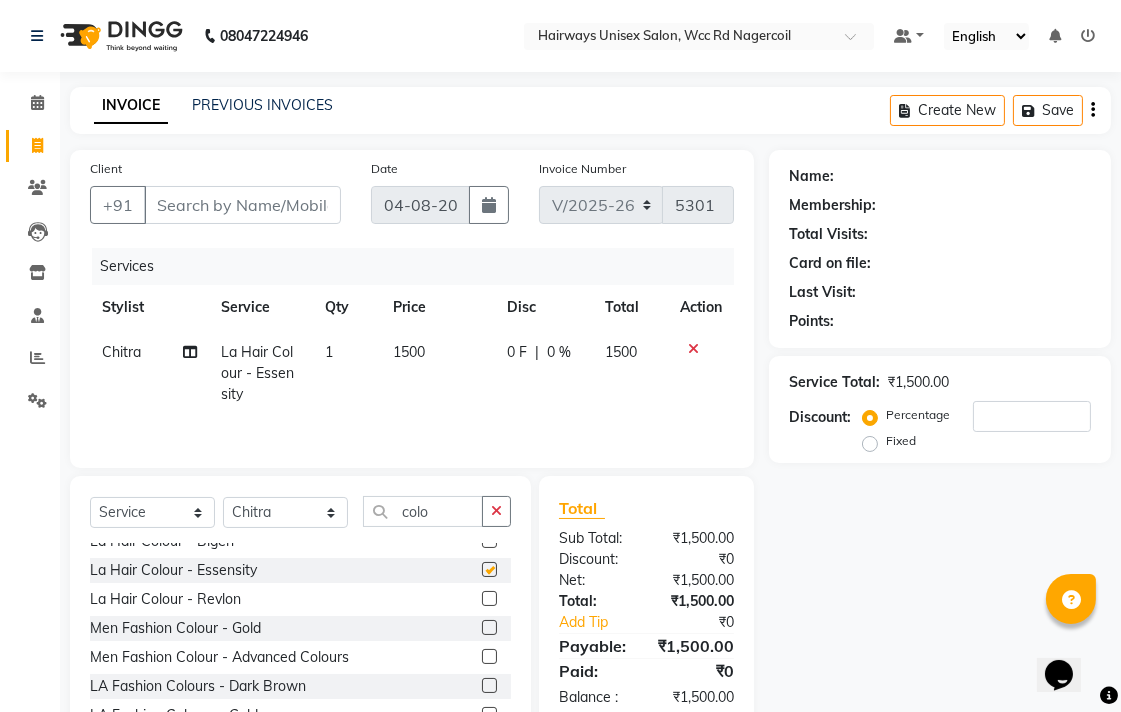 checkbox on "false" 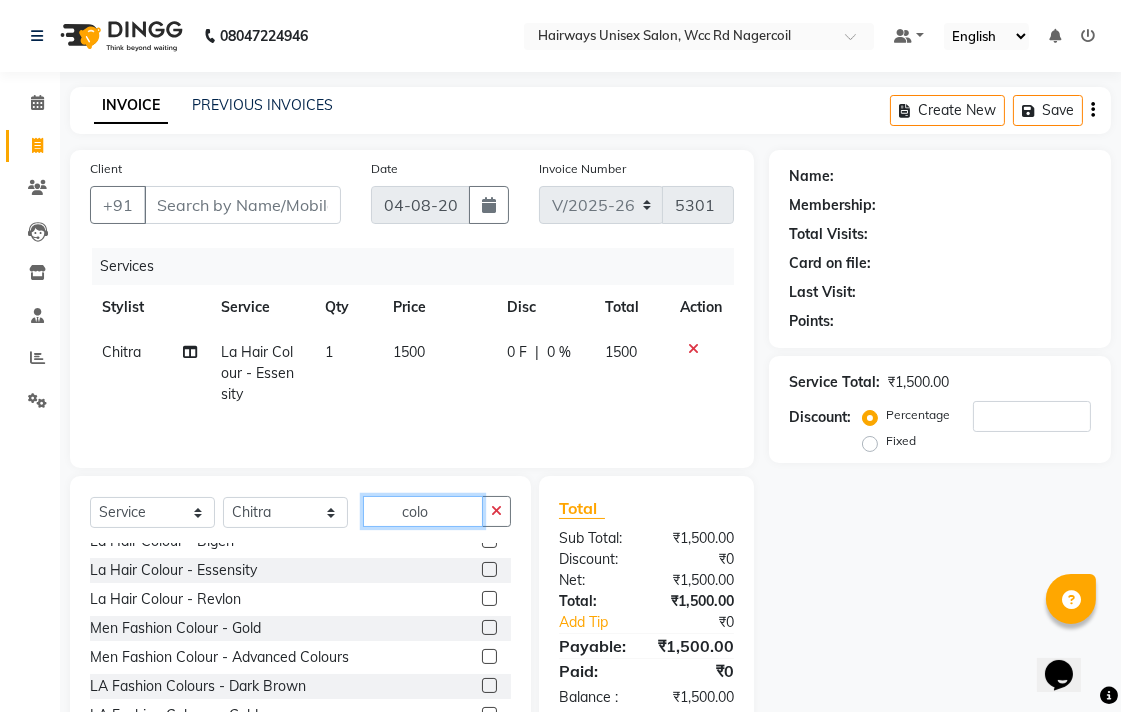 click on "colo" 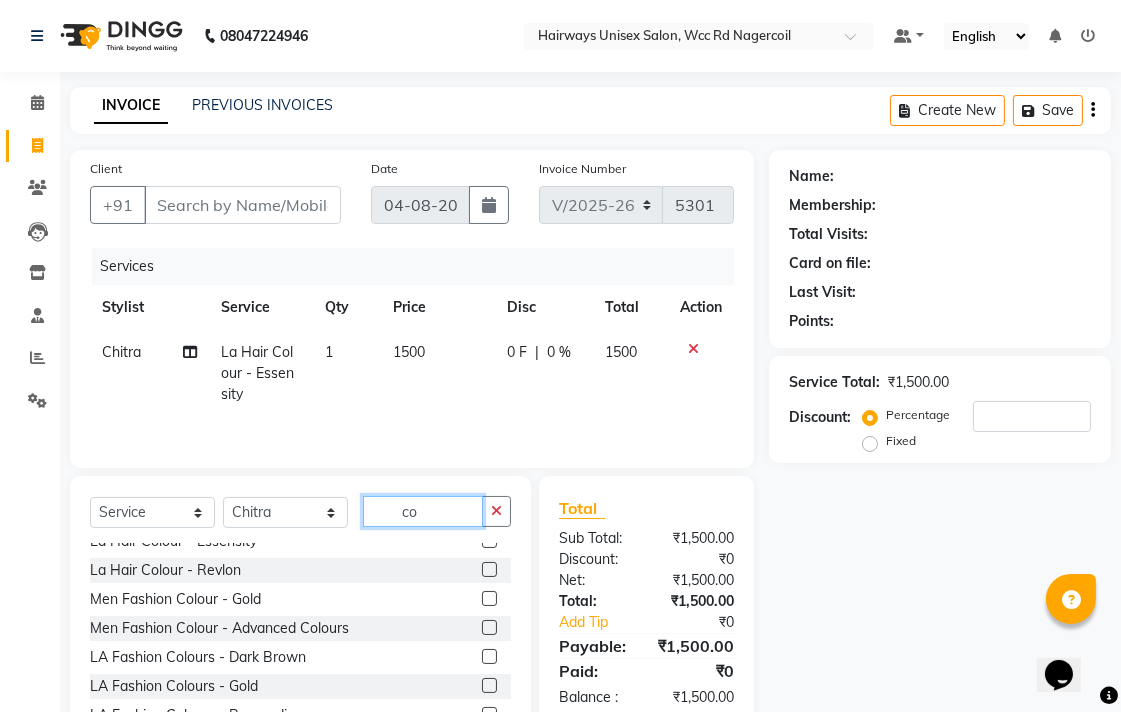 type on "c" 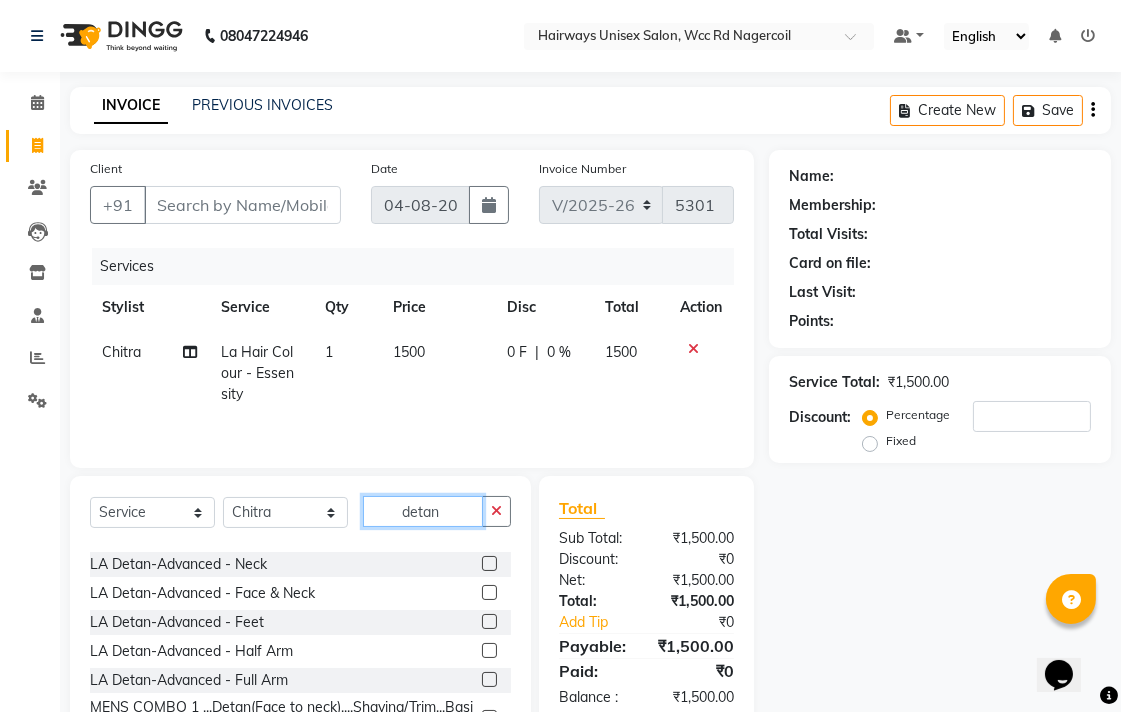 scroll, scrollTop: 961, scrollLeft: 0, axis: vertical 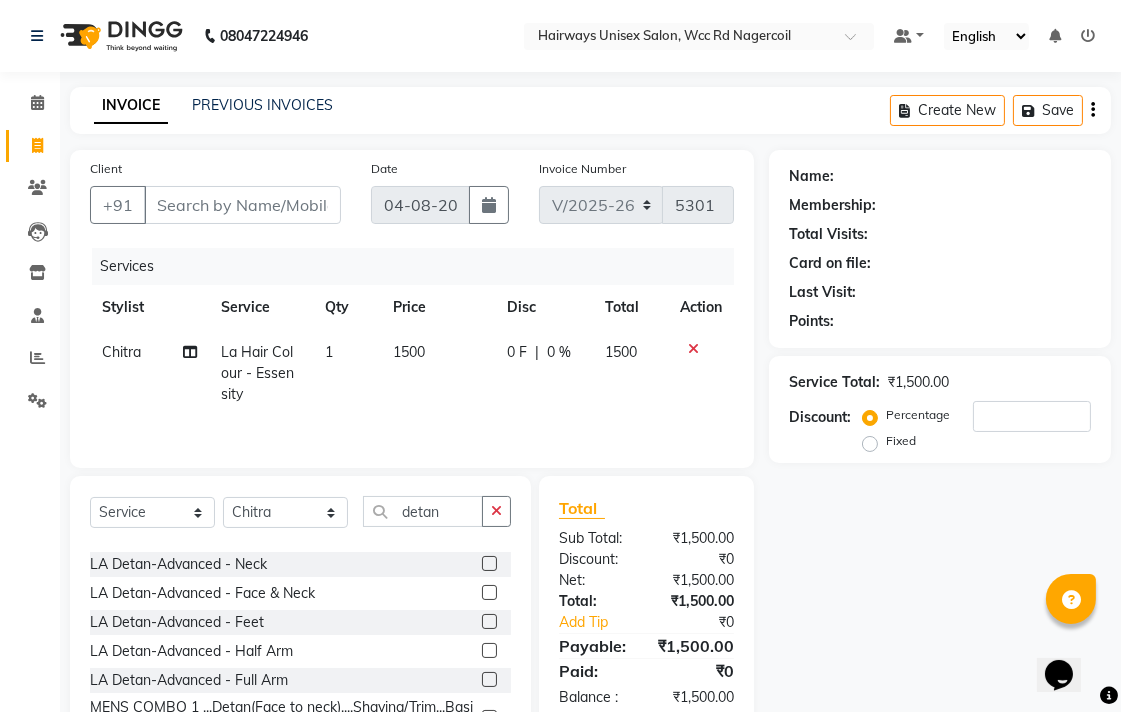 click 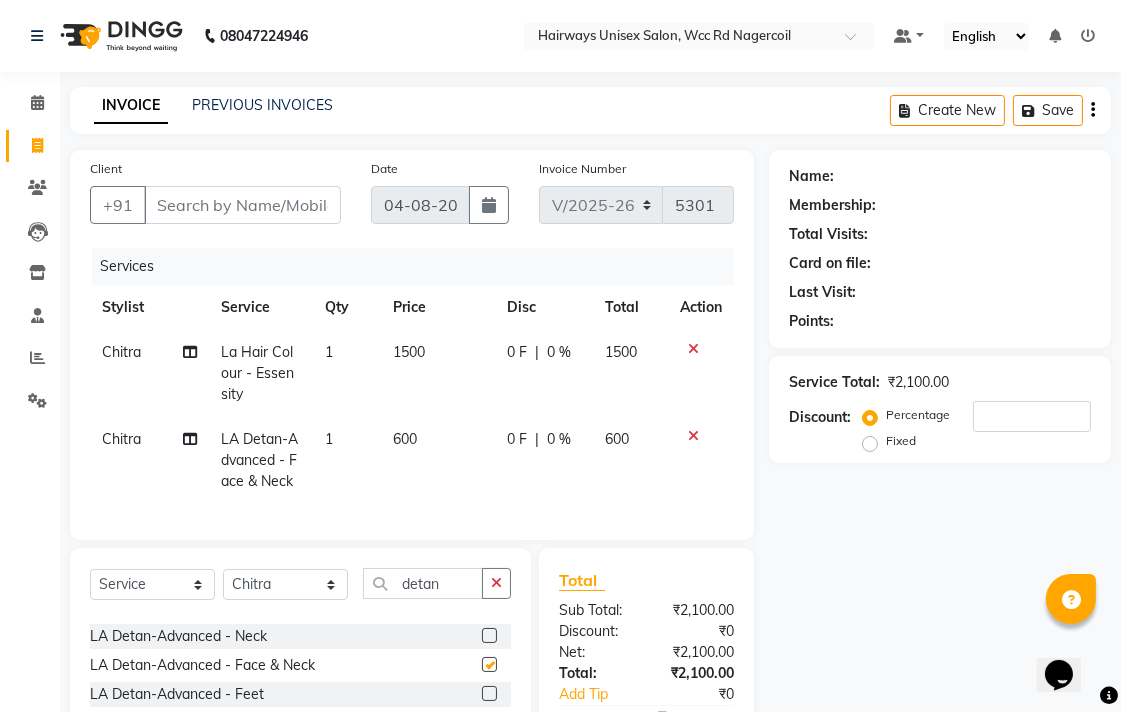 checkbox on "false" 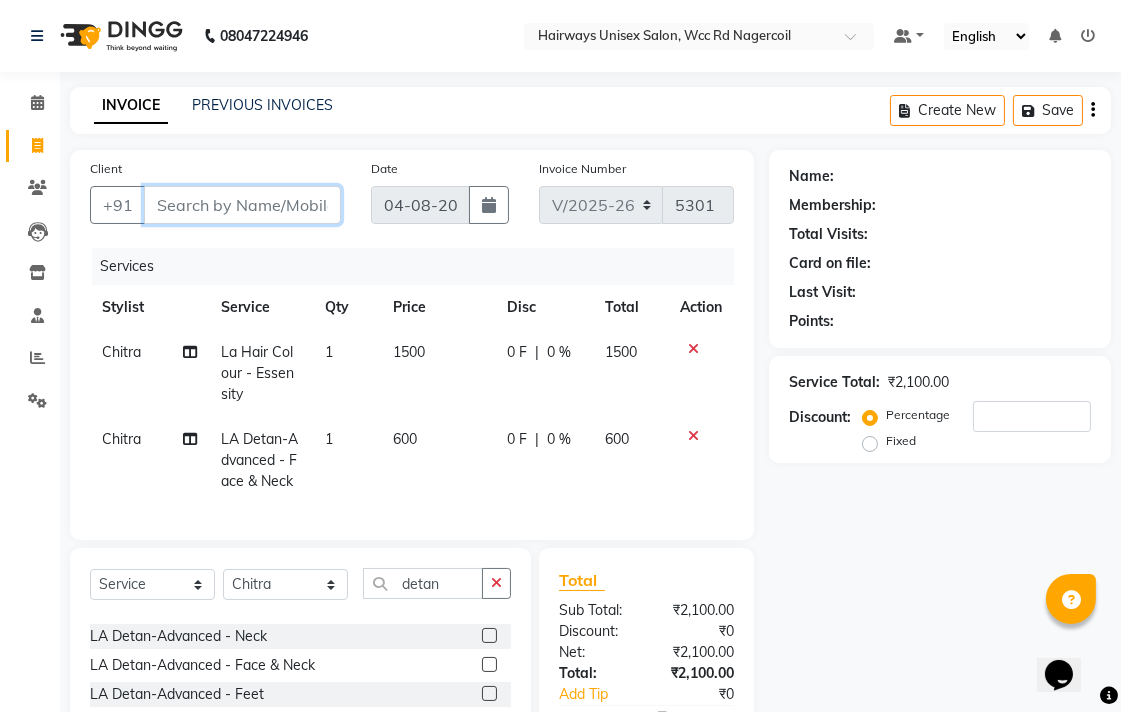 click on "Client" at bounding box center [242, 205] 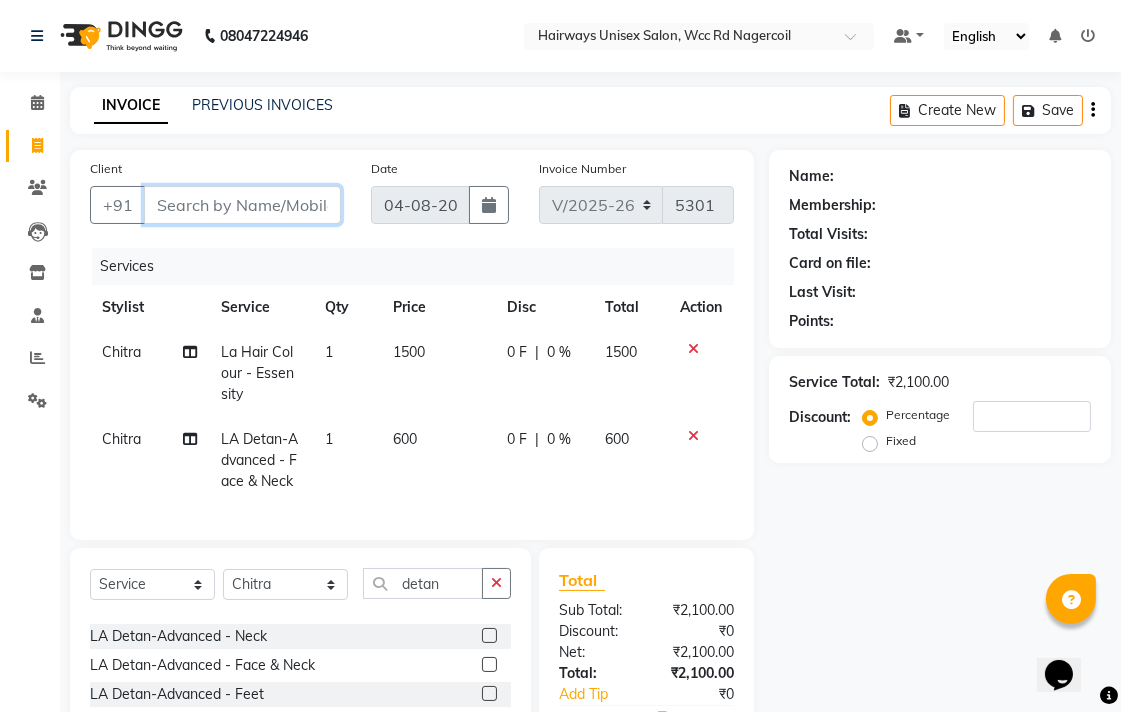 type on "8" 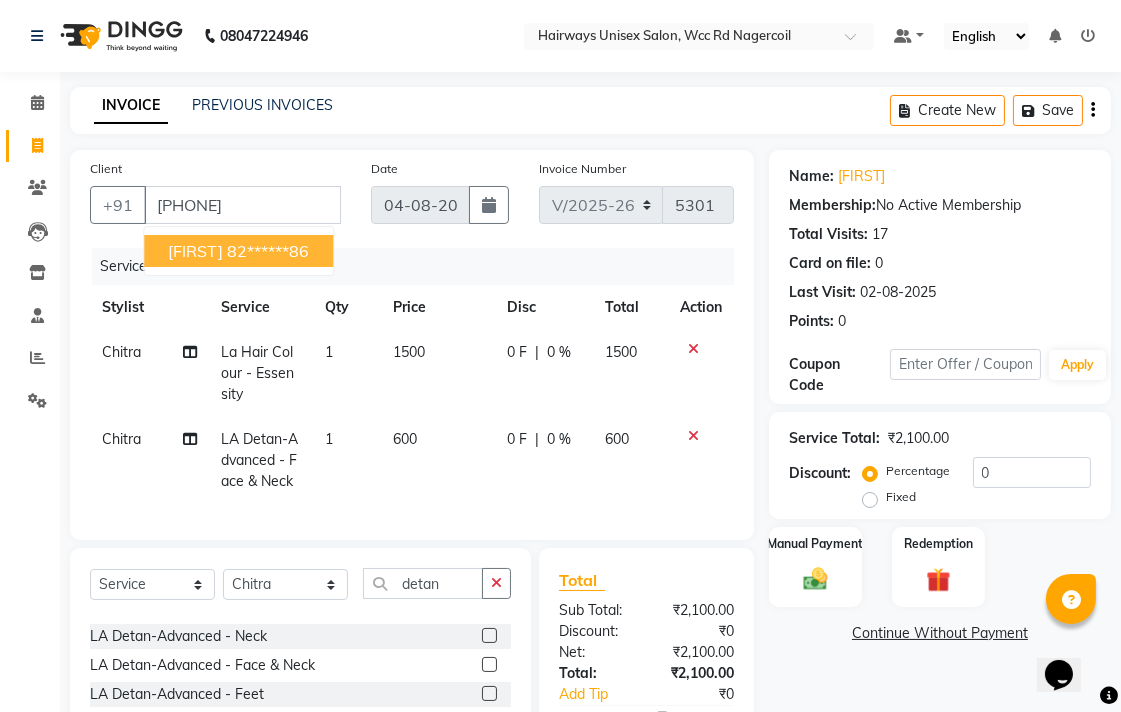 click on "82******86" at bounding box center (268, 251) 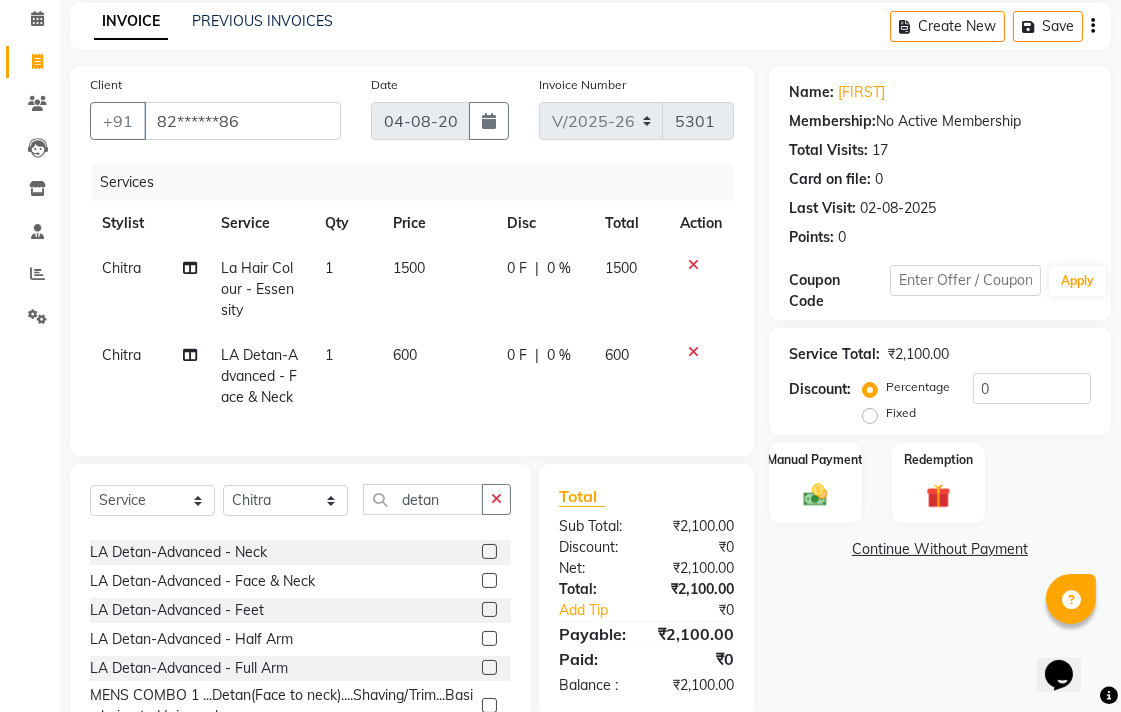 scroll, scrollTop: 177, scrollLeft: 0, axis: vertical 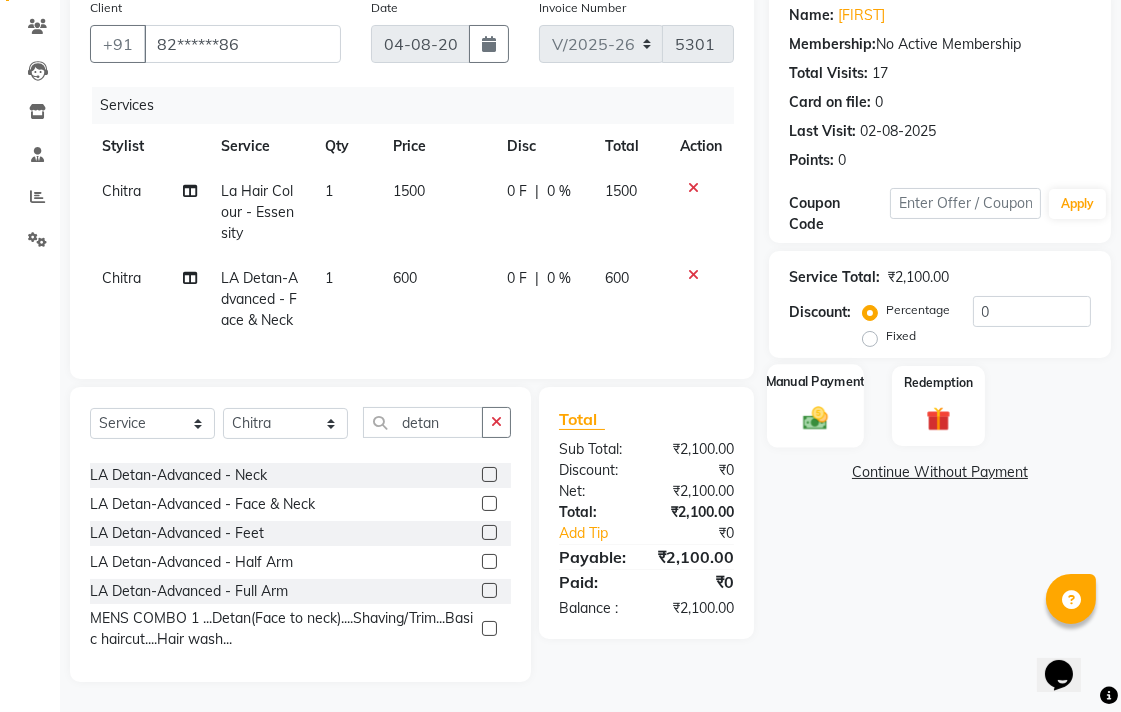 click 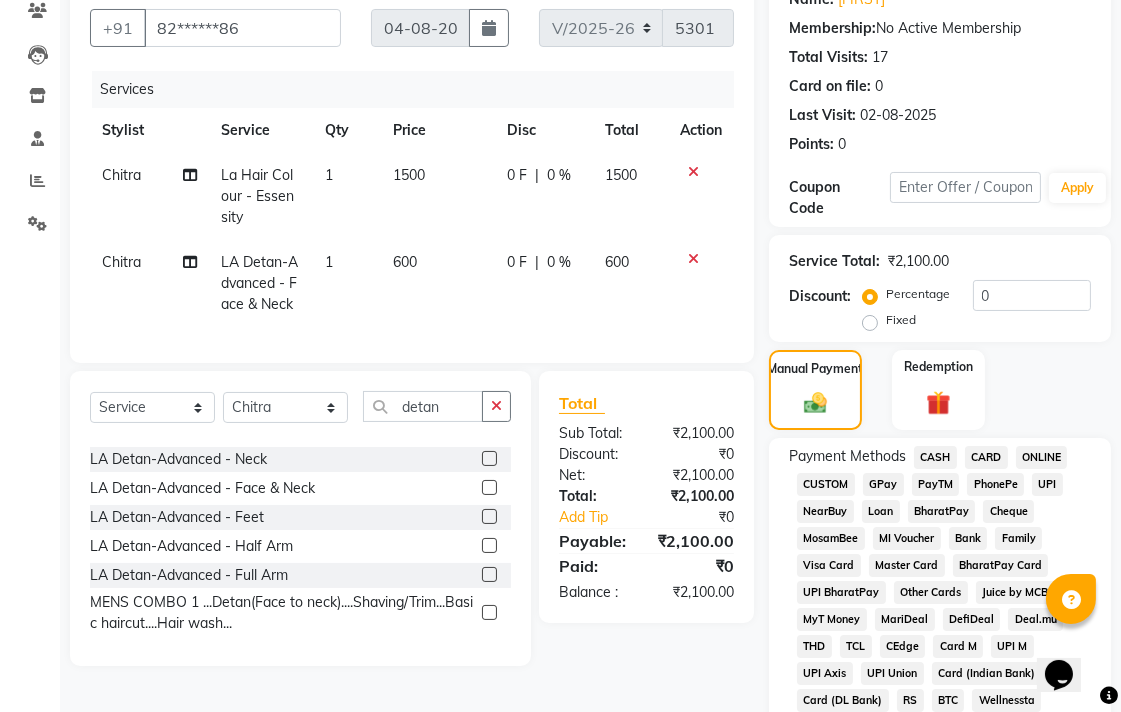 click on "CASH" 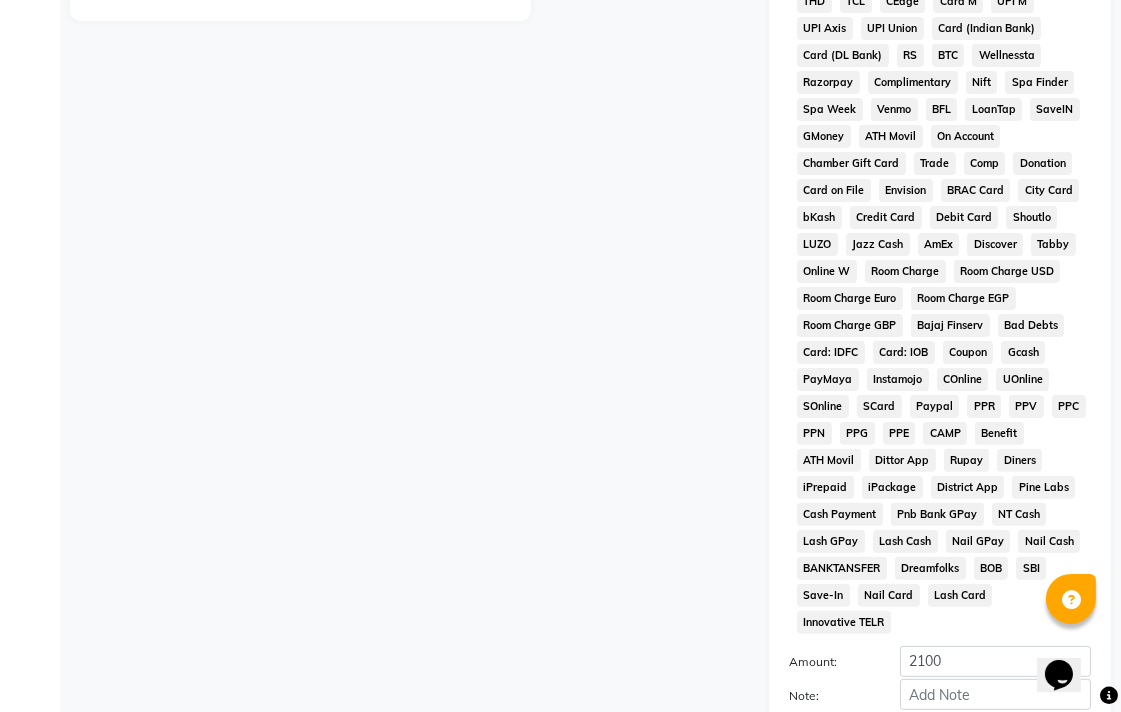 scroll, scrollTop: 913, scrollLeft: 0, axis: vertical 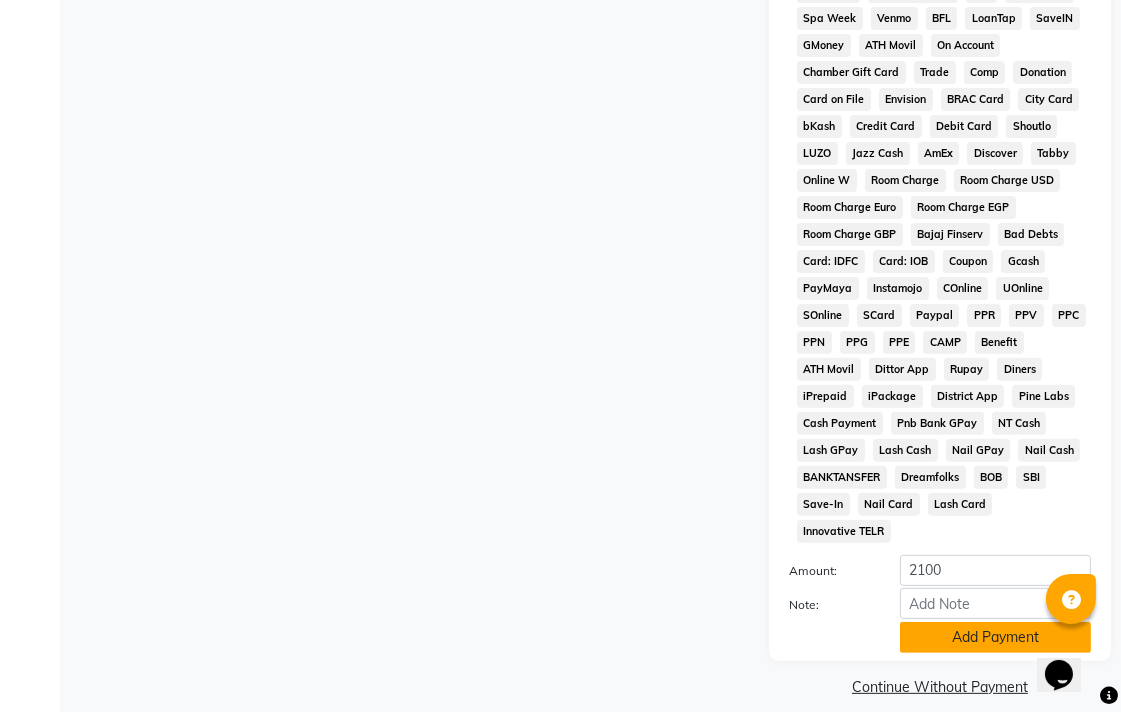 click on "Add Payment" 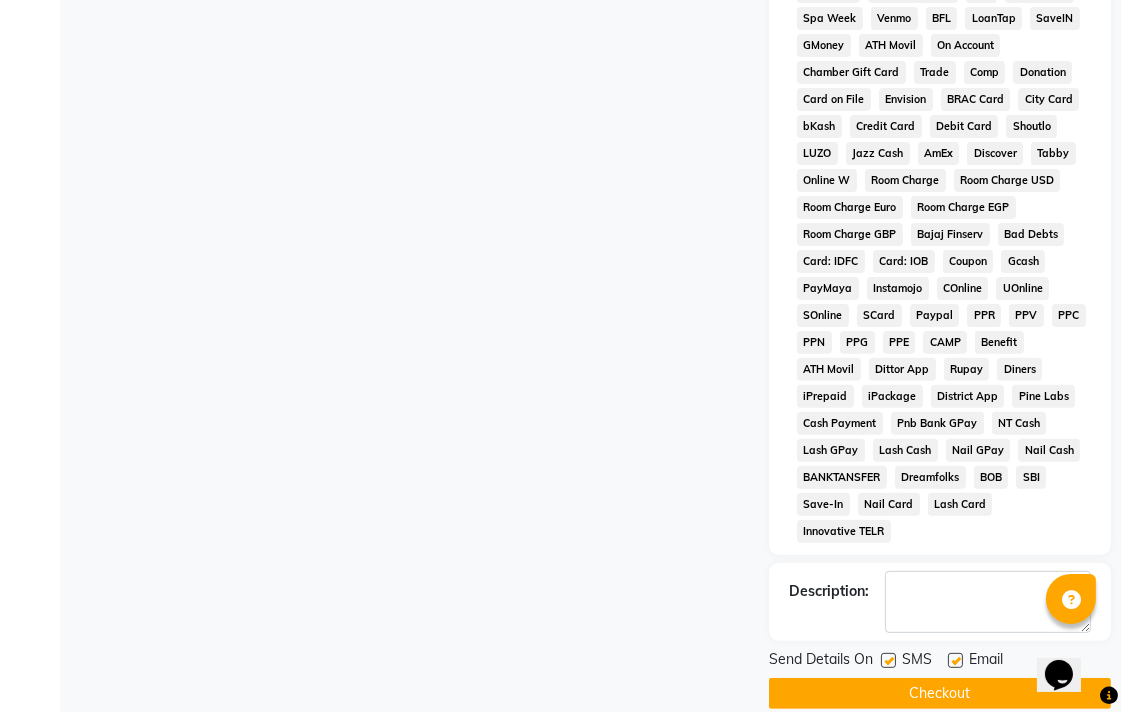 click on "Checkout" 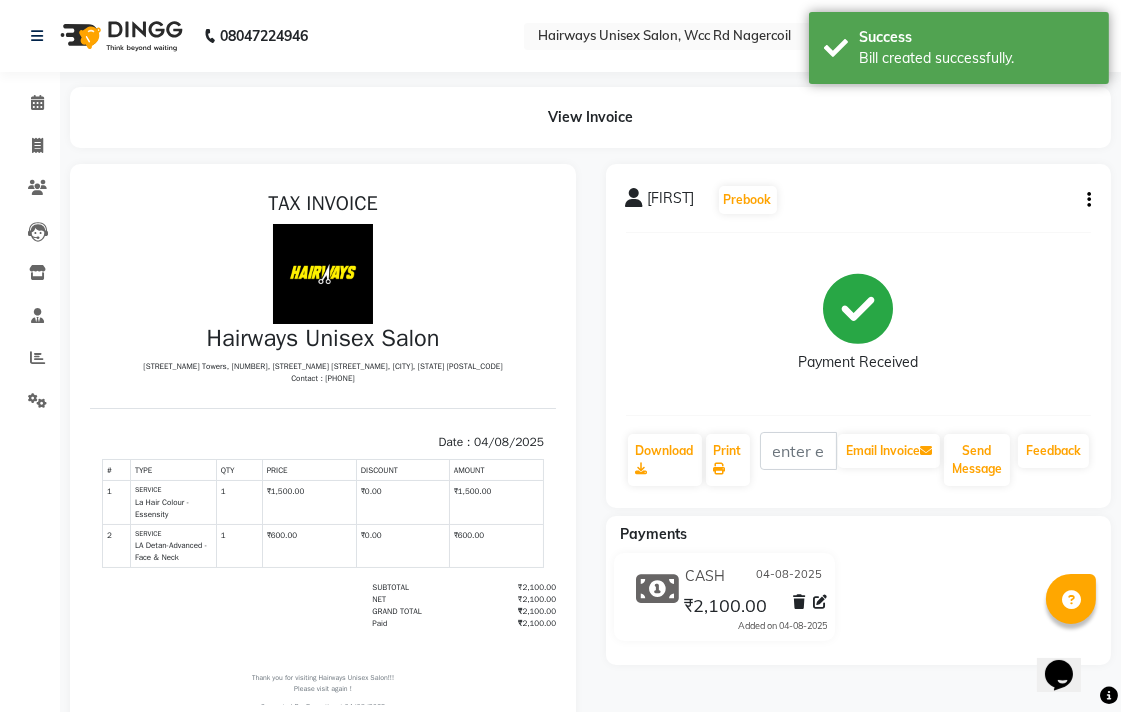 scroll, scrollTop: 0, scrollLeft: 0, axis: both 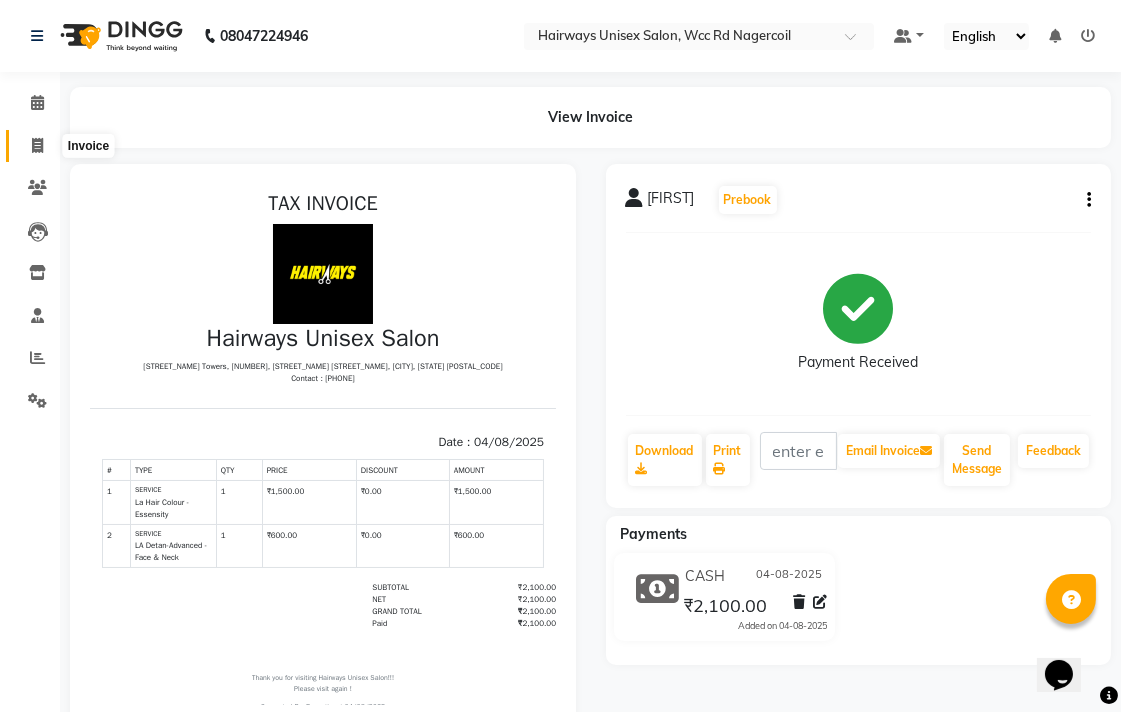 click 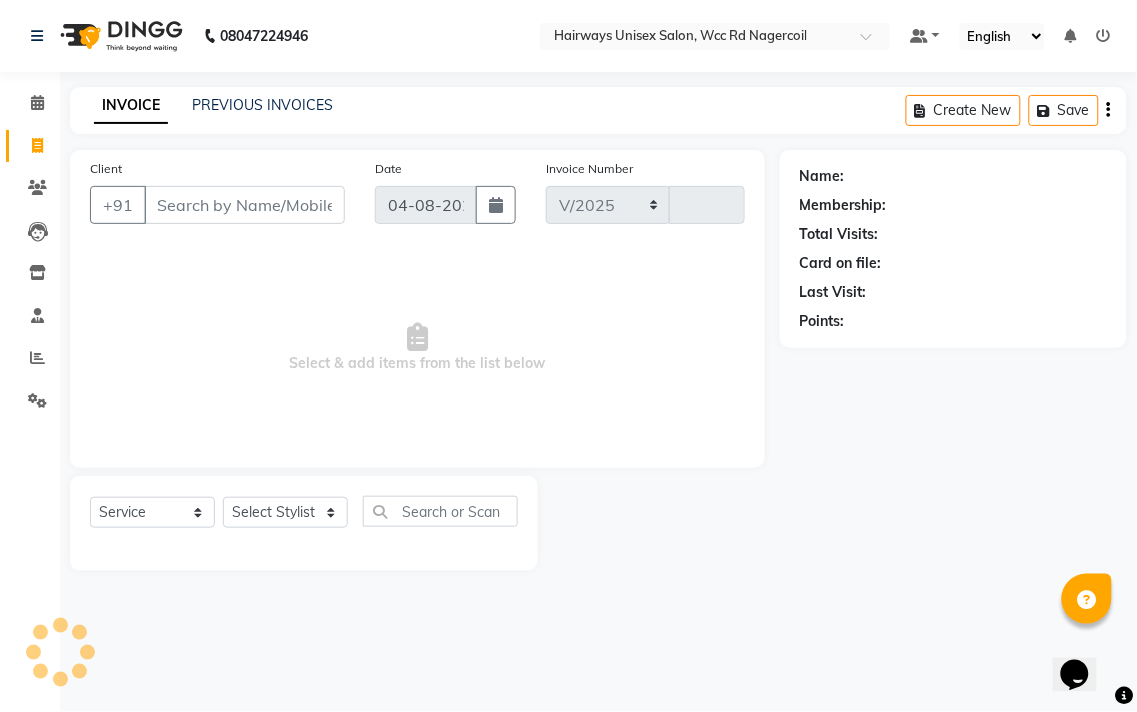 select on "6523" 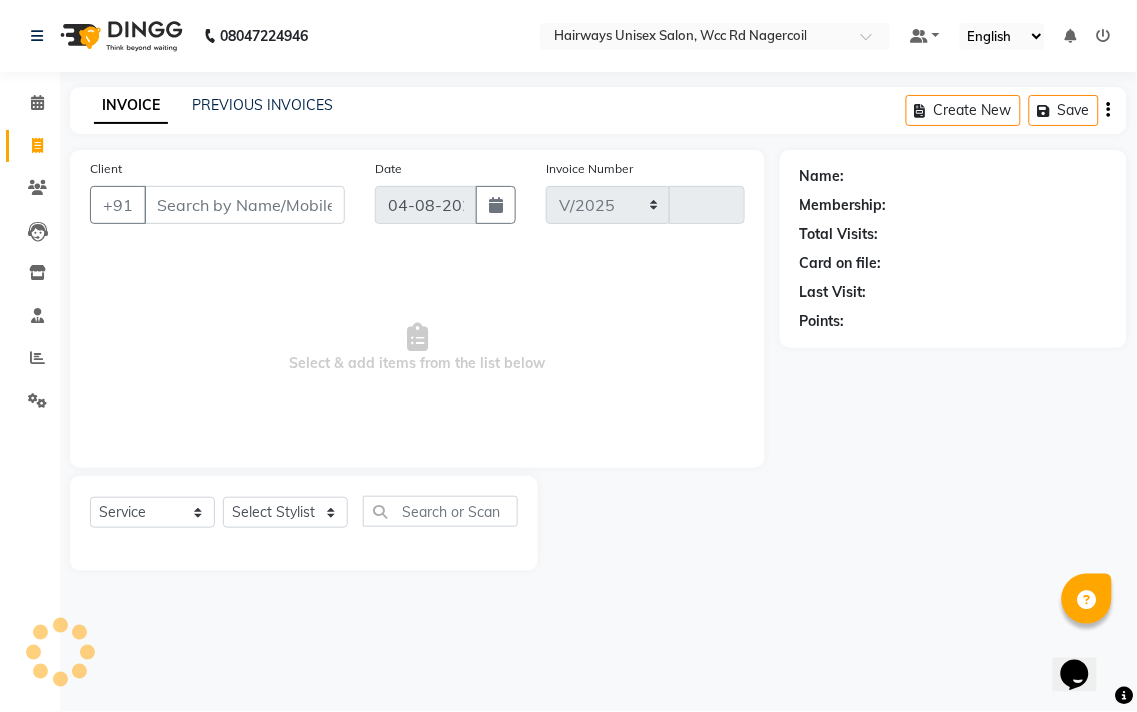 type on "5302" 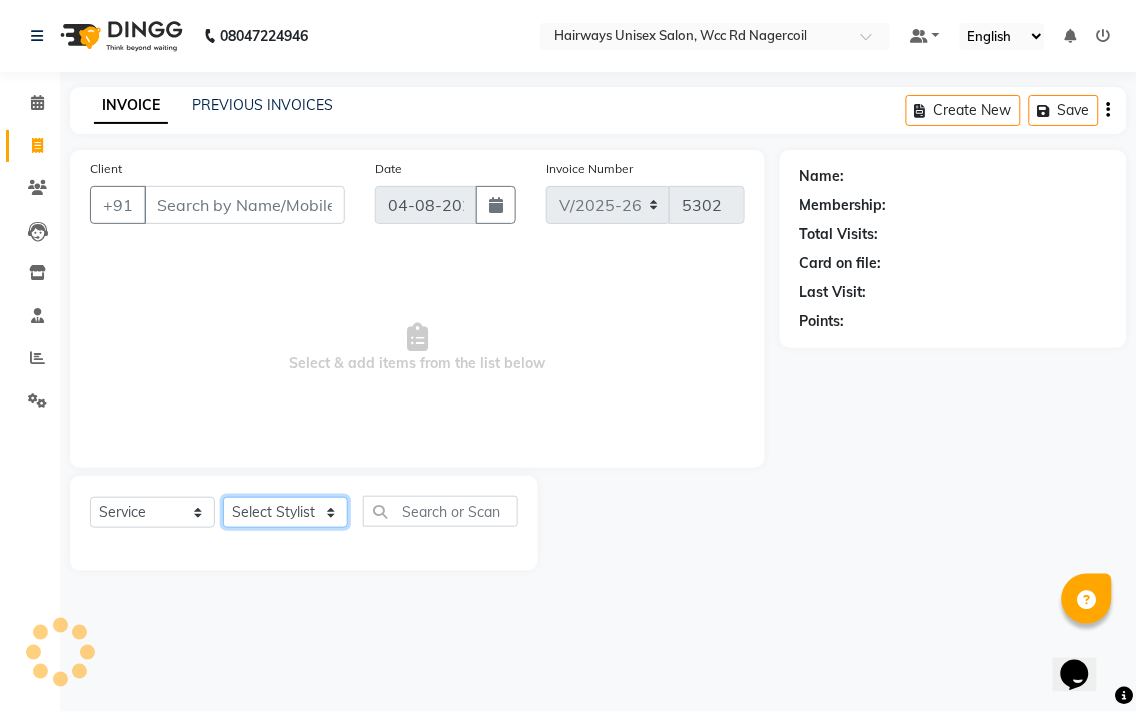 click on "Select Stylist Admin Chitra divya Gokila Haroon Imran Reception Salman Sartaj Khan Talib" 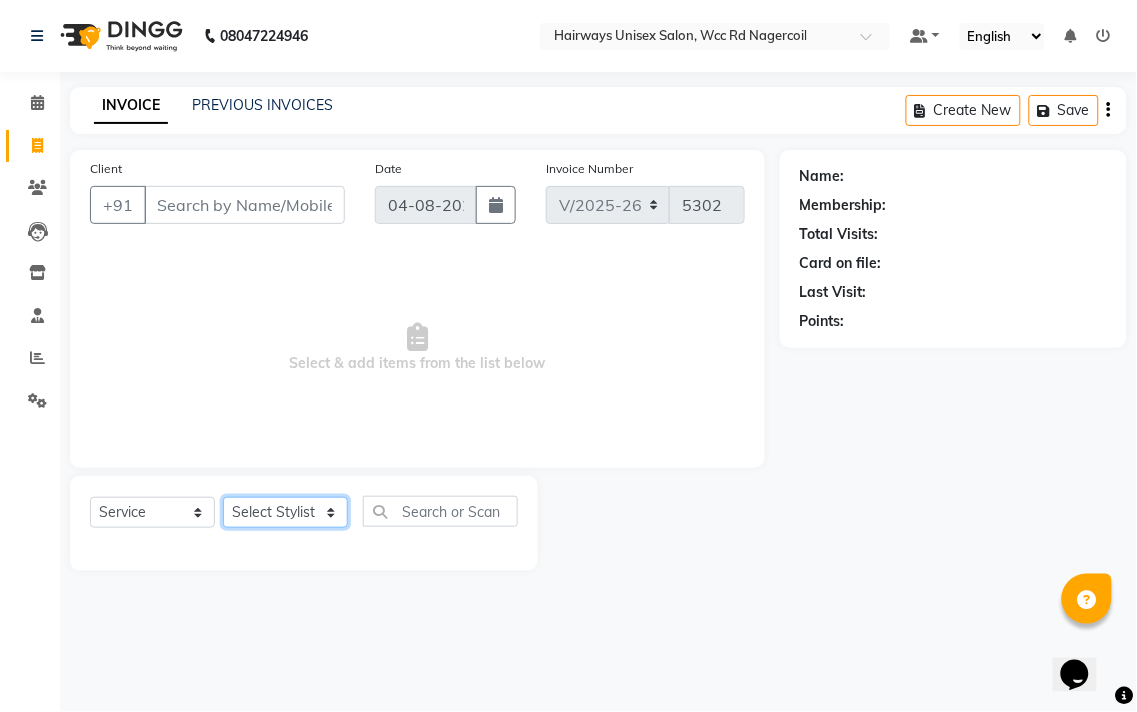 select on "49914" 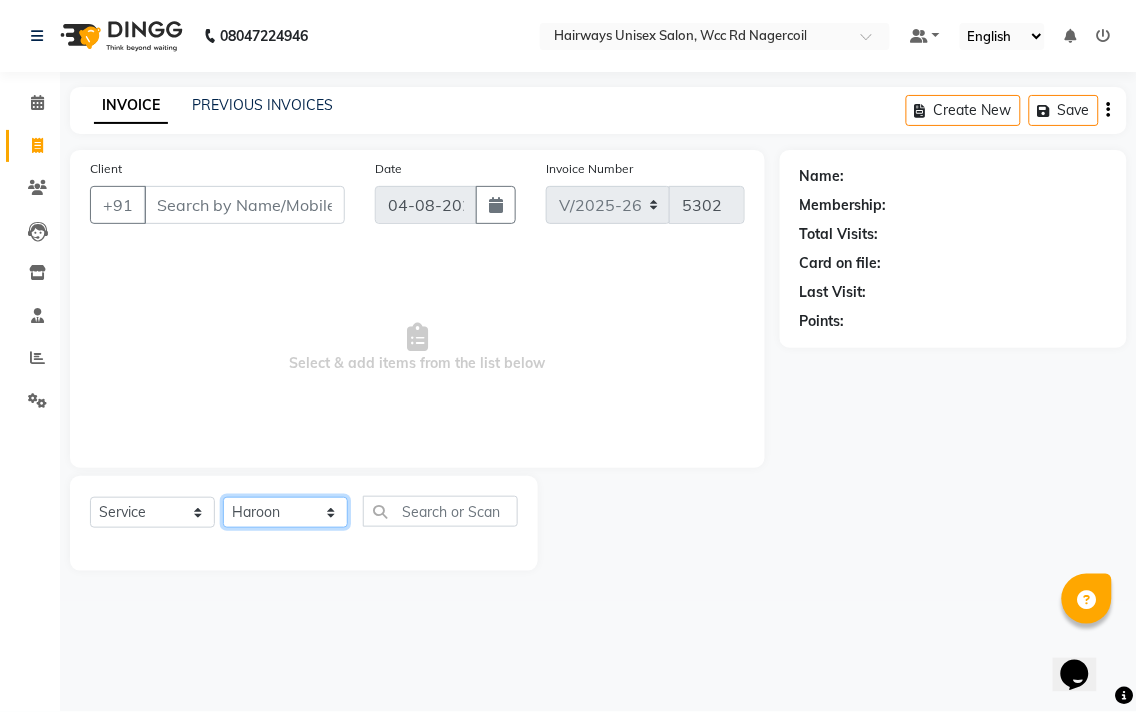 click on "Select Stylist Admin Chitra divya Gokila Haroon Imran Reception Salman Sartaj Khan Talib" 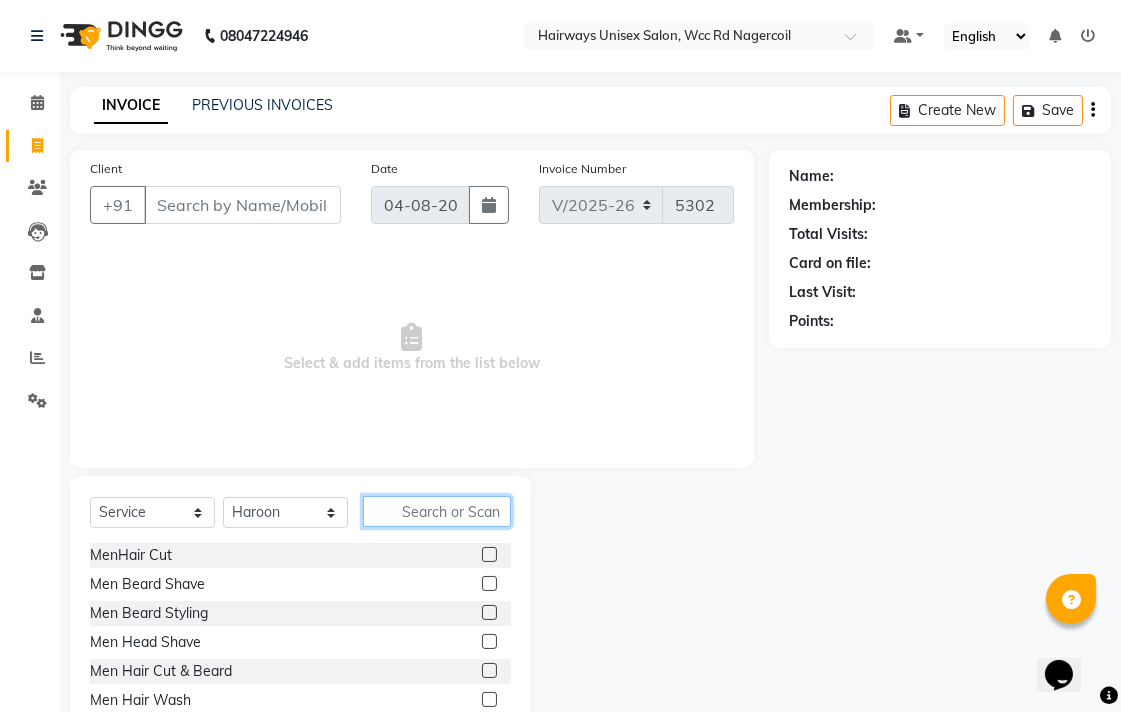 drag, startPoint x: 460, startPoint y: 513, endPoint x: 477, endPoint y: 513, distance: 17 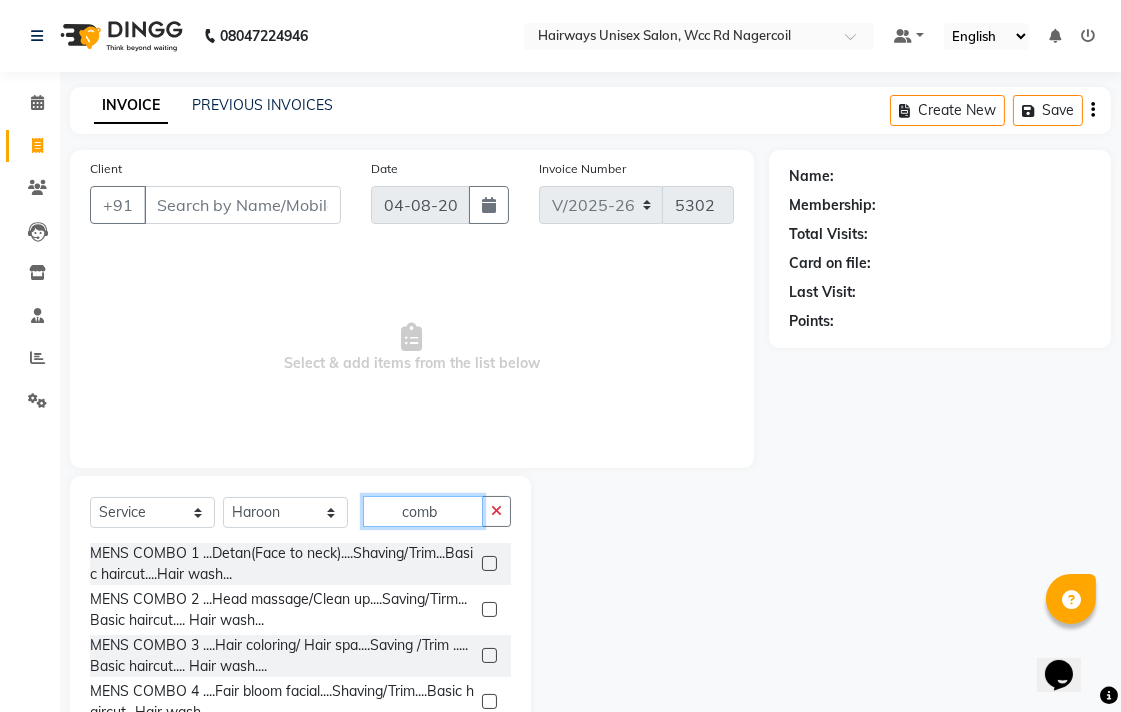 type on "comb" 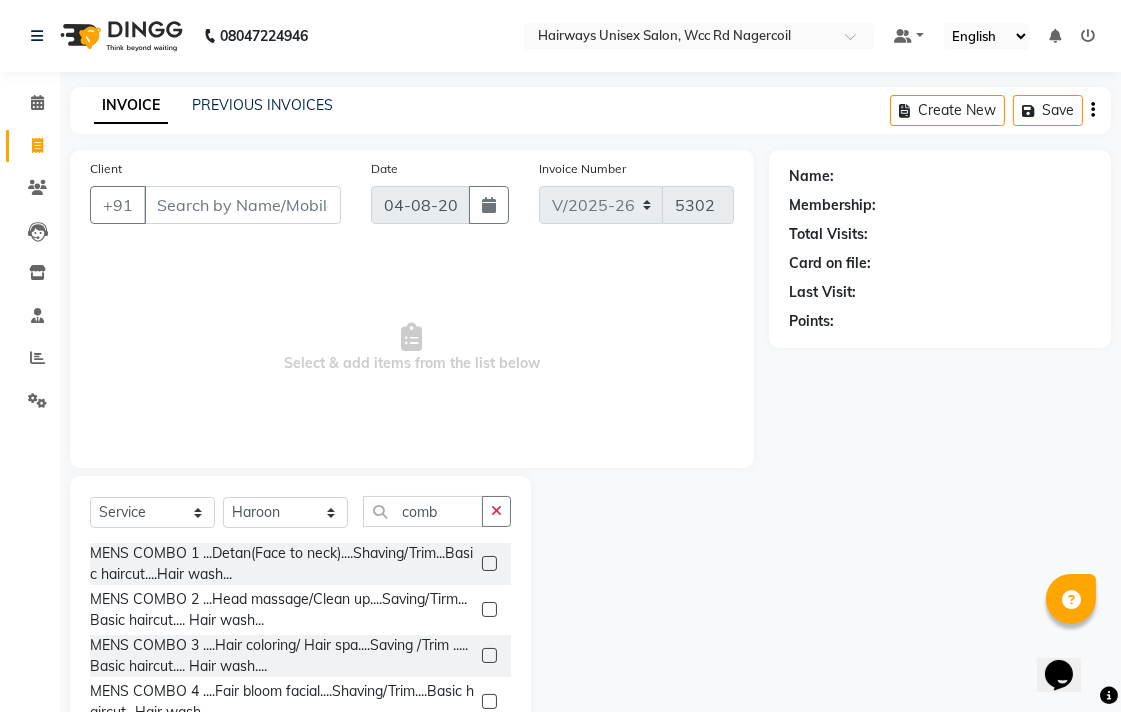 click 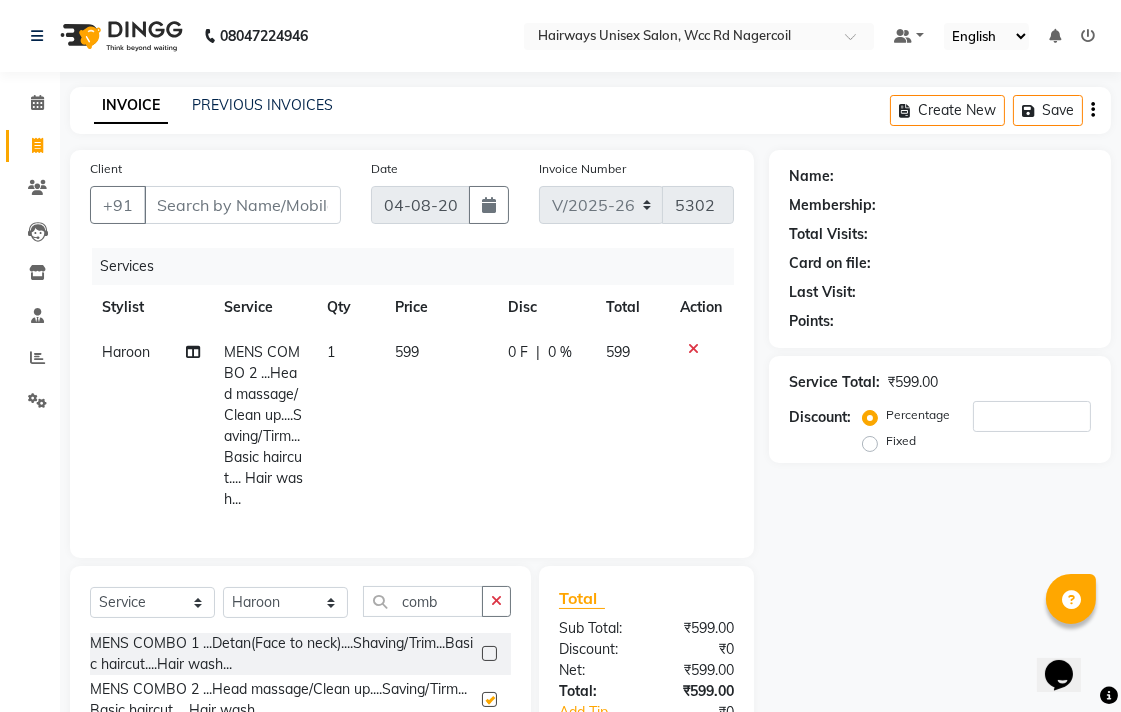 checkbox on "false" 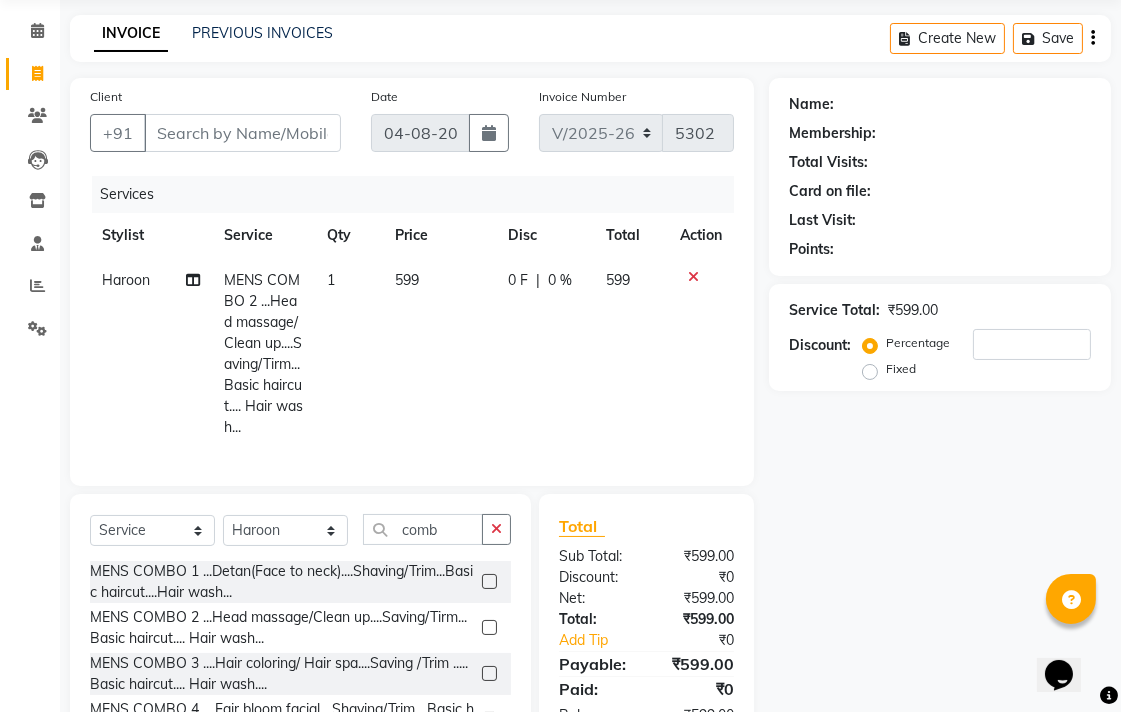 scroll, scrollTop: 111, scrollLeft: 0, axis: vertical 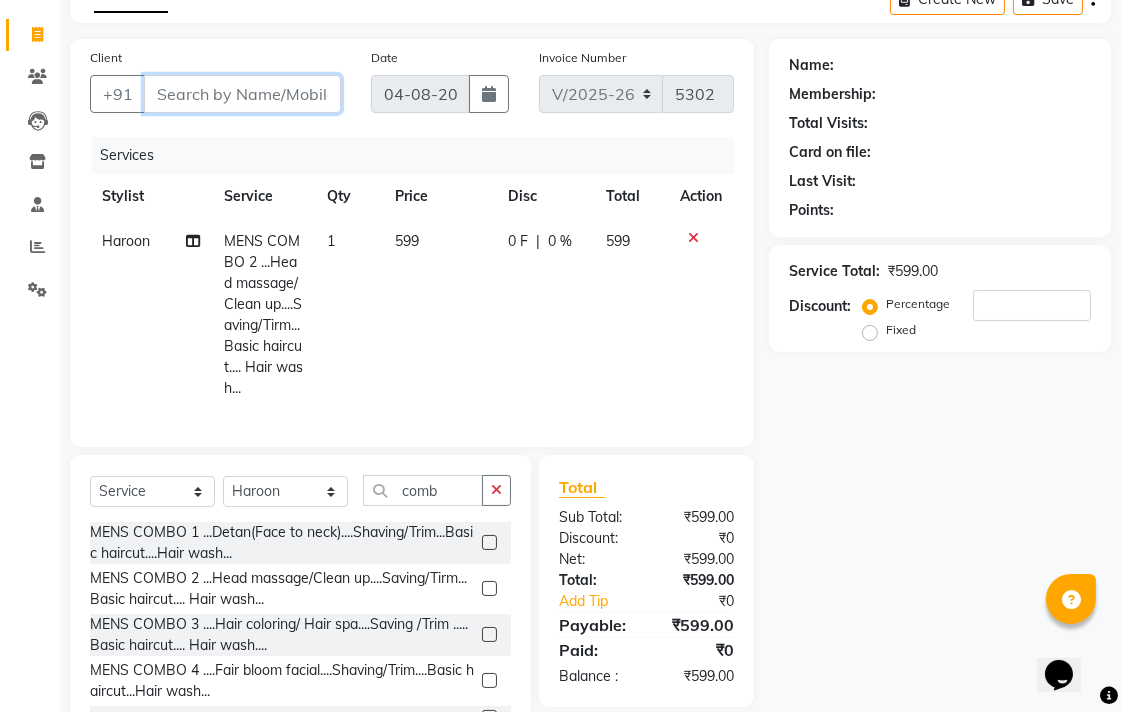 click on "Client" at bounding box center [242, 94] 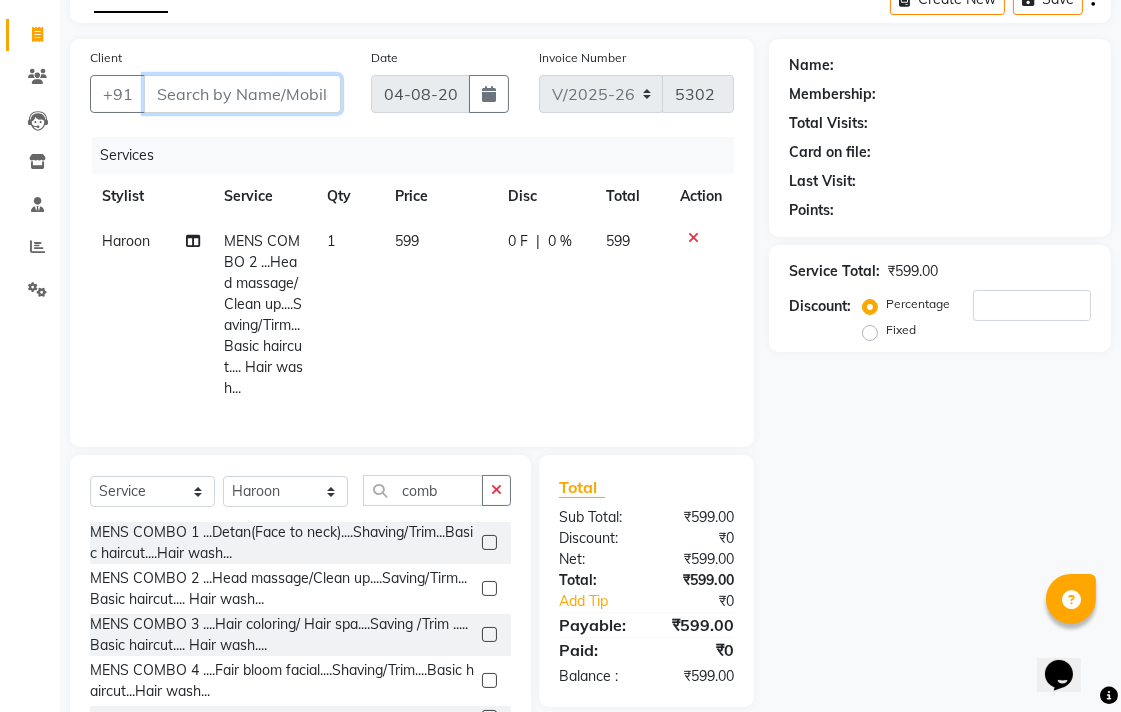 type on "9" 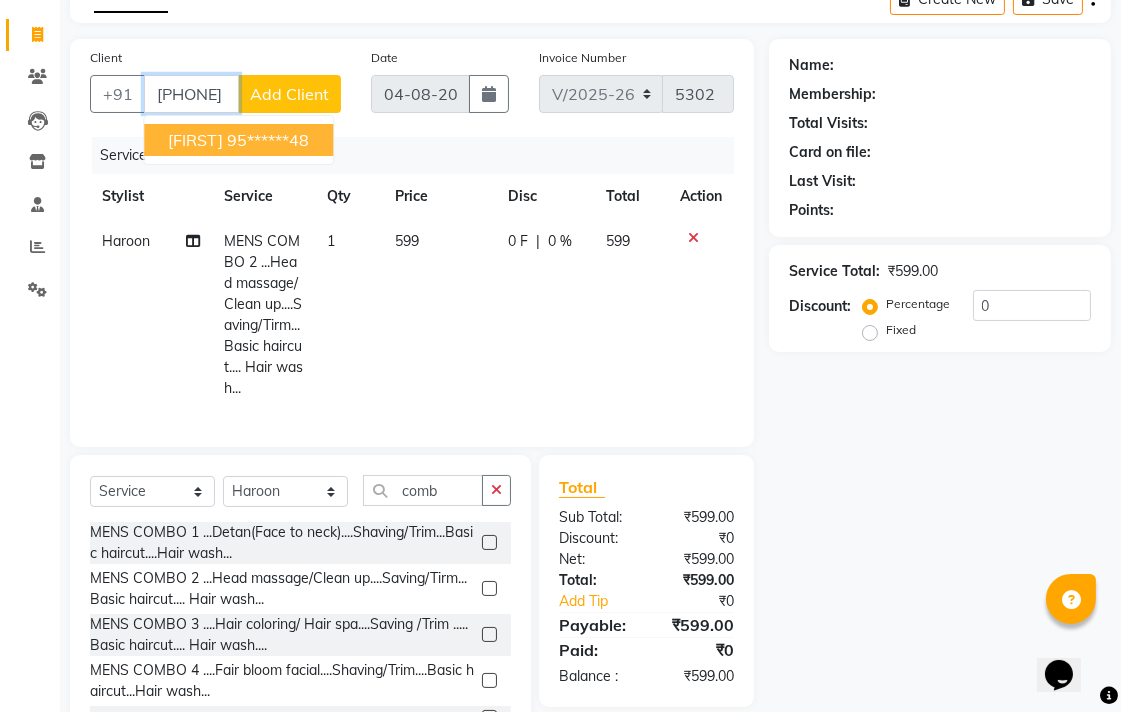 click on "95******48" at bounding box center (268, 140) 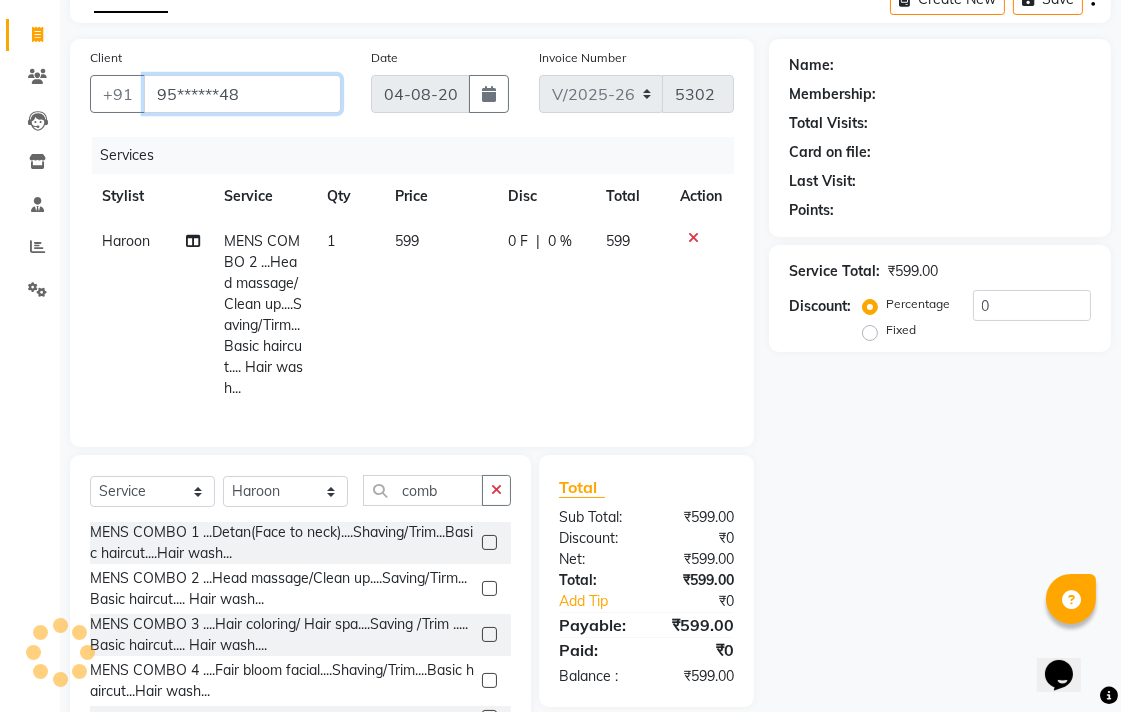 type on "95******48" 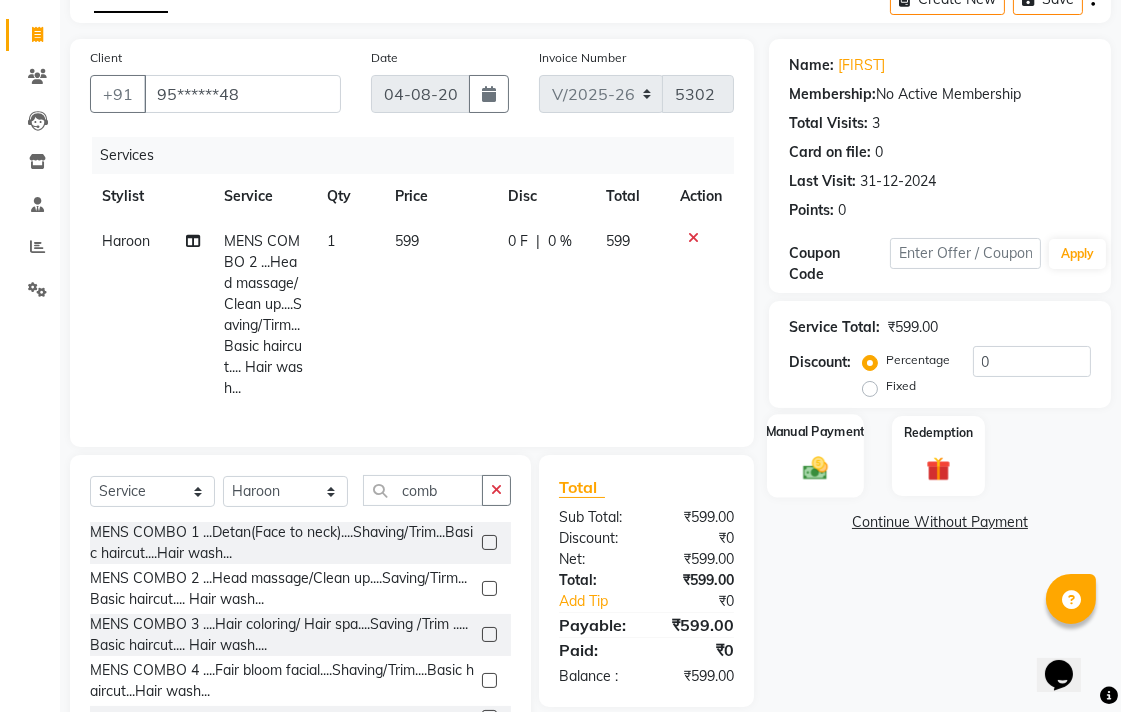 click on "Manual Payment" 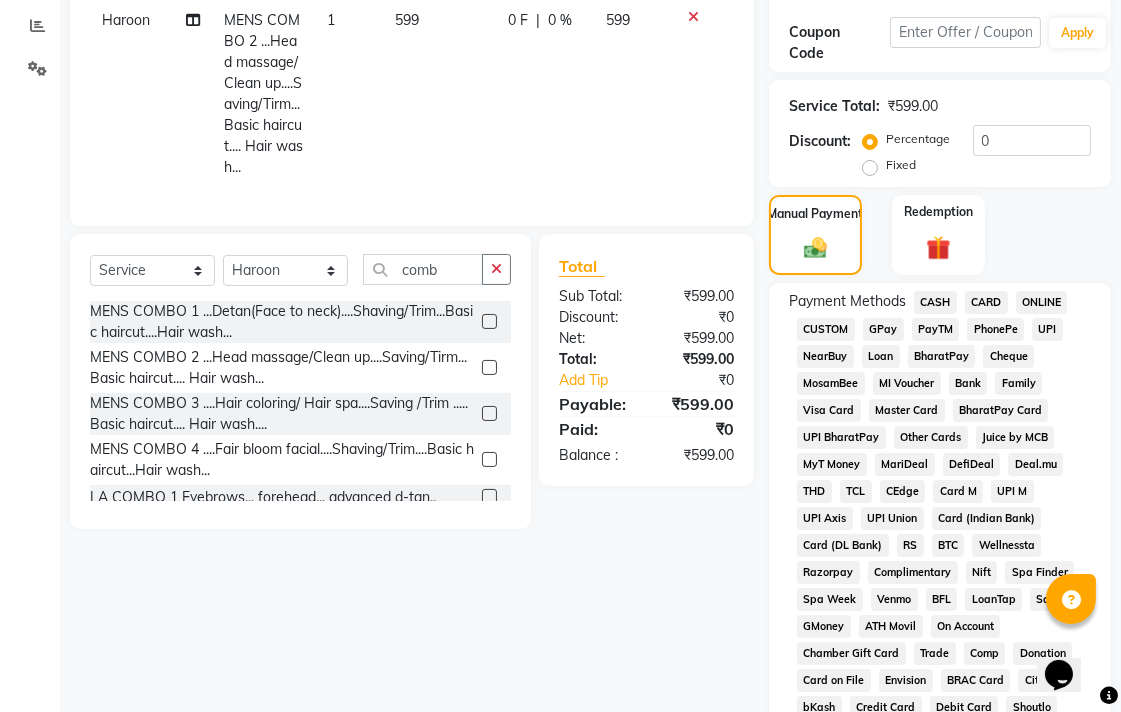 scroll, scrollTop: 333, scrollLeft: 0, axis: vertical 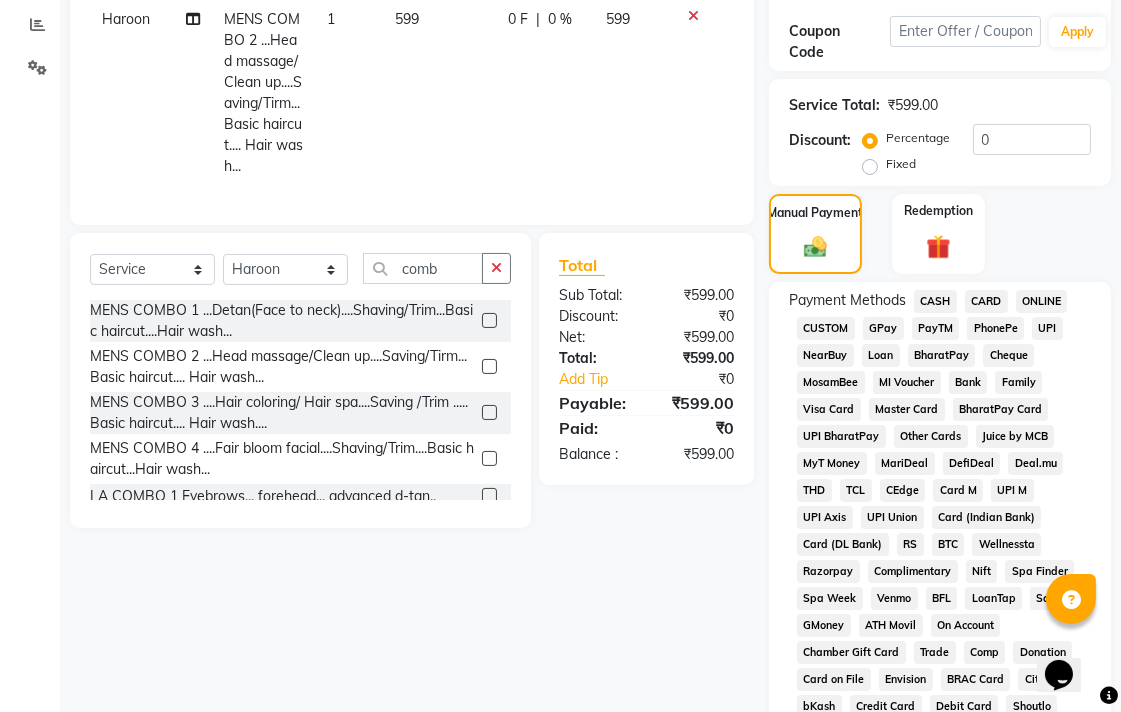 click on "UPI" 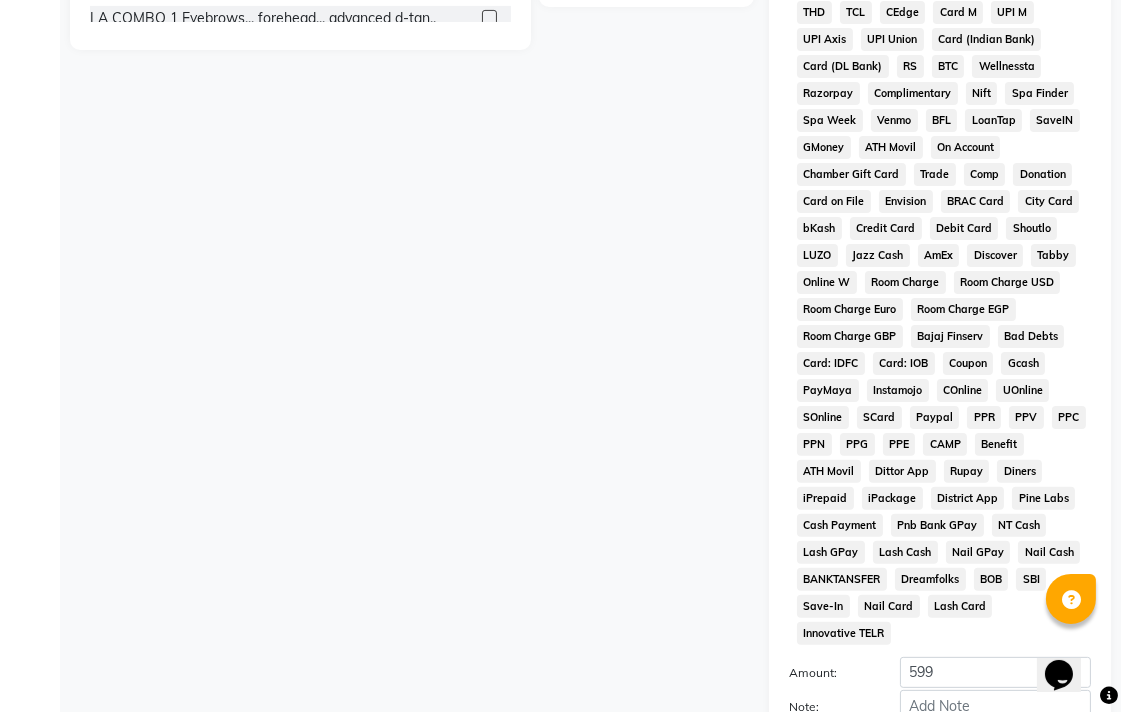 scroll, scrollTop: 913, scrollLeft: 0, axis: vertical 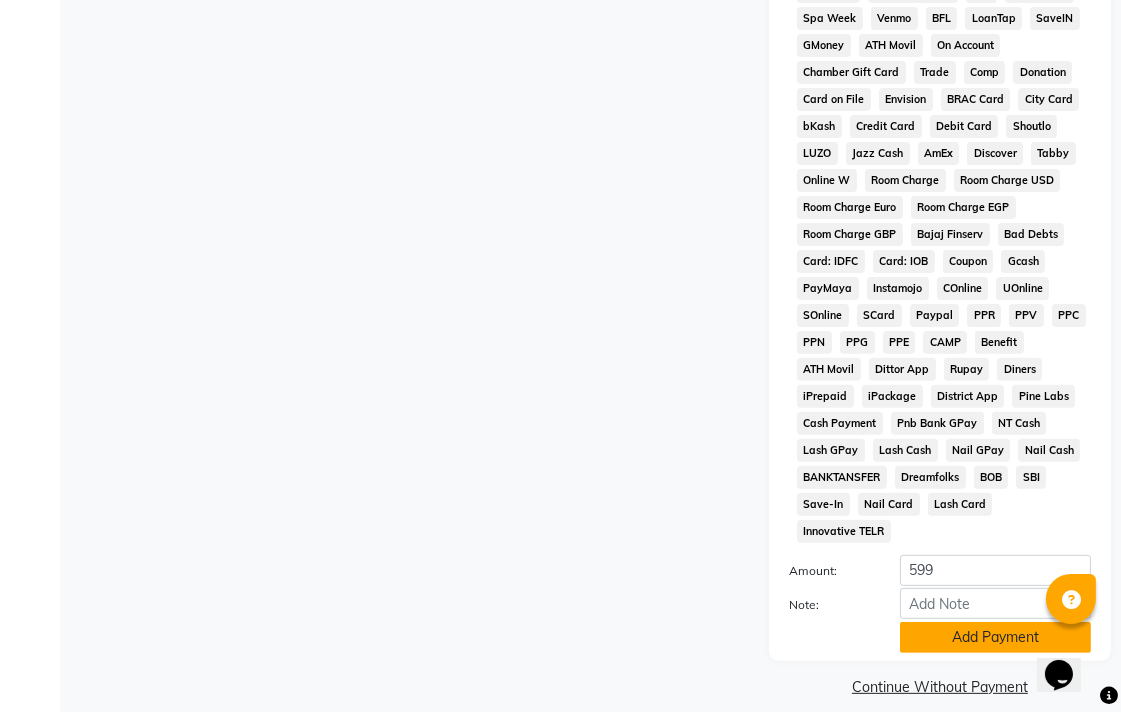 click on "Add Payment" 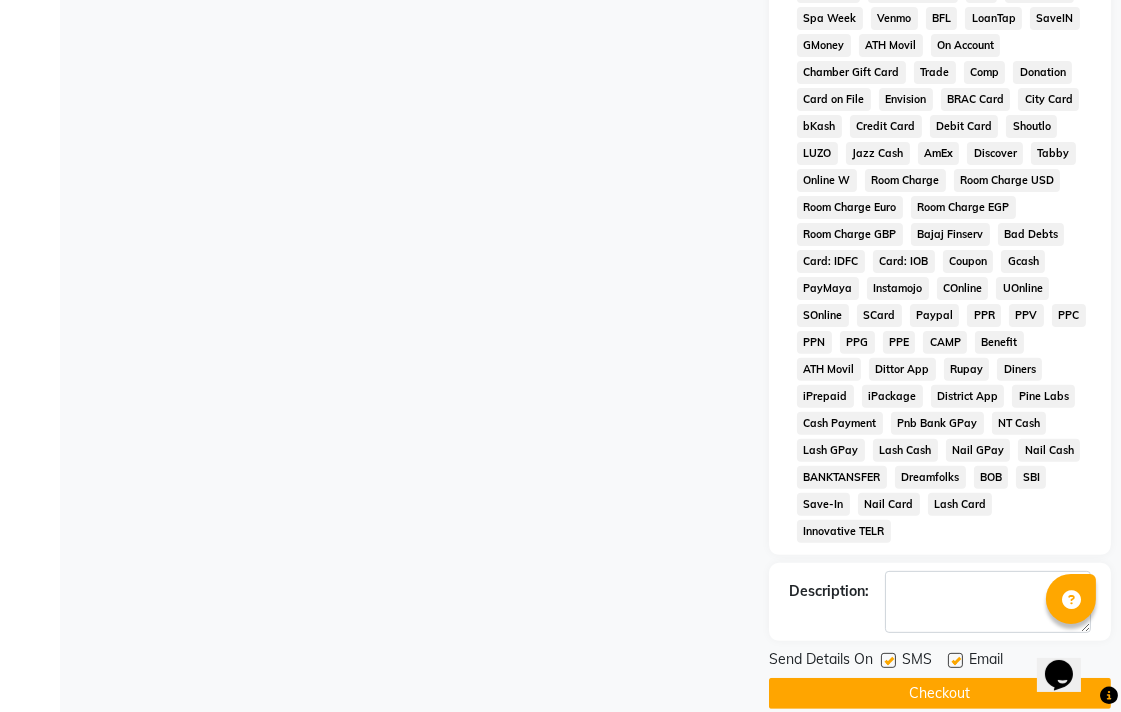 click on "Checkout" 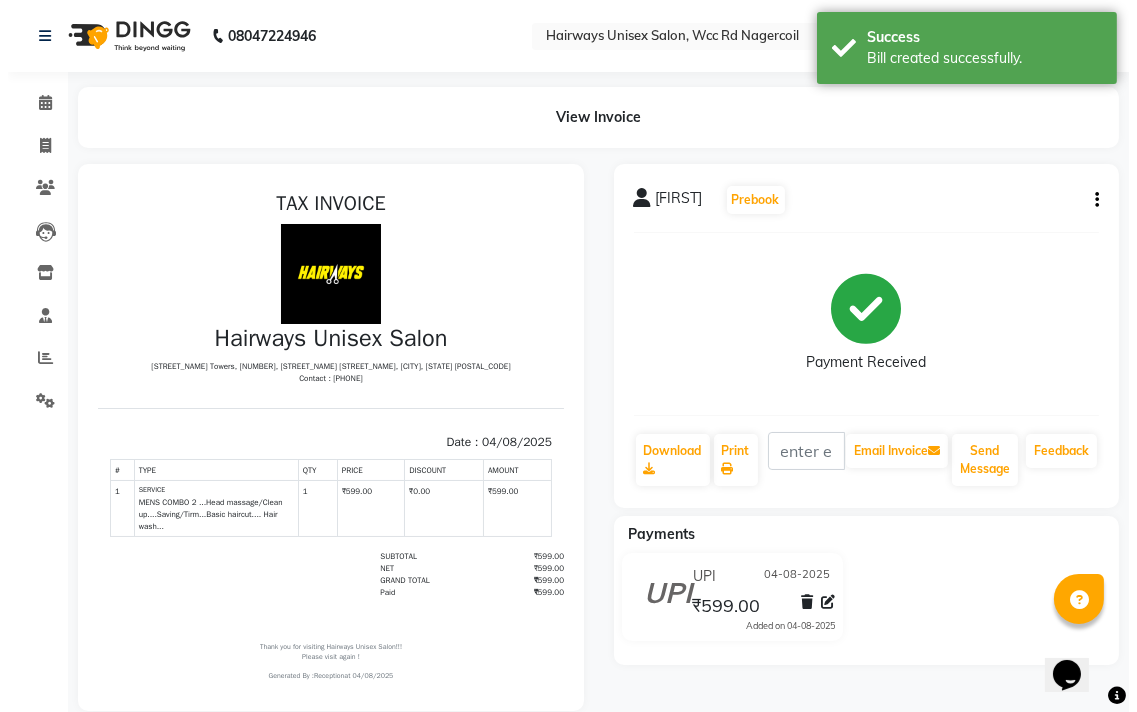 scroll, scrollTop: 0, scrollLeft: 0, axis: both 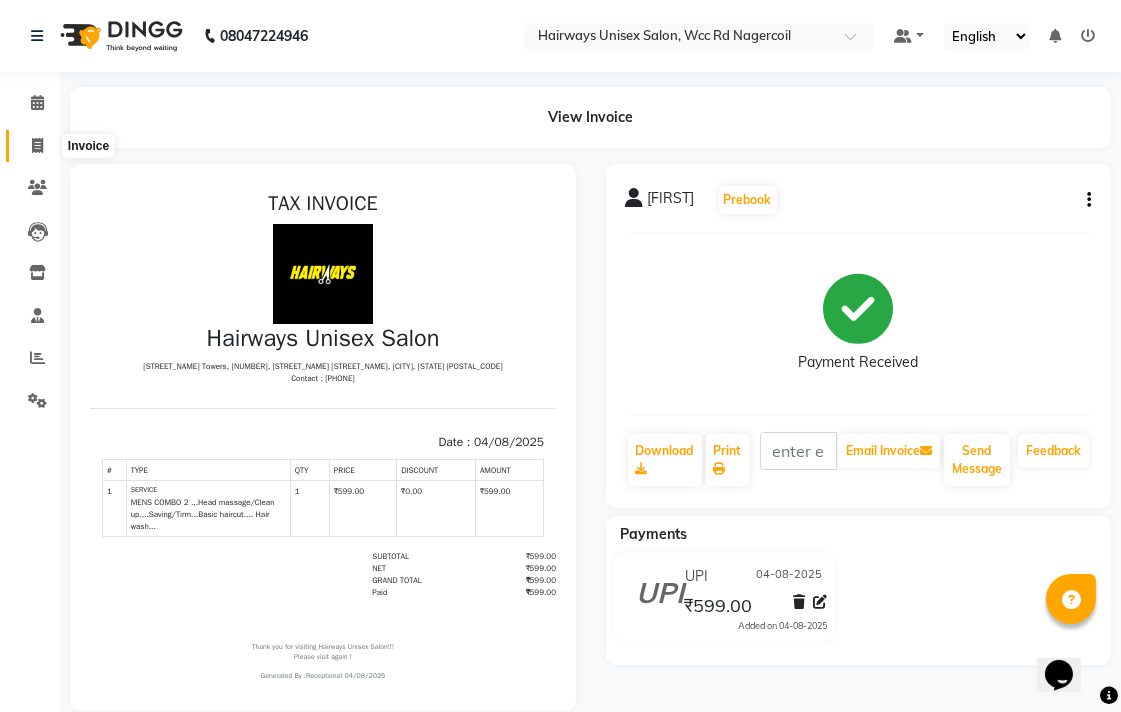 click 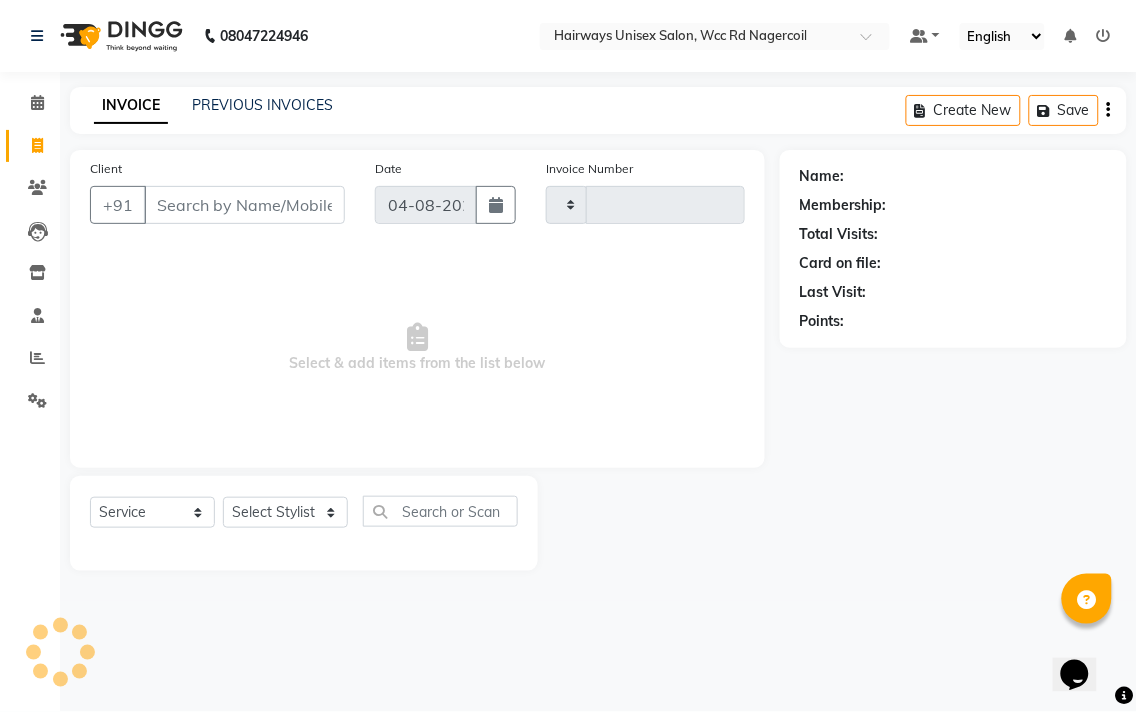 type on "5303" 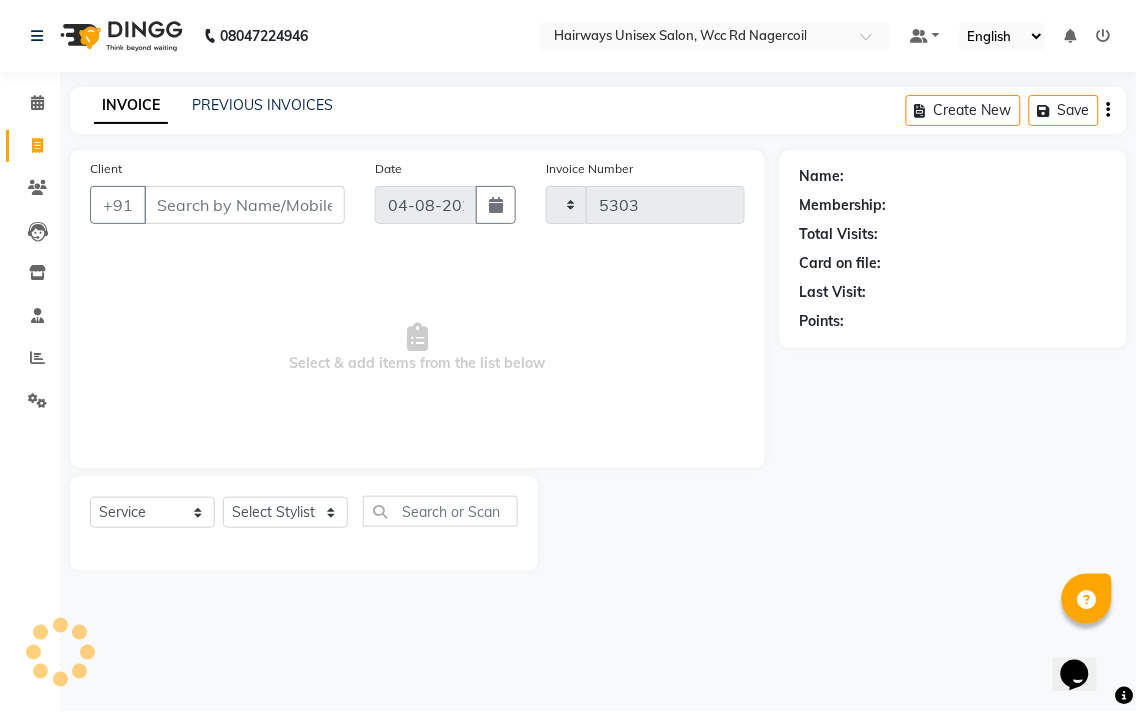 select on "6523" 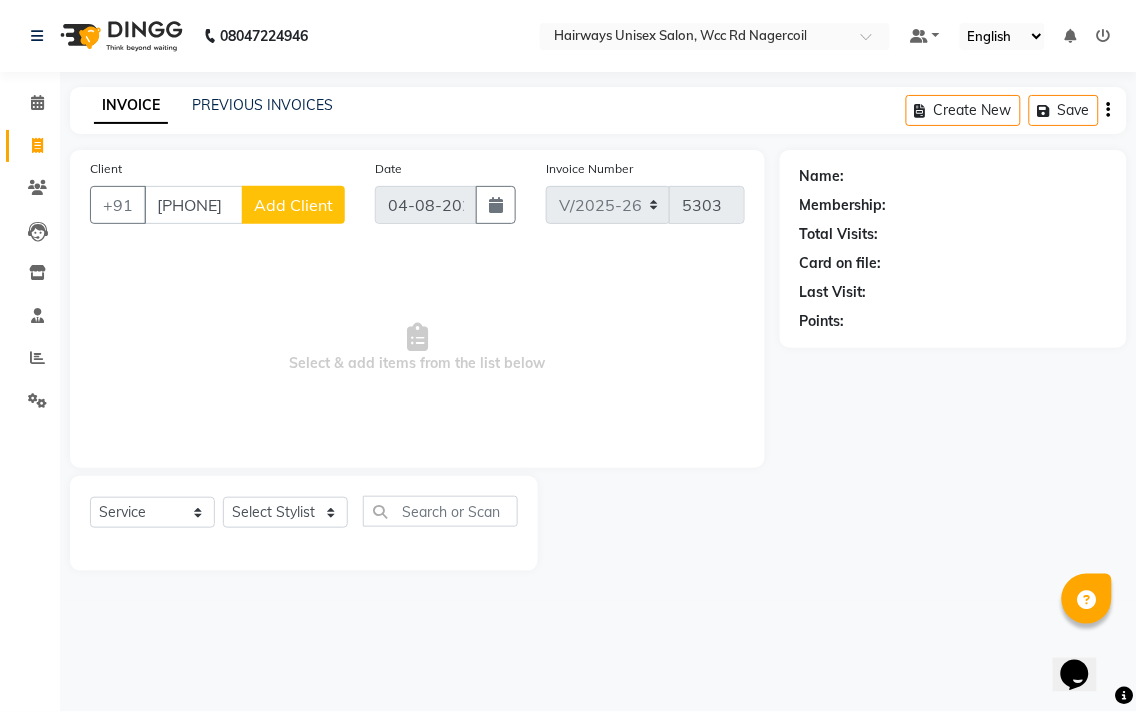 type on "[PHONE]" 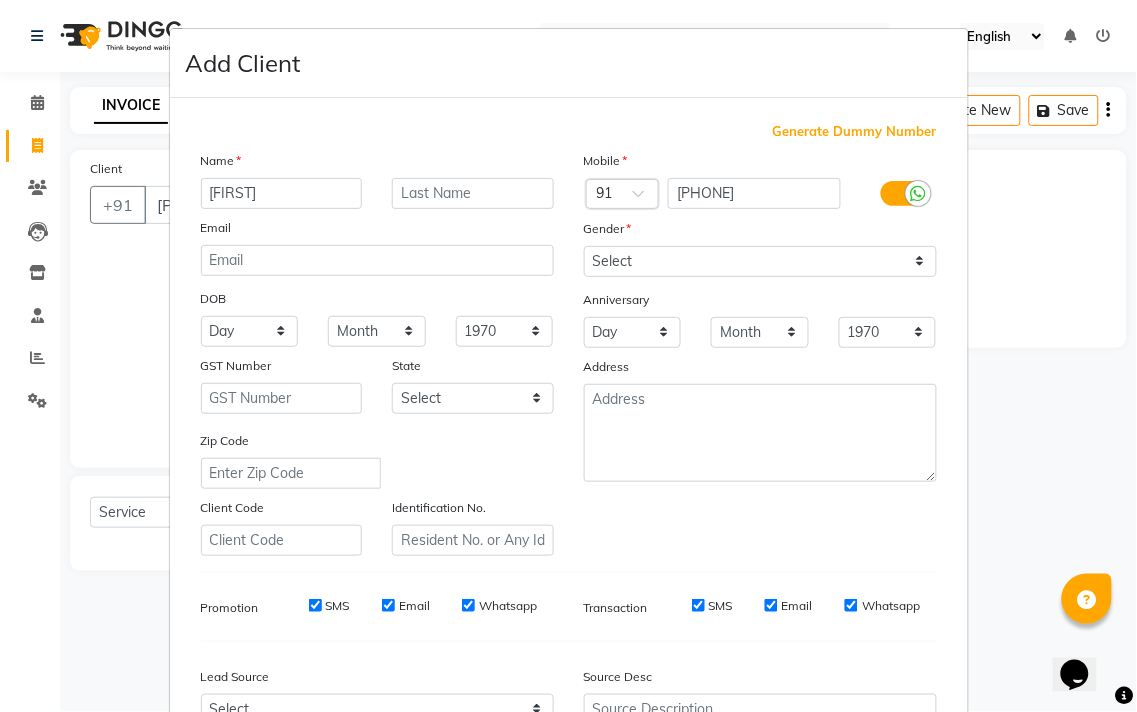 type on "[FIRST]" 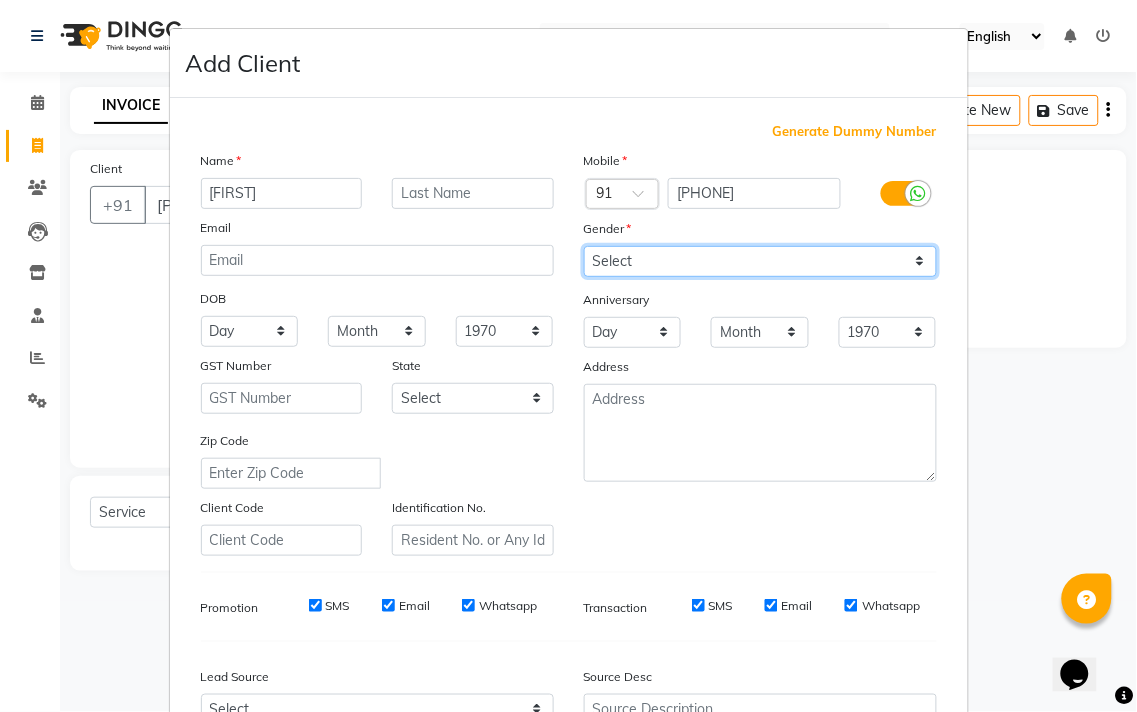 drag, startPoint x: 637, startPoint y: 258, endPoint x: 637, endPoint y: 275, distance: 17 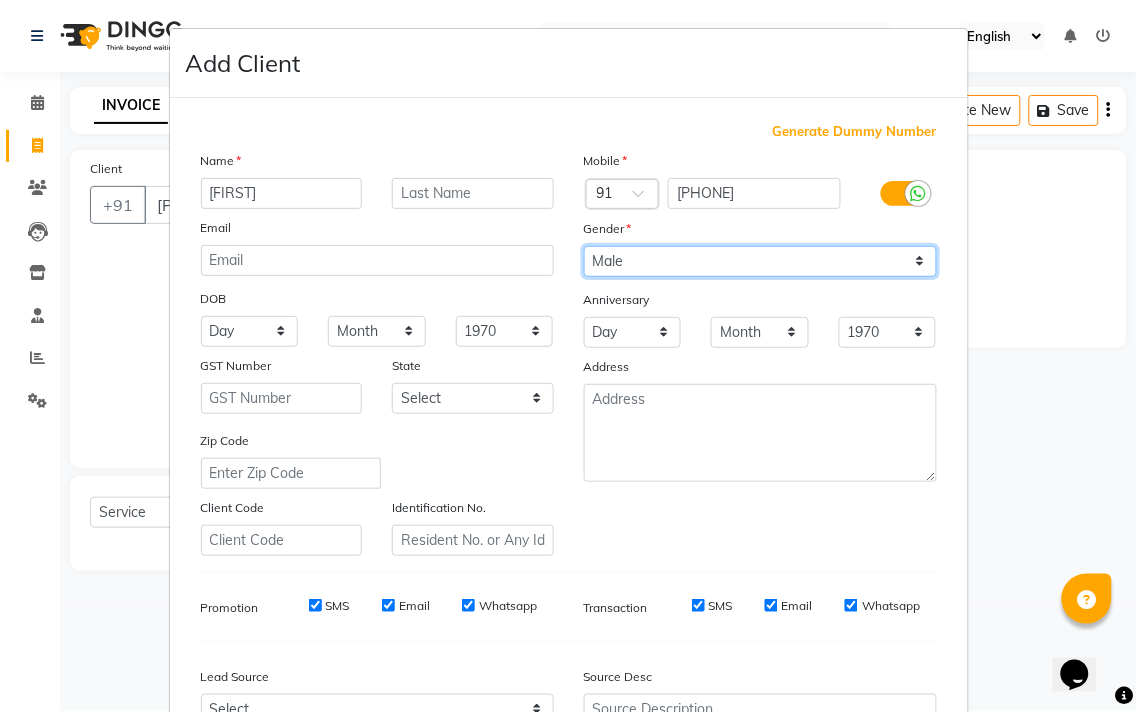 click on "Select Male Female Other Prefer Not To Say" at bounding box center (760, 261) 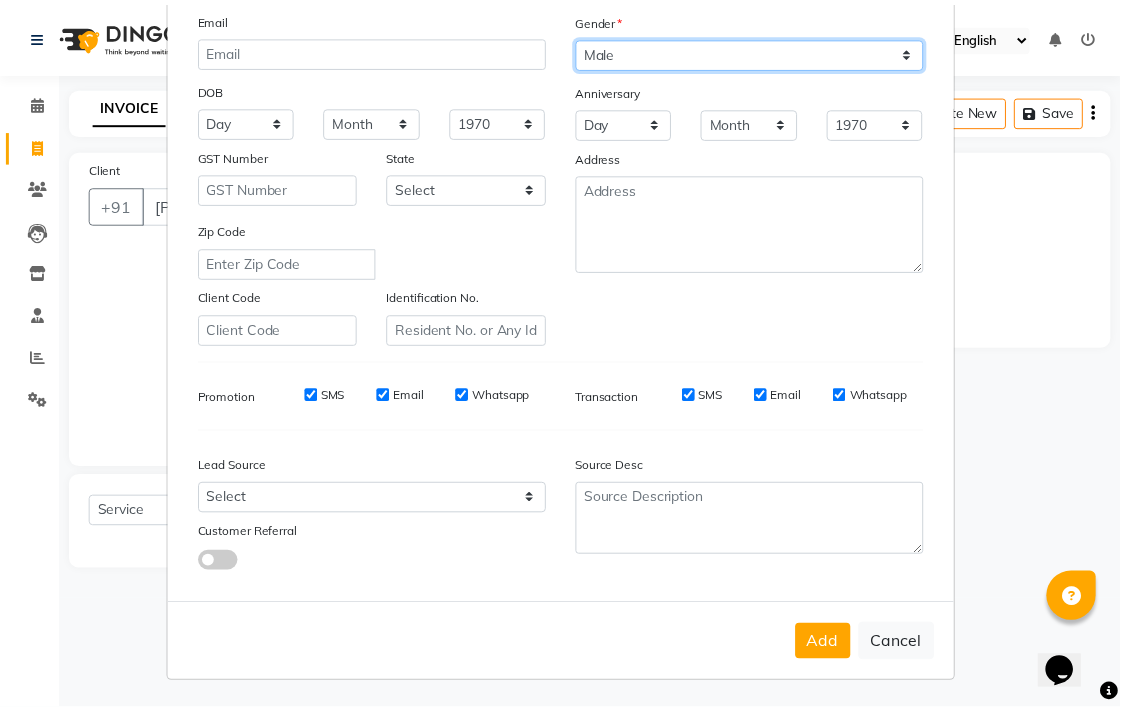 scroll, scrollTop: 212, scrollLeft: 0, axis: vertical 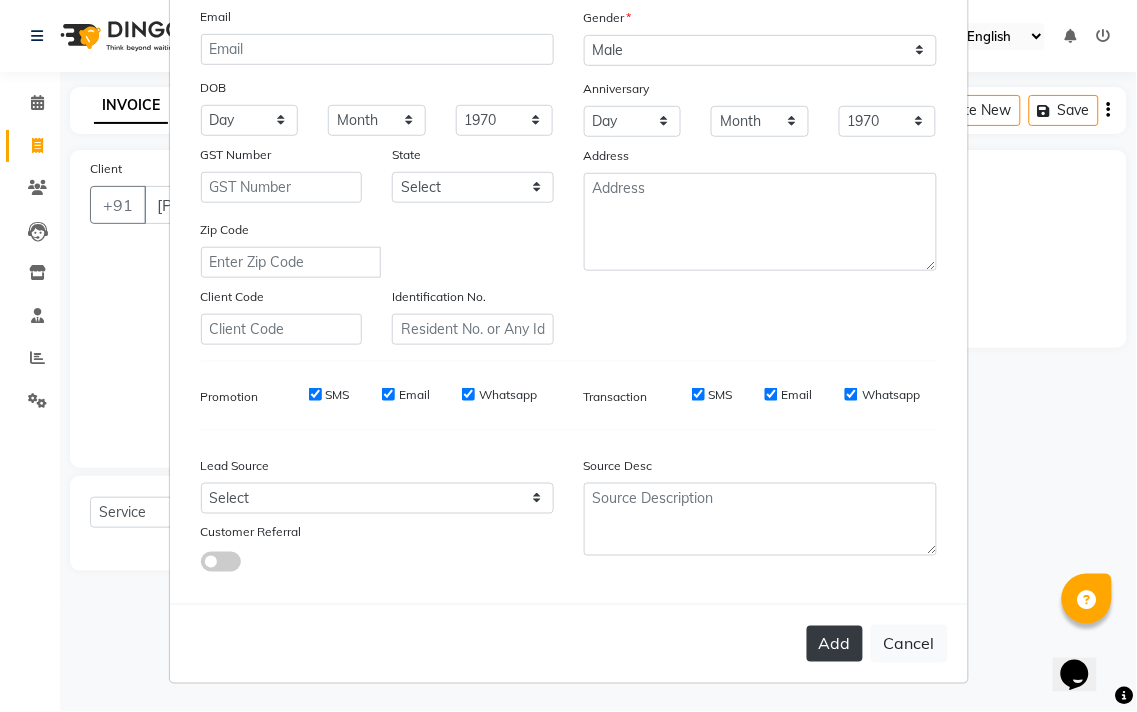 click on "Add" at bounding box center [835, 644] 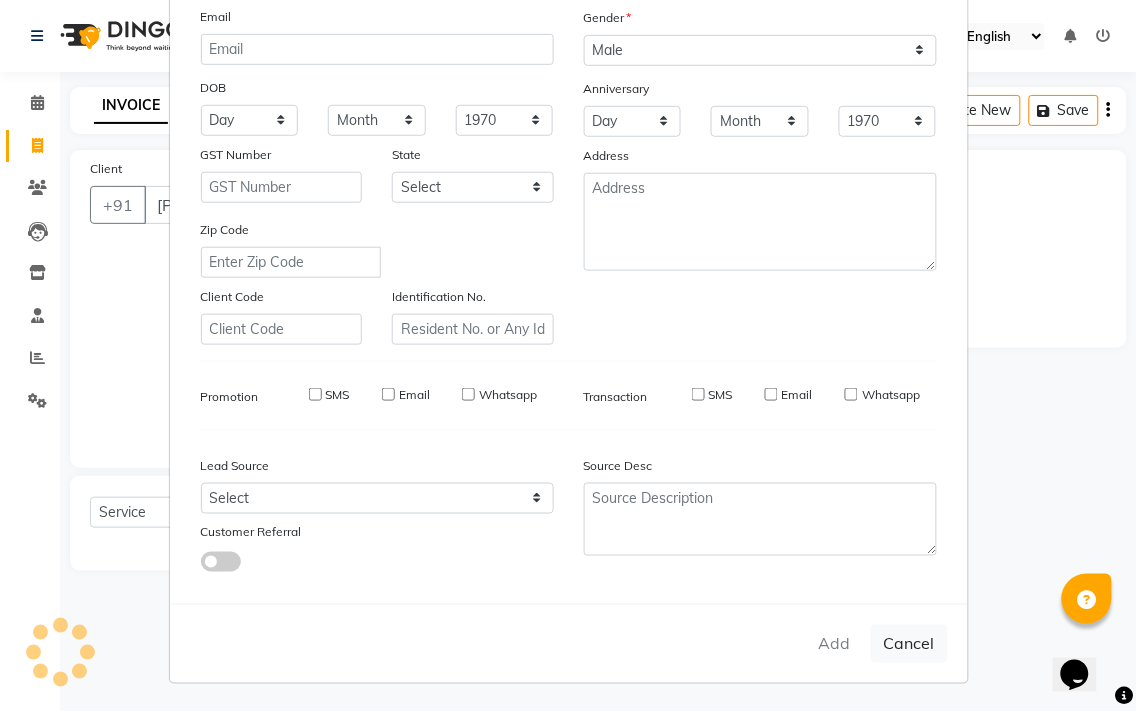type on "81******78" 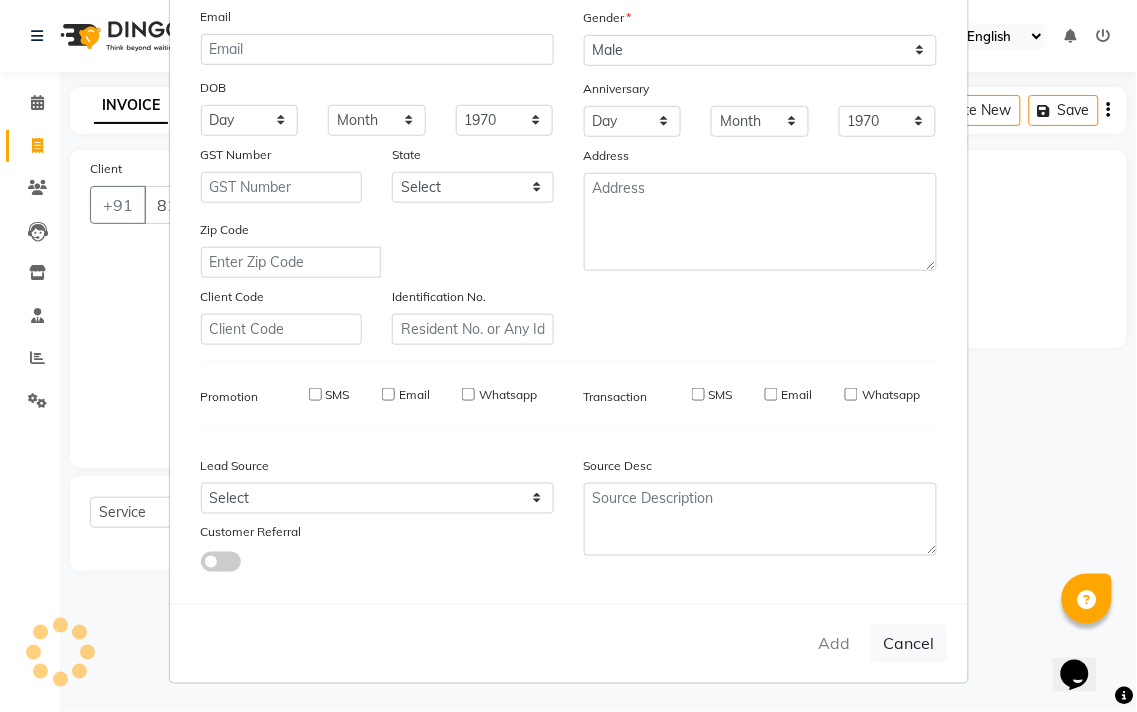 select 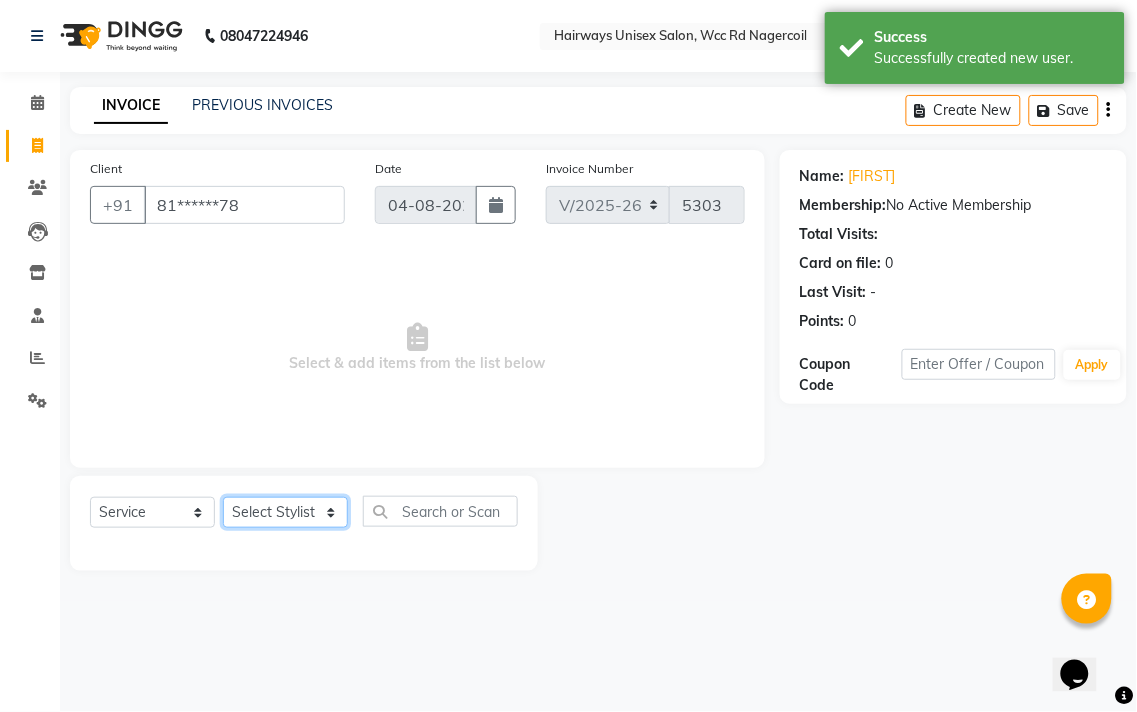 click on "Select Stylist Admin Chitra divya Gokila Haroon Imran Reception Salman Sartaj Khan Talib" 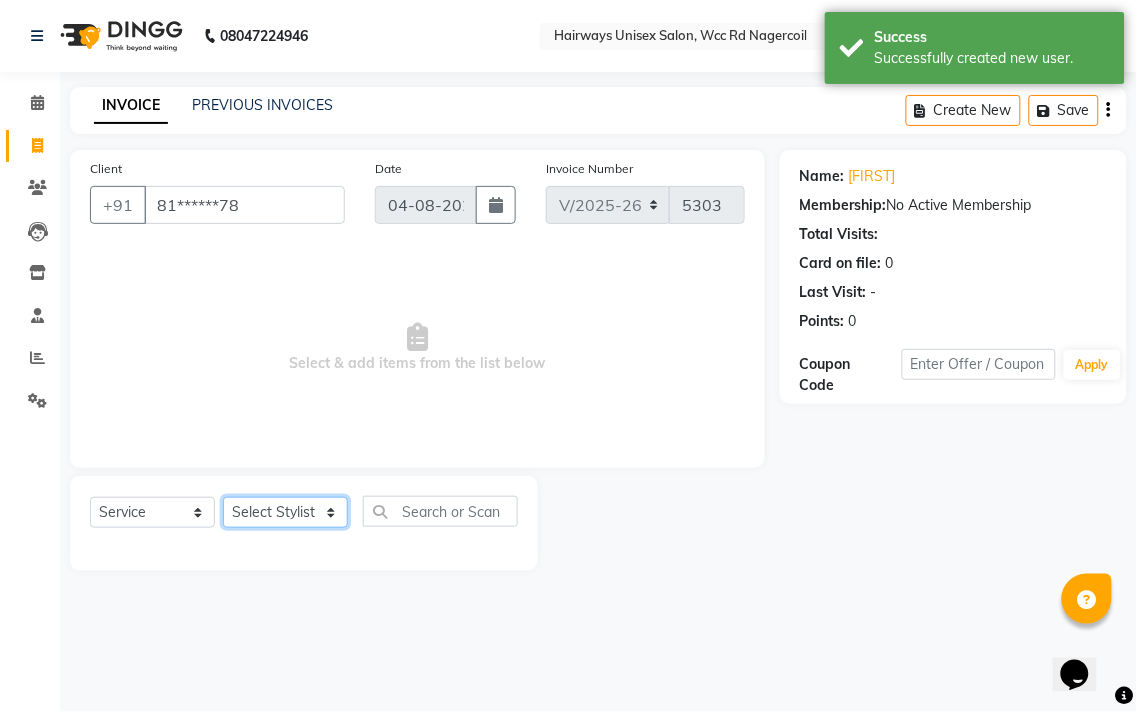 select on "49920" 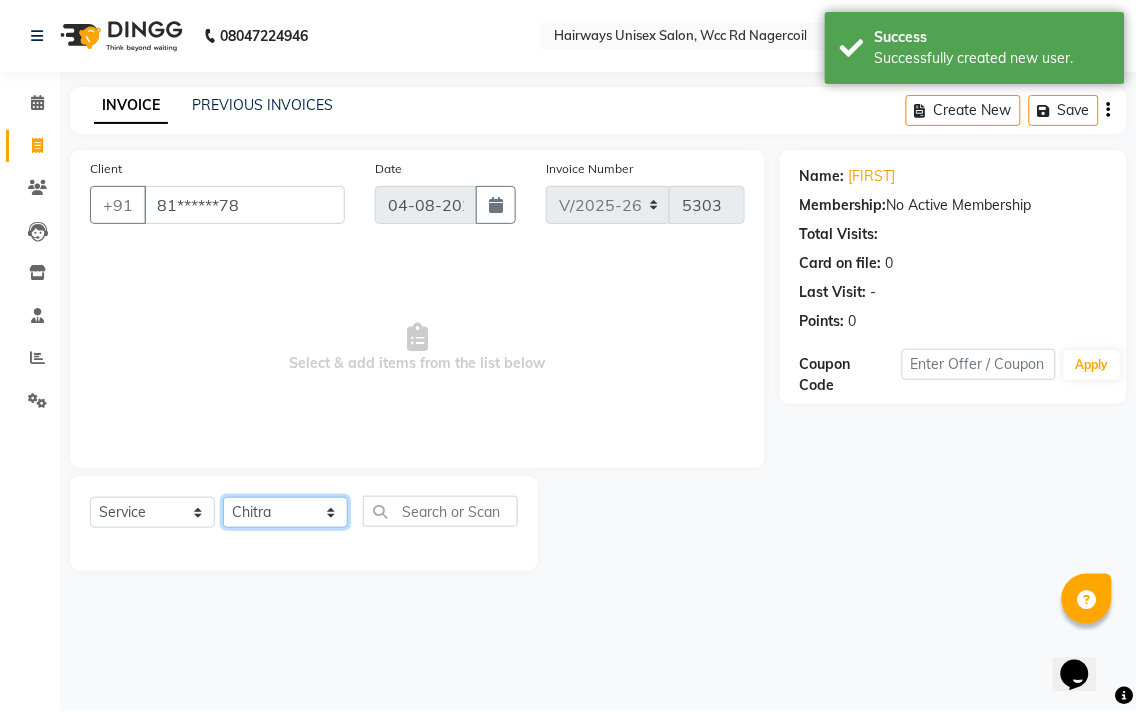 click on "Select Stylist Admin Chitra divya Gokila Haroon Imran Reception Salman Sartaj Khan Talib" 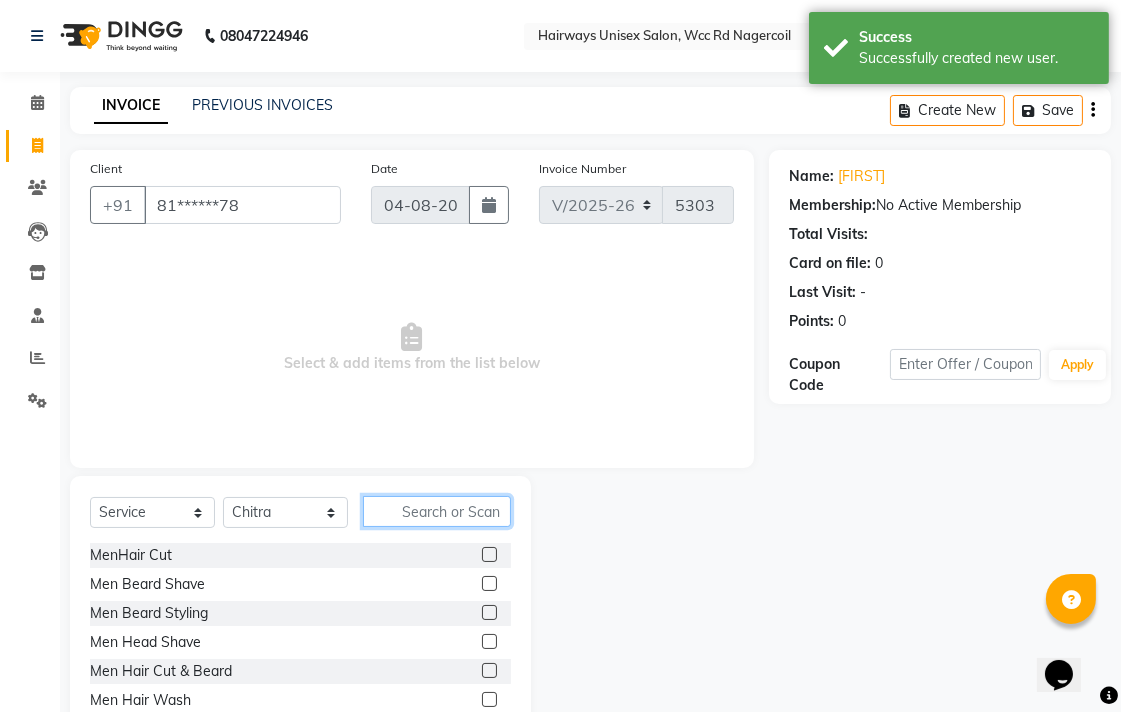 click 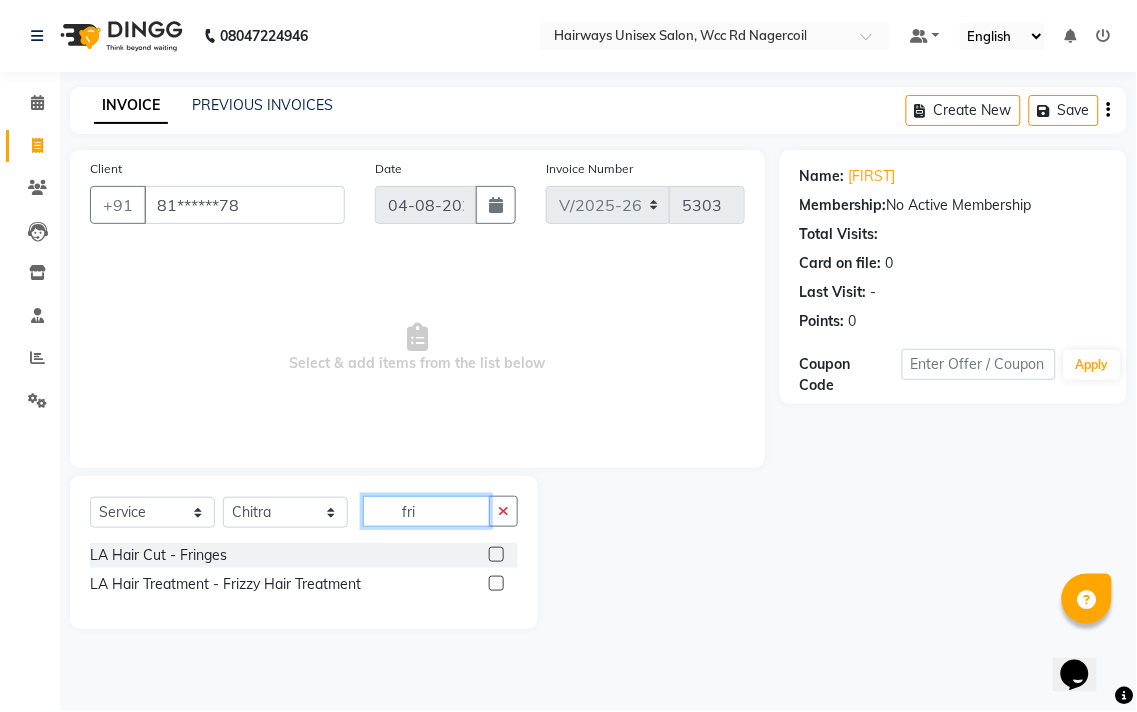 type on "fri" 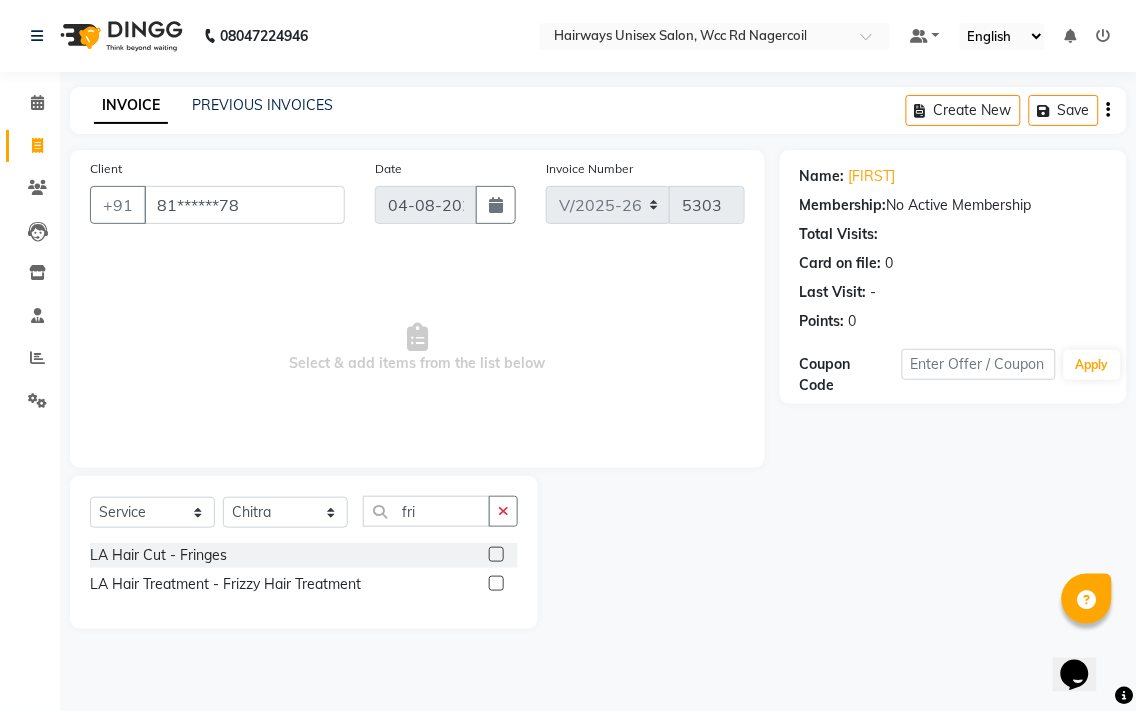 click 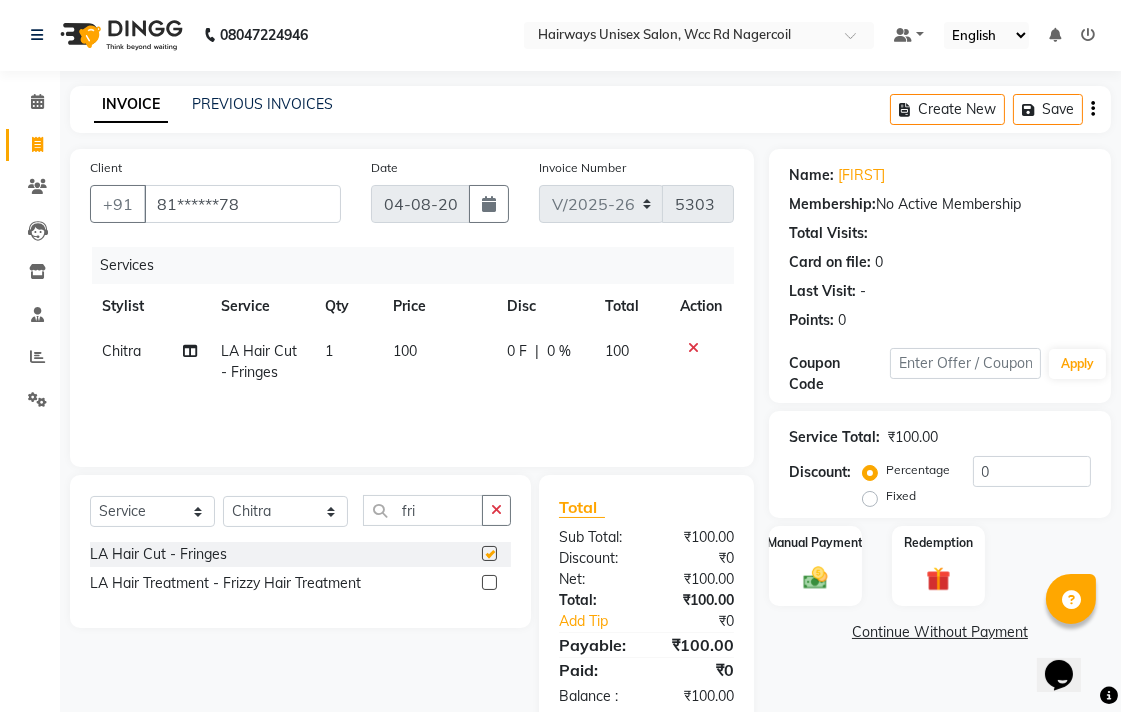 checkbox on "false" 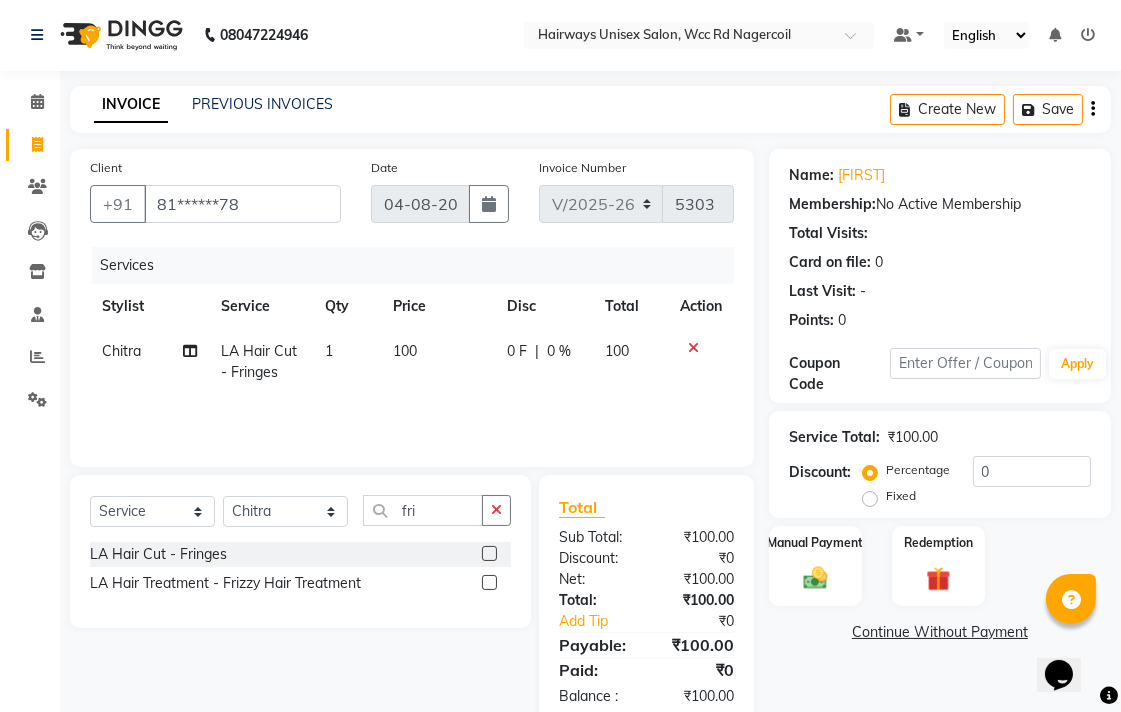 scroll, scrollTop: 46, scrollLeft: 0, axis: vertical 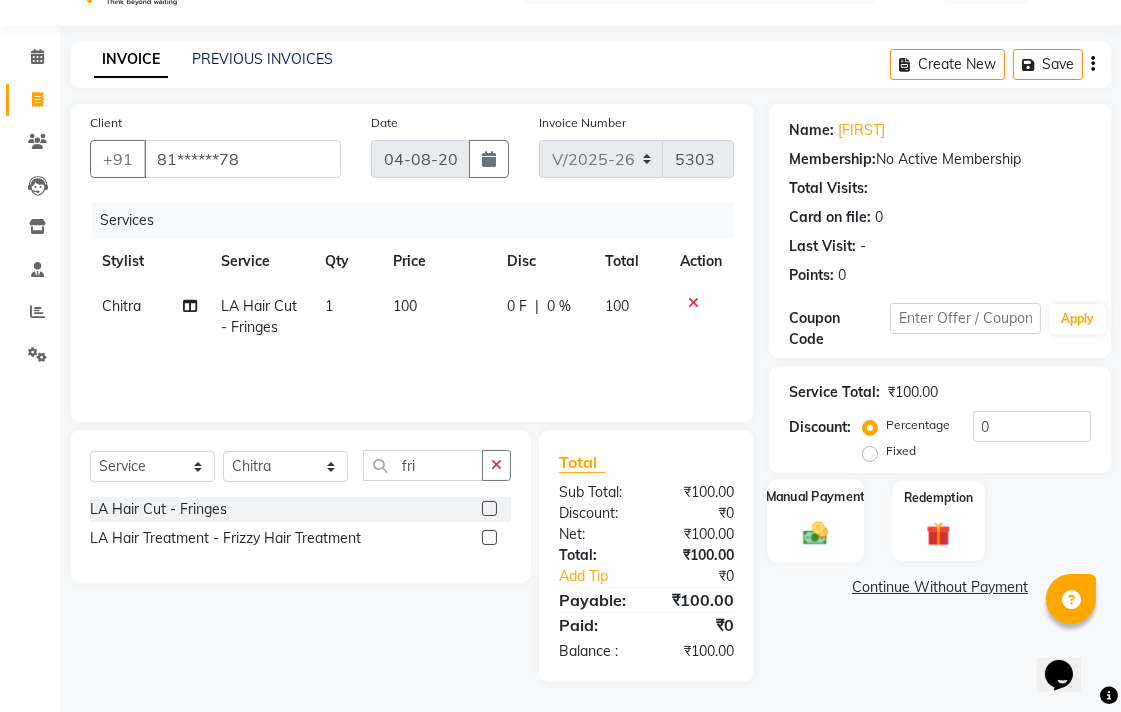 click on "Manual Payment" 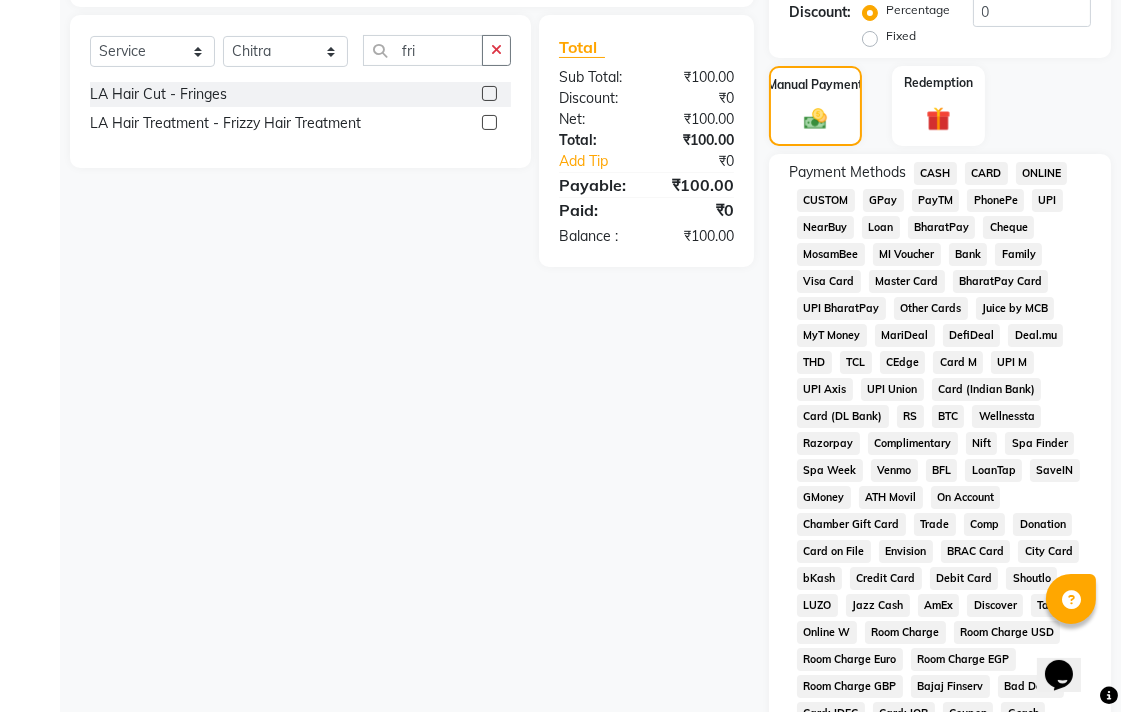scroll, scrollTop: 268, scrollLeft: 0, axis: vertical 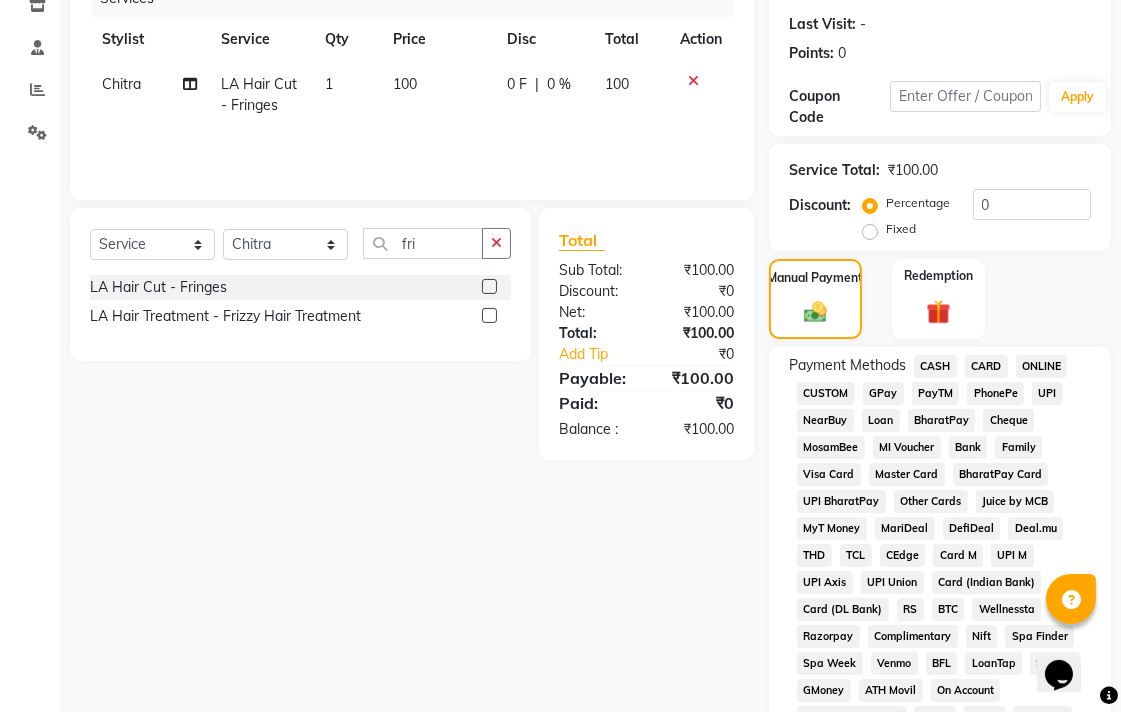 click on "CASH" 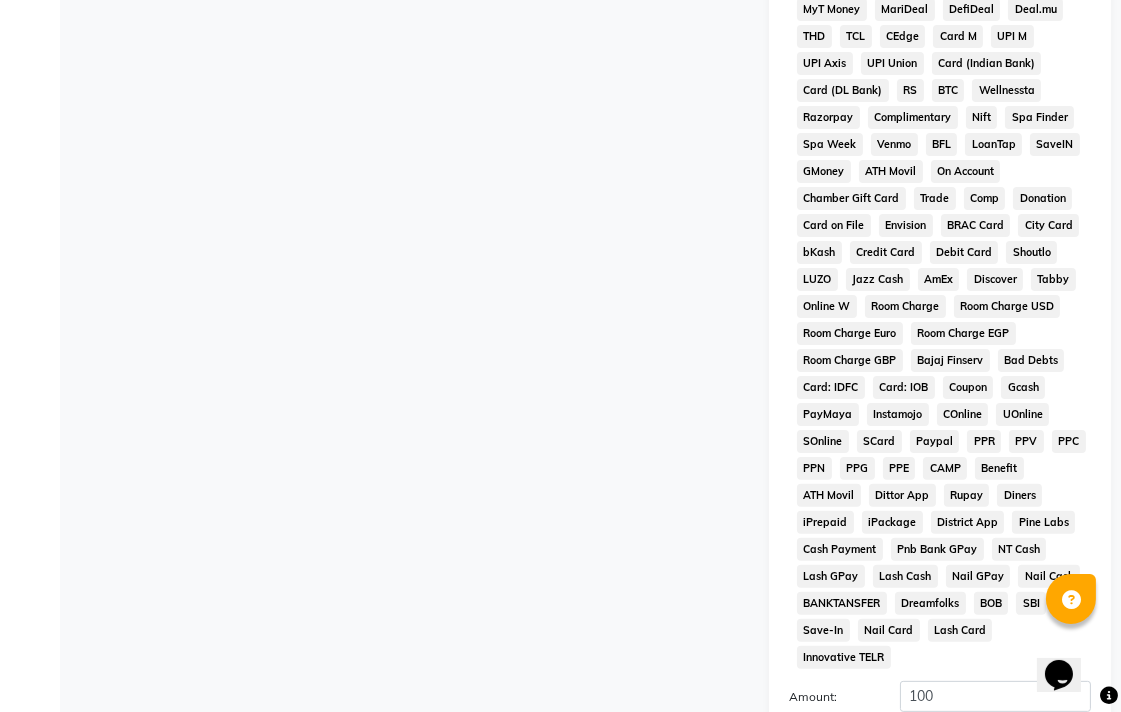 scroll, scrollTop: 913, scrollLeft: 0, axis: vertical 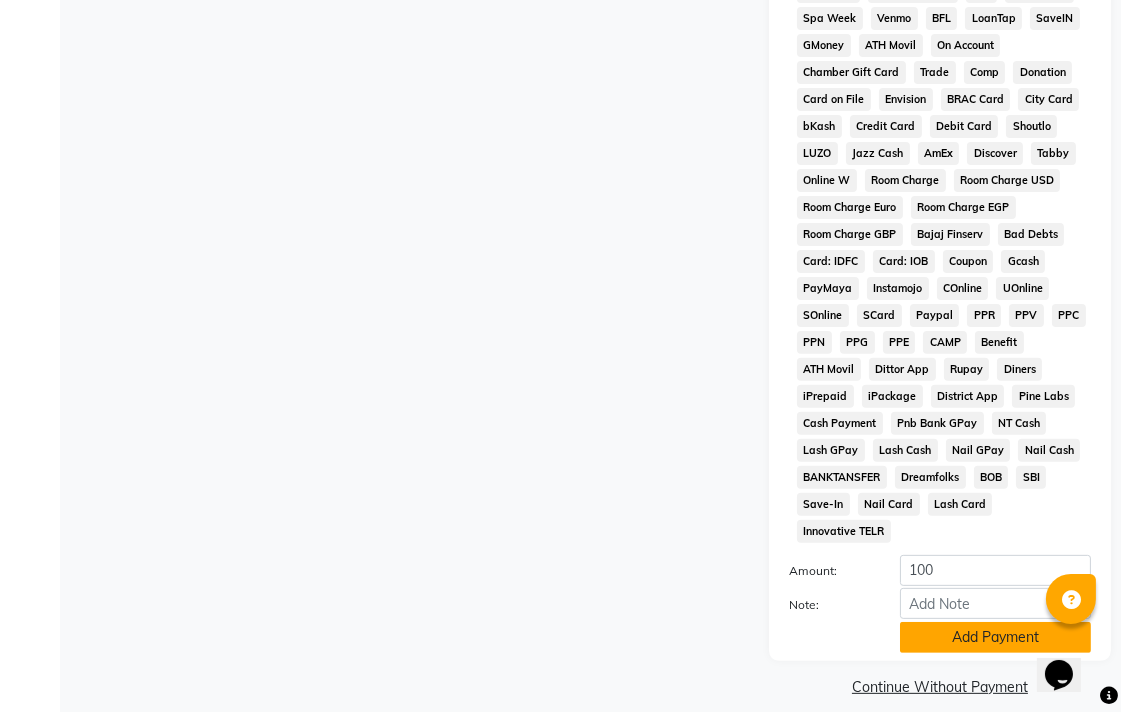 click on "Add Payment" 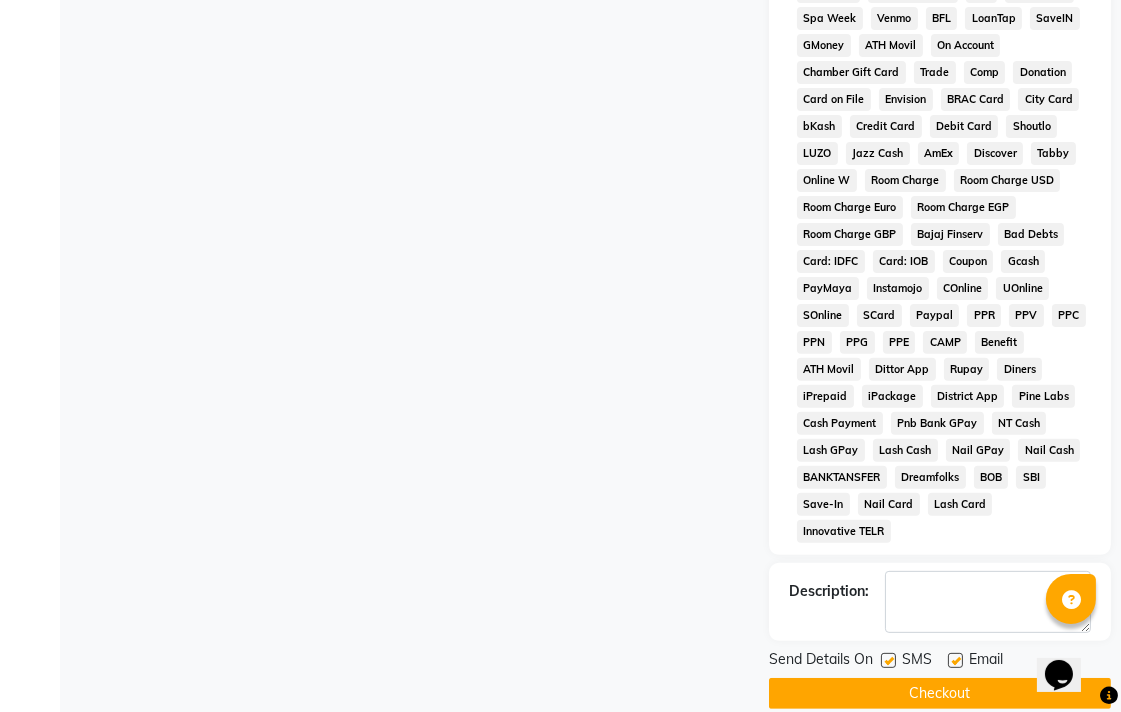 click on "Checkout" 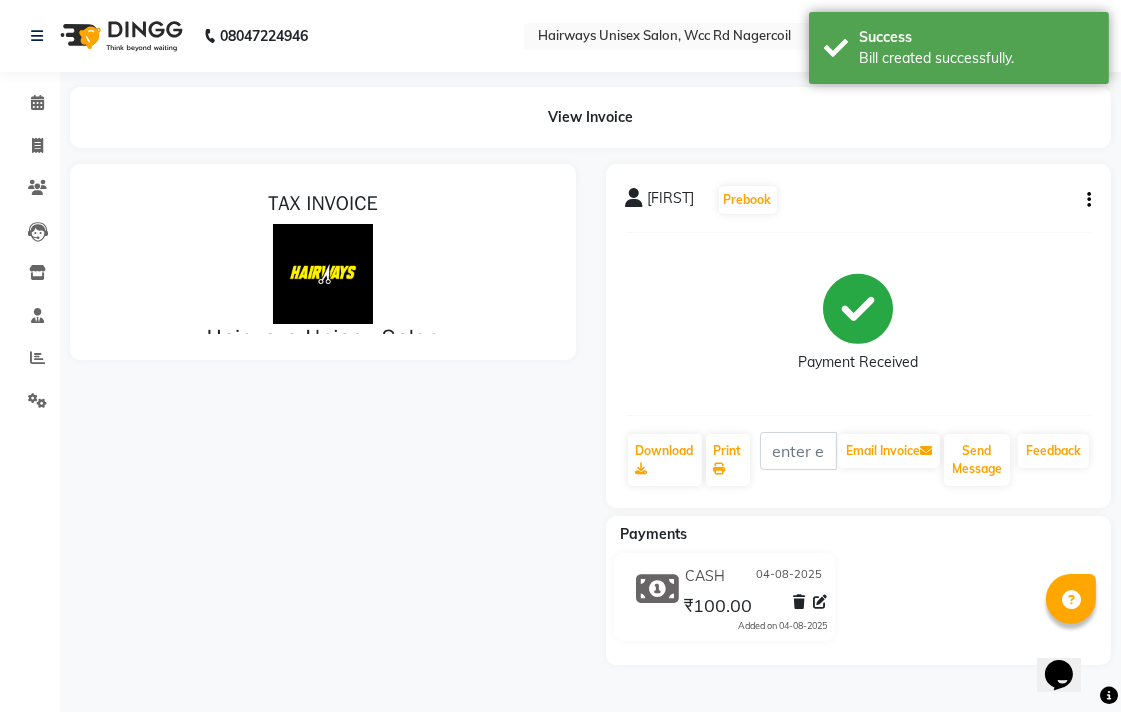 scroll, scrollTop: 0, scrollLeft: 0, axis: both 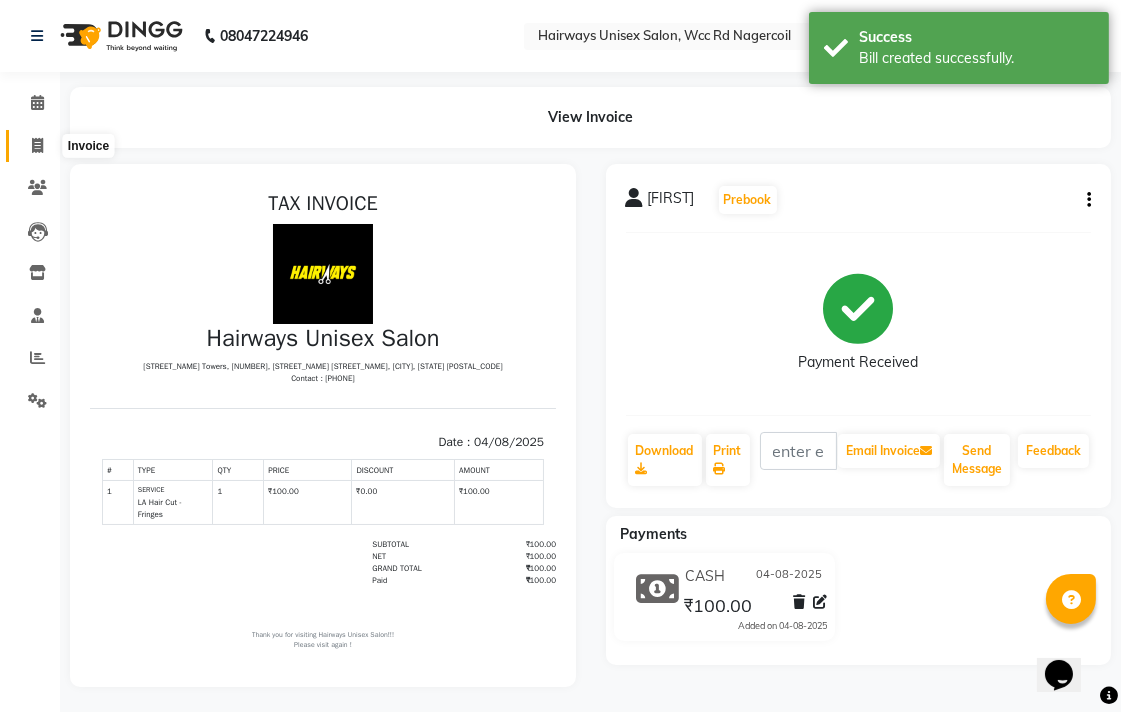 click 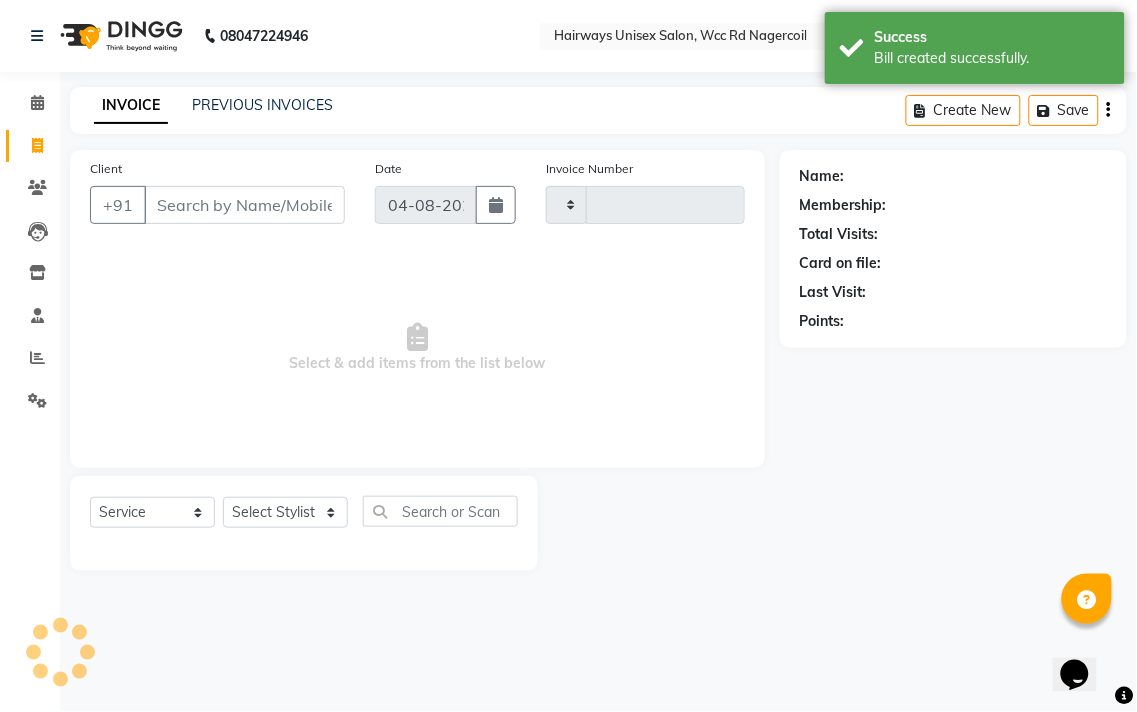 type on "5304" 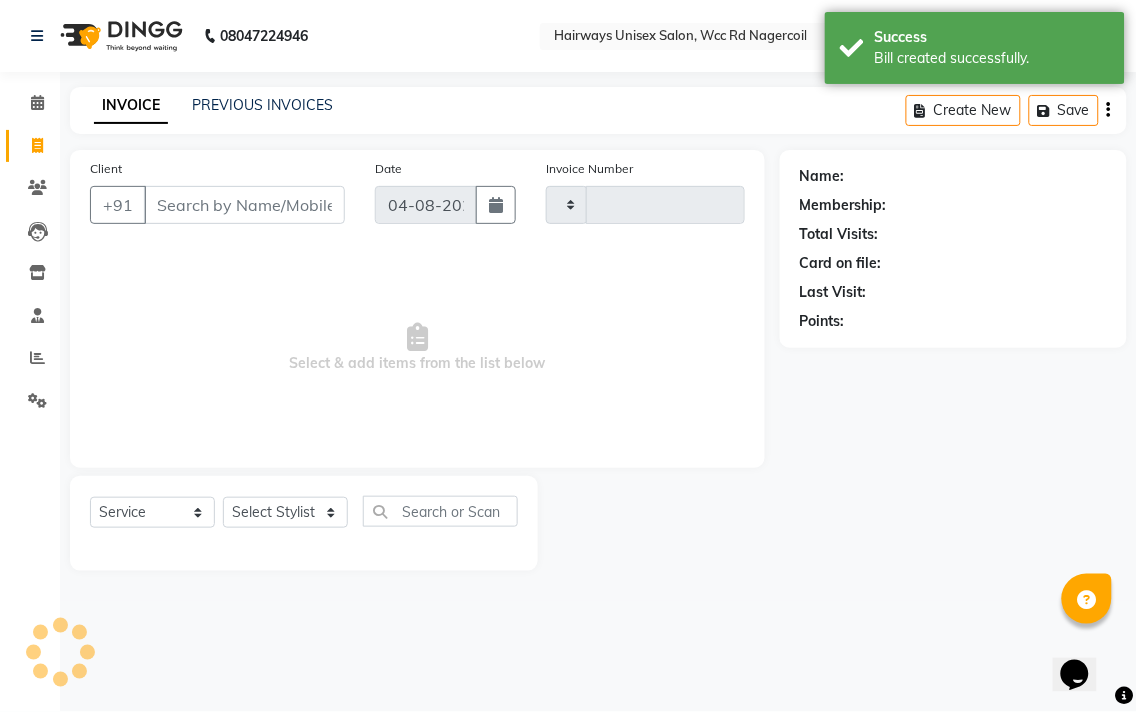 select on "6523" 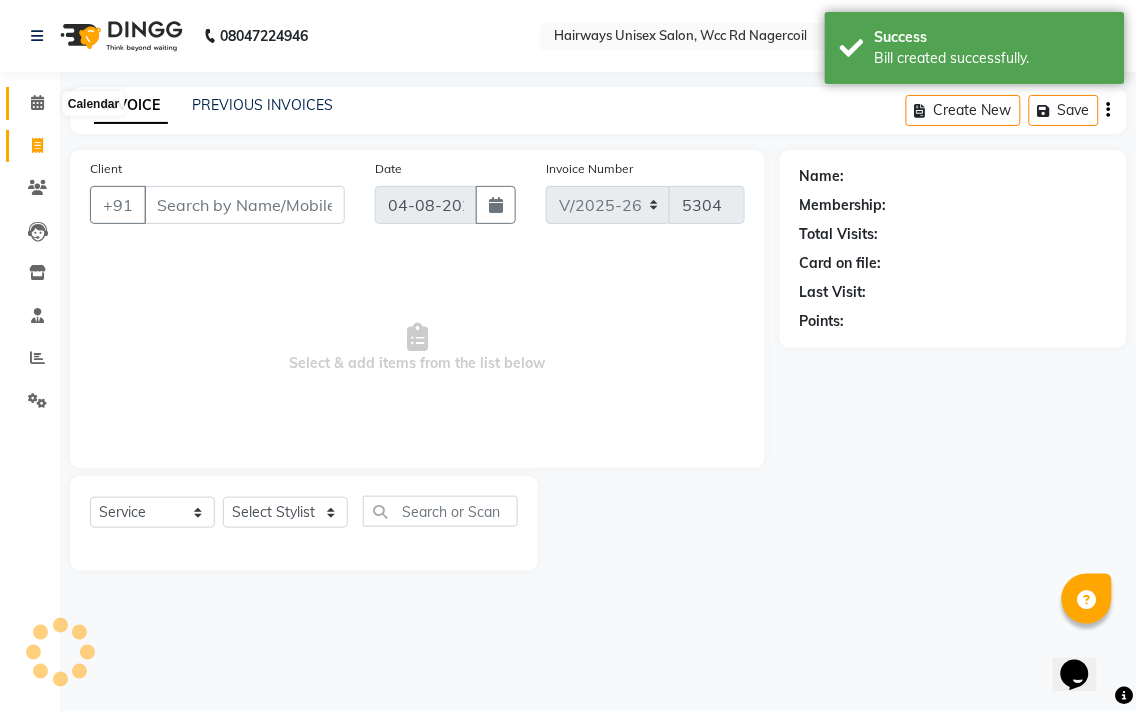 click 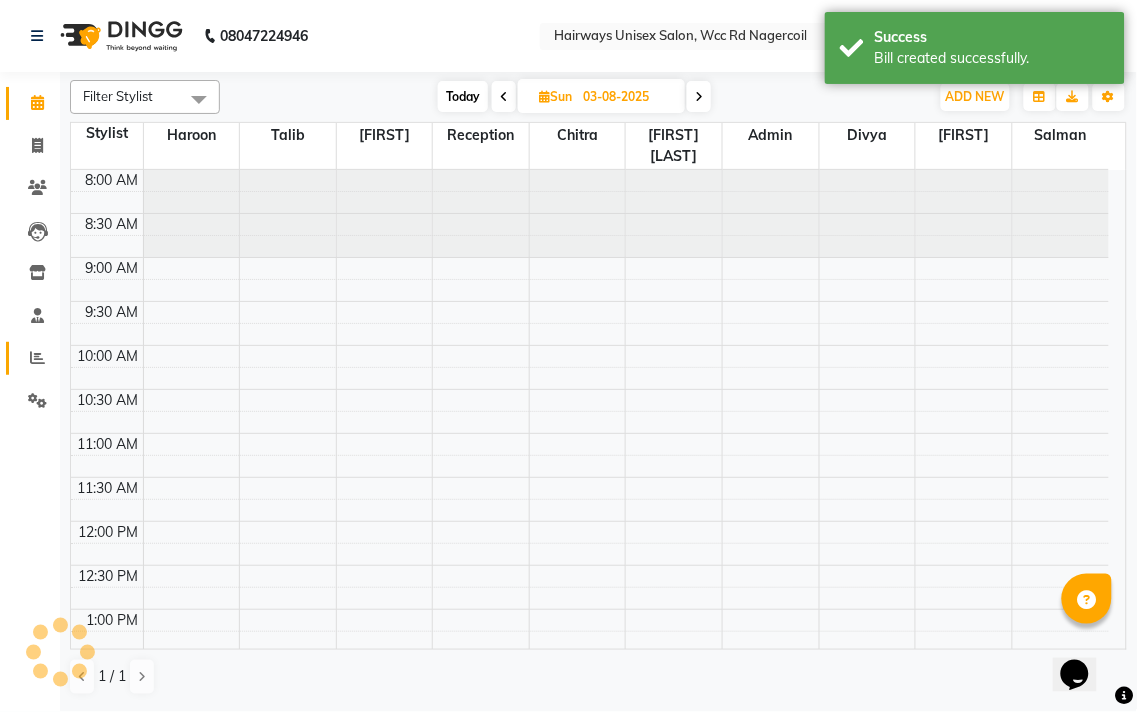click 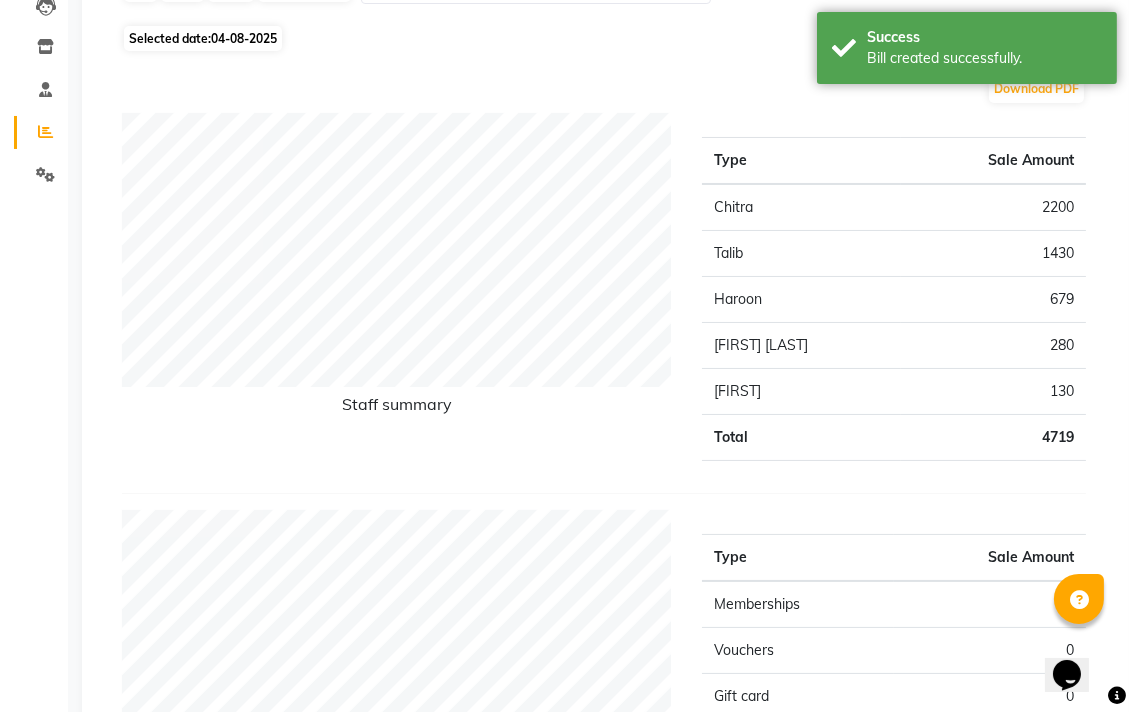 scroll, scrollTop: 0, scrollLeft: 0, axis: both 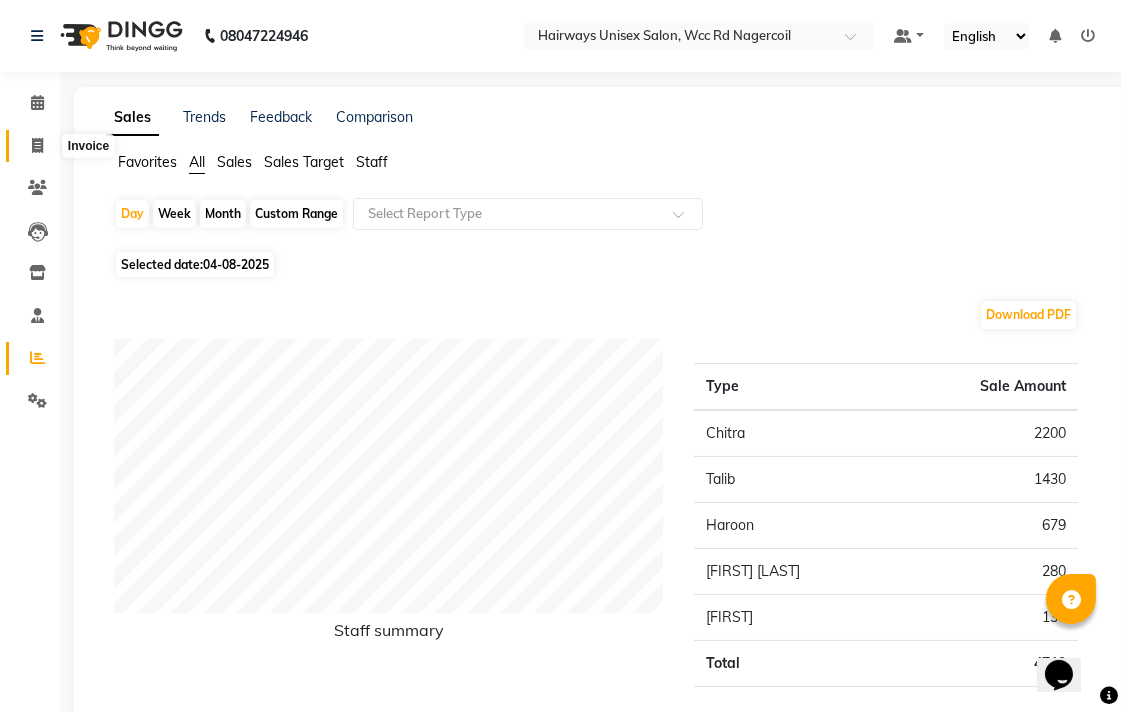 click 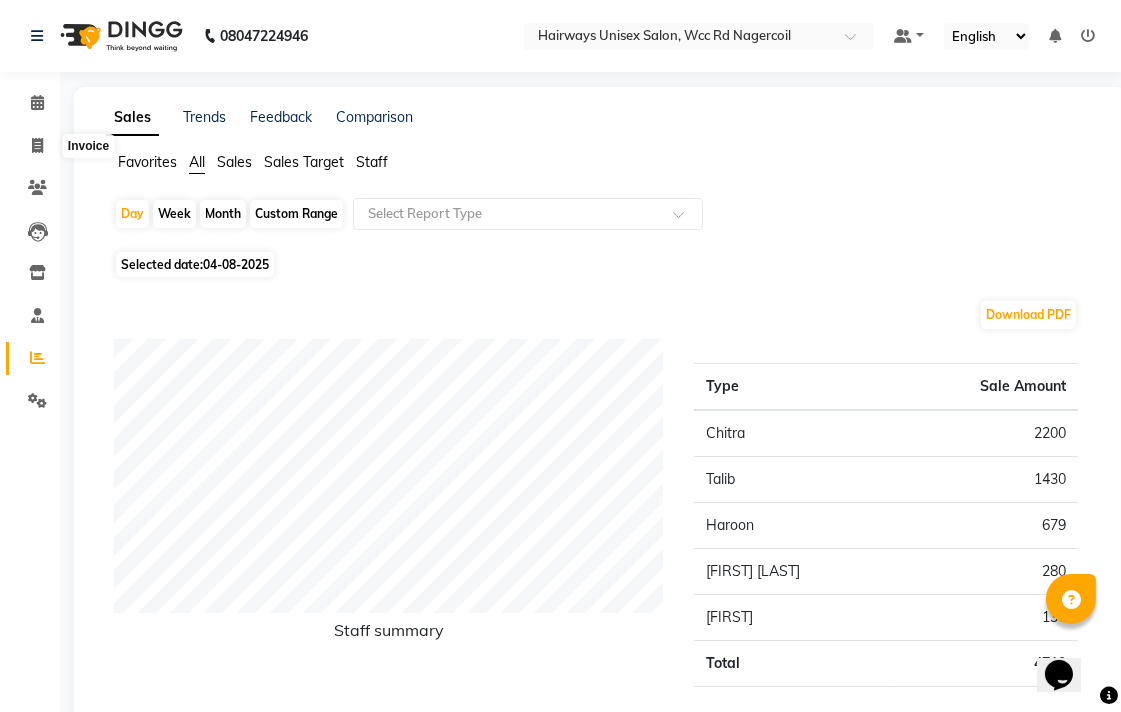 select on "service" 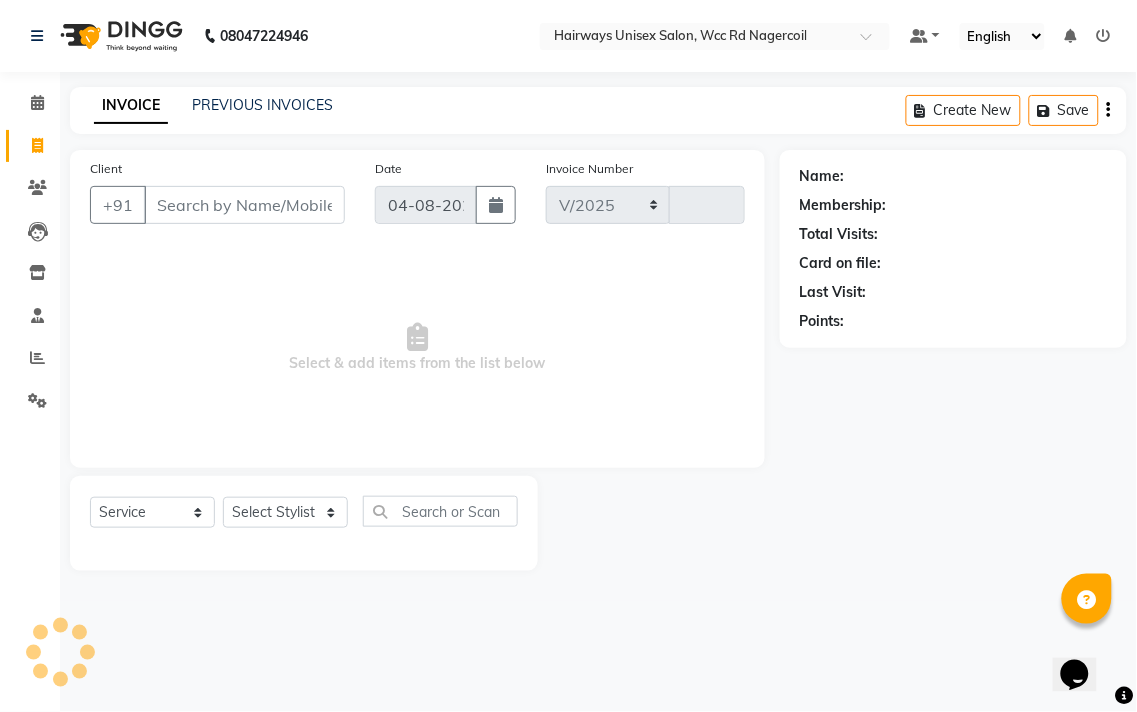 select on "6523" 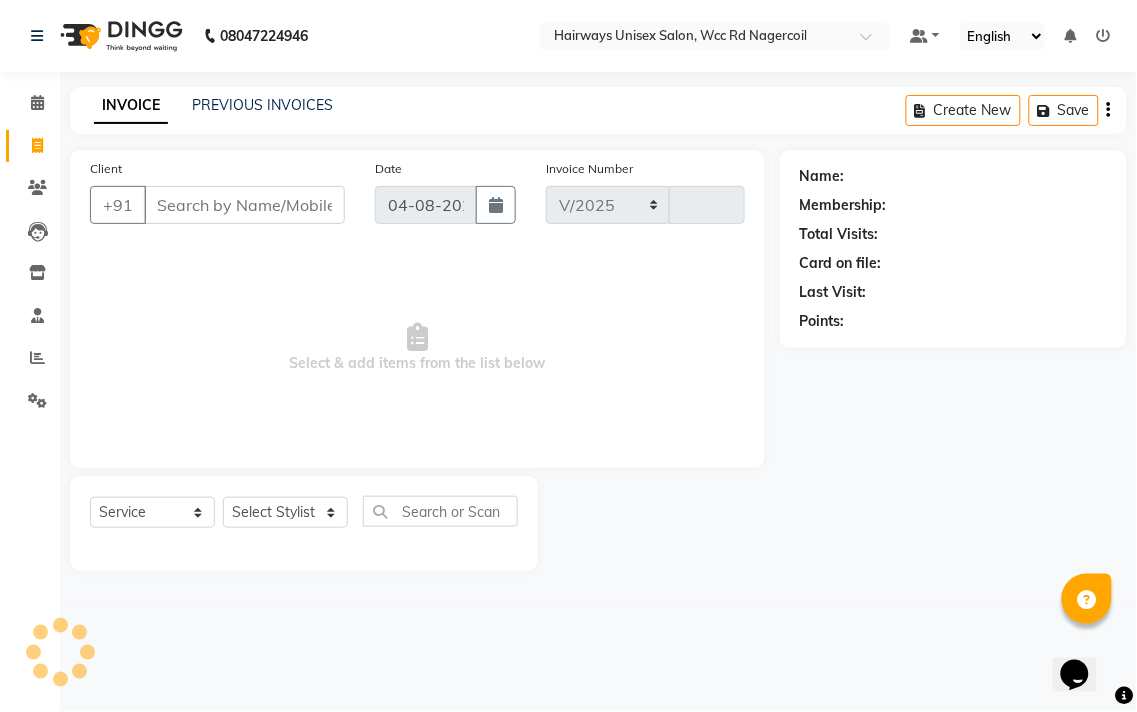 type on "5304" 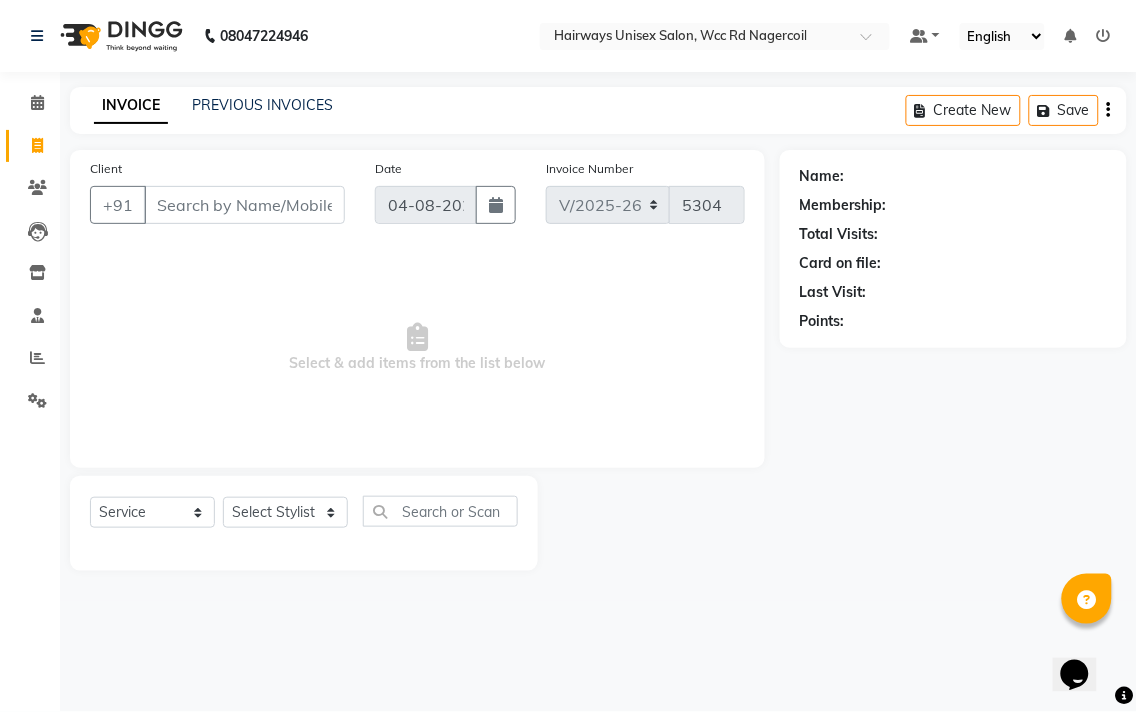 click on "Client" at bounding box center [244, 205] 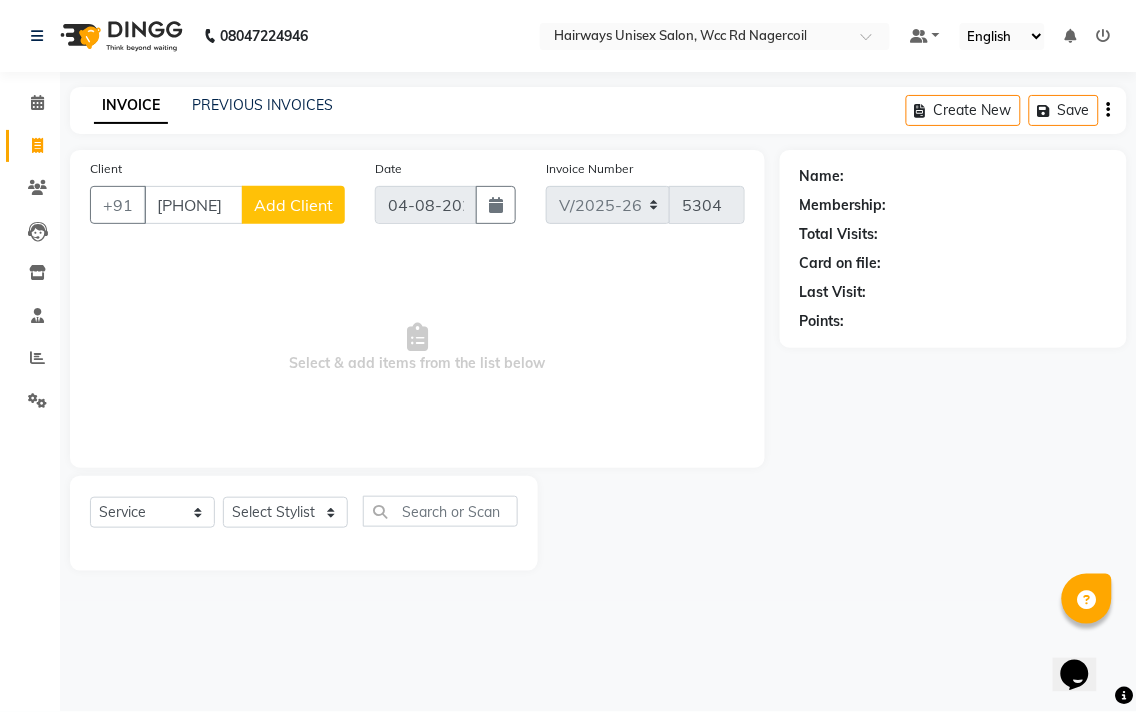 type on "[PHONE]" 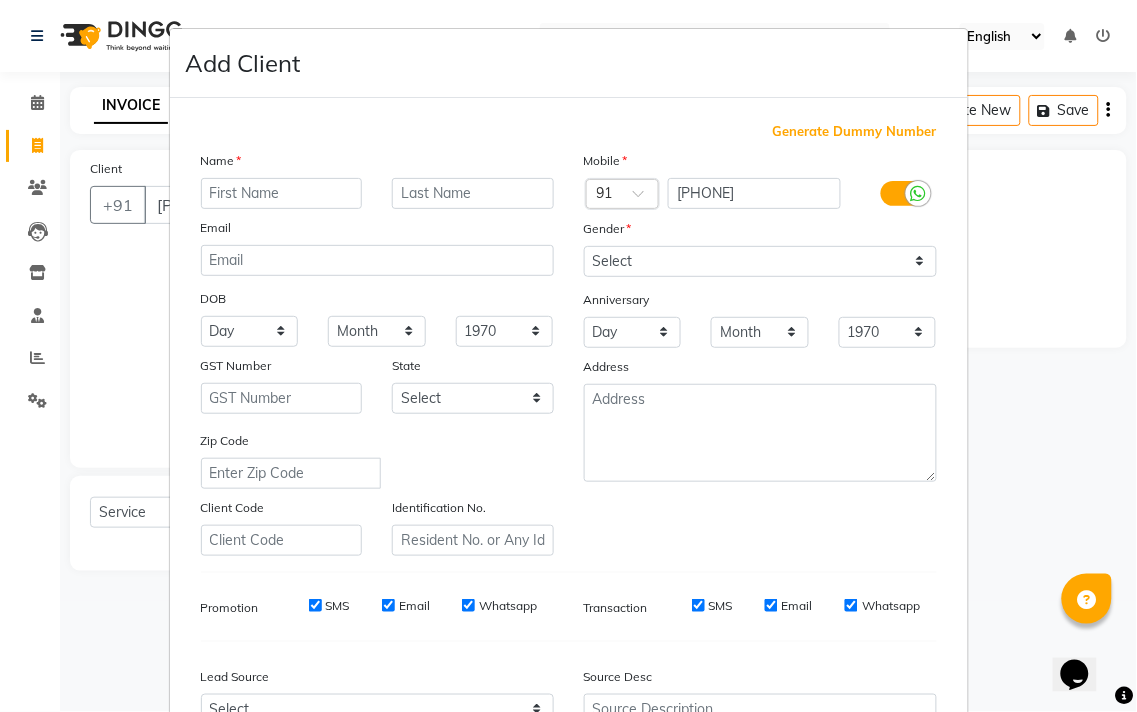 click at bounding box center (282, 193) 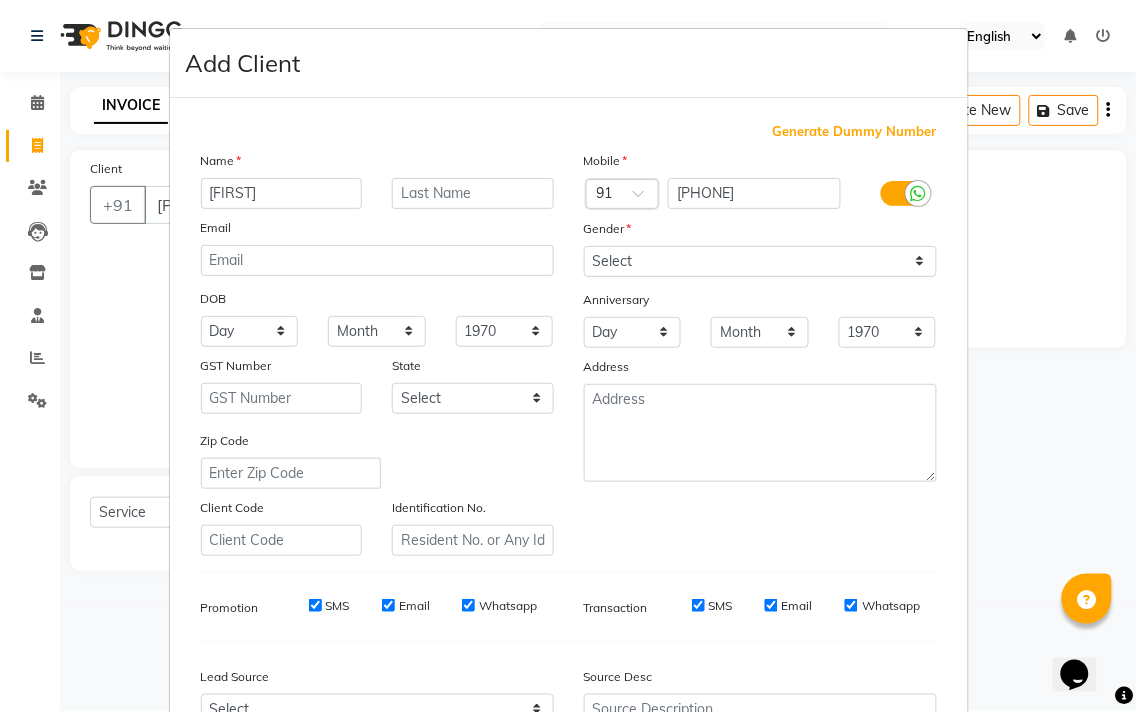 type on "[FIRST]" 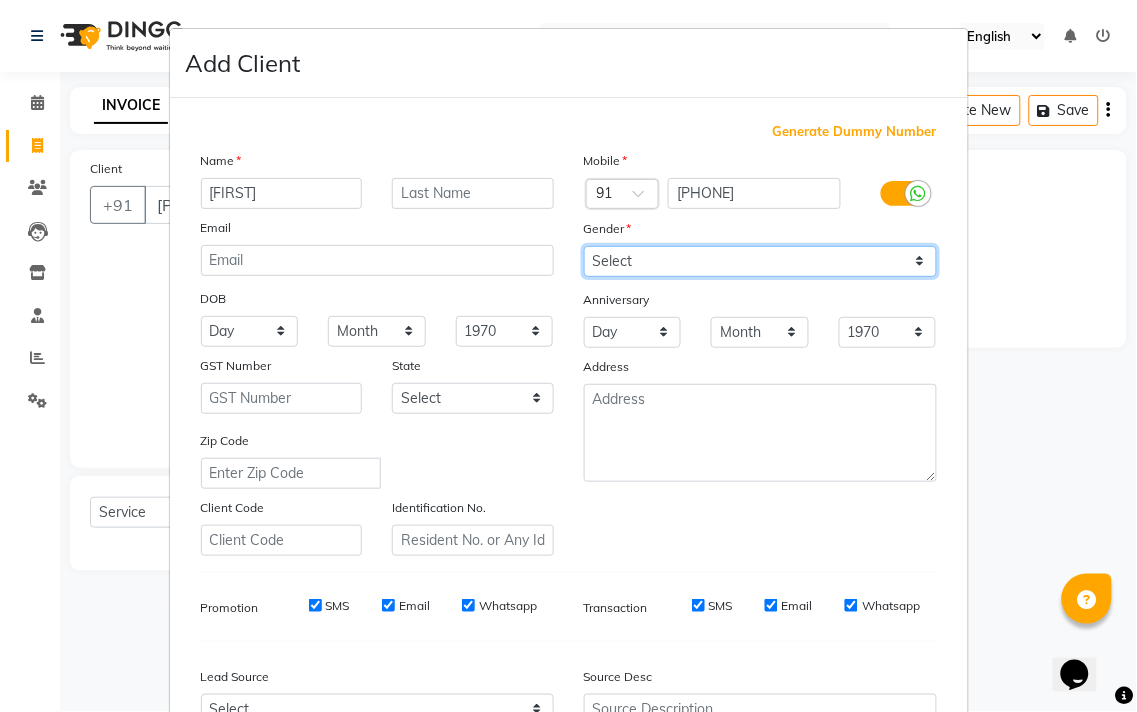 click on "Select Male Female Other Prefer Not To Say" at bounding box center (760, 261) 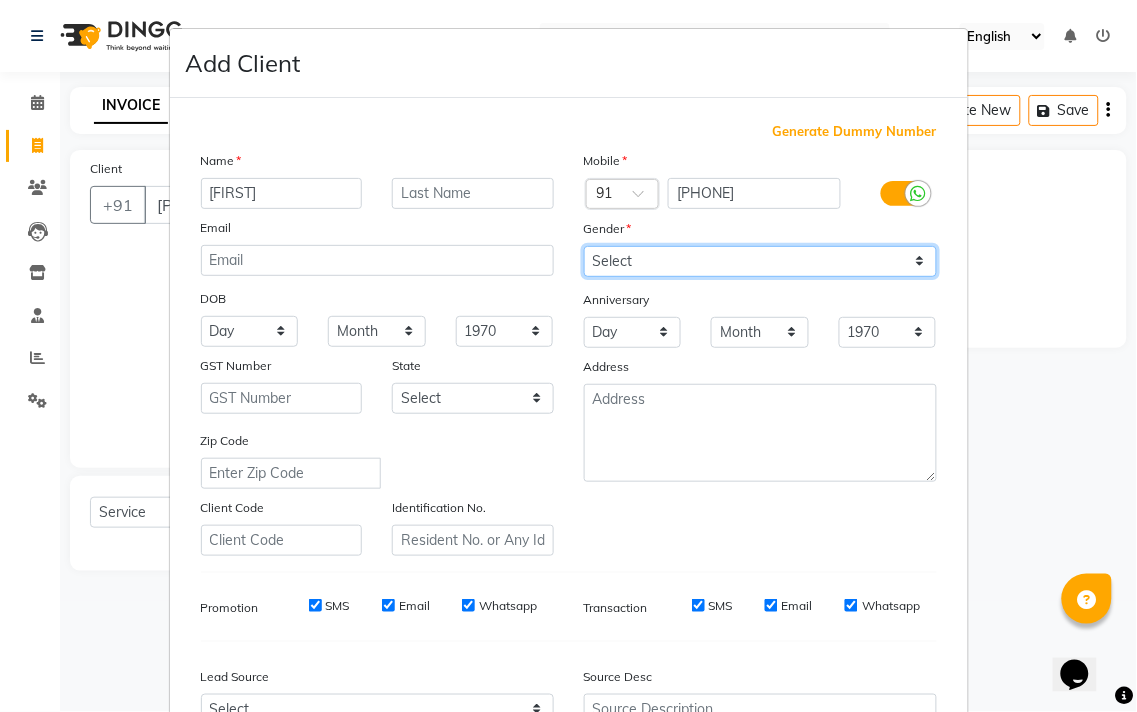 select on "male" 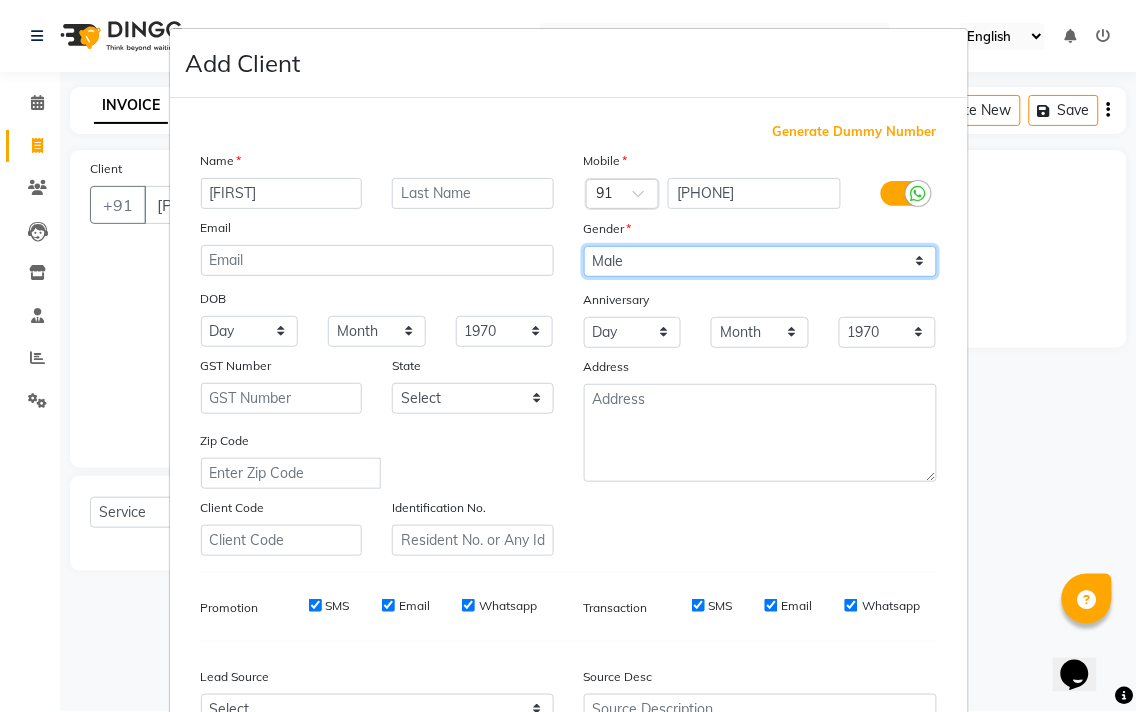 click on "Select Male Female Other Prefer Not To Say" at bounding box center (760, 261) 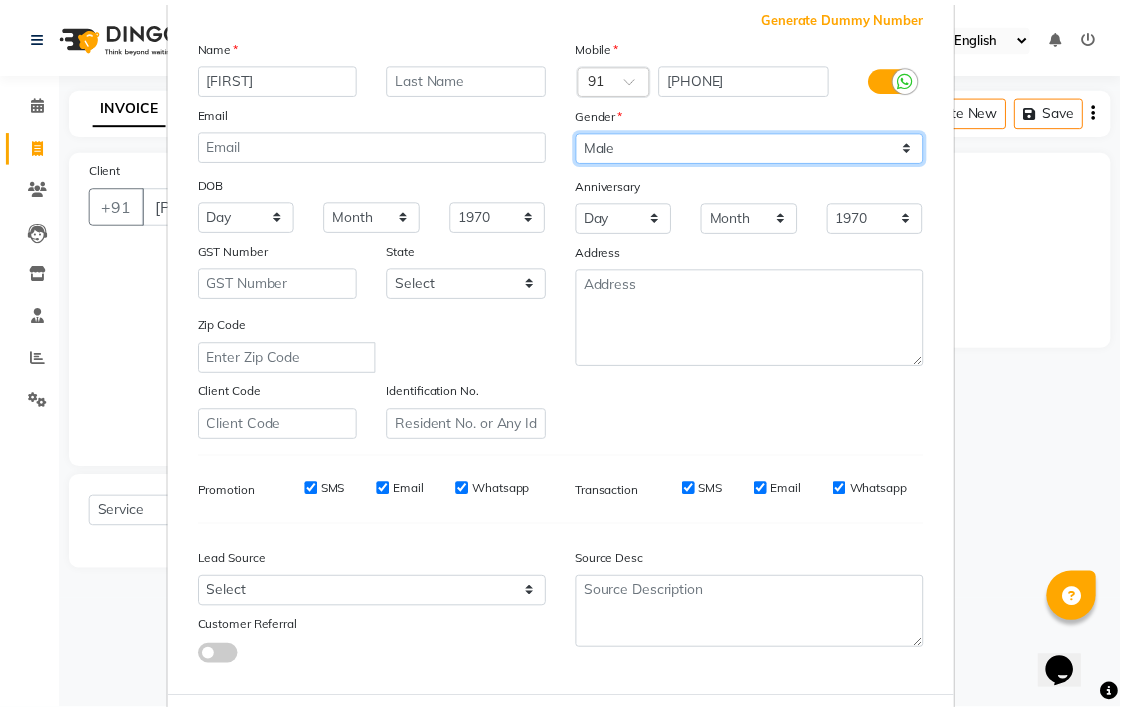 scroll, scrollTop: 212, scrollLeft: 0, axis: vertical 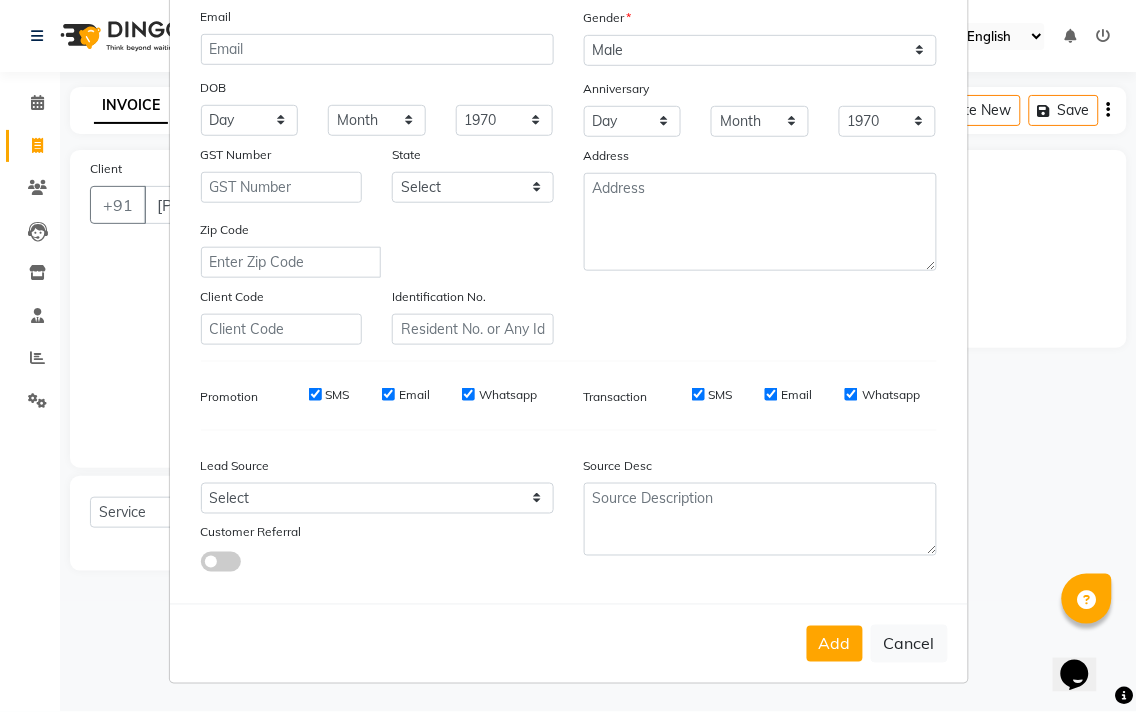 click on "Add" at bounding box center [835, 644] 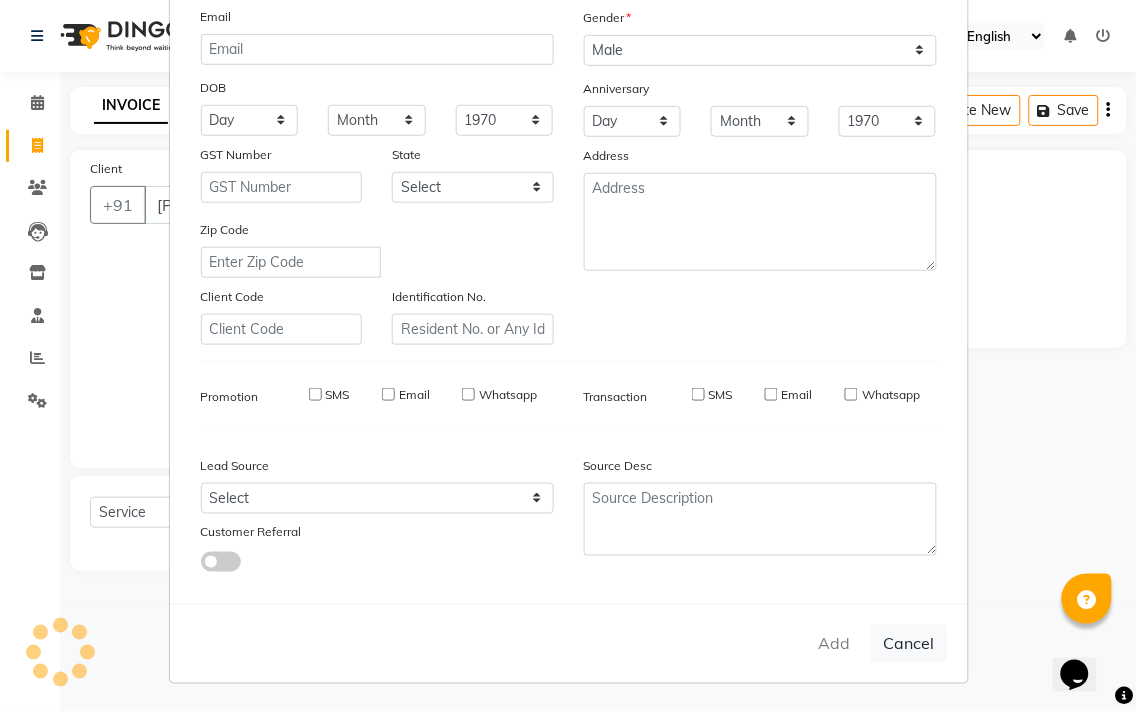 type on "96******67" 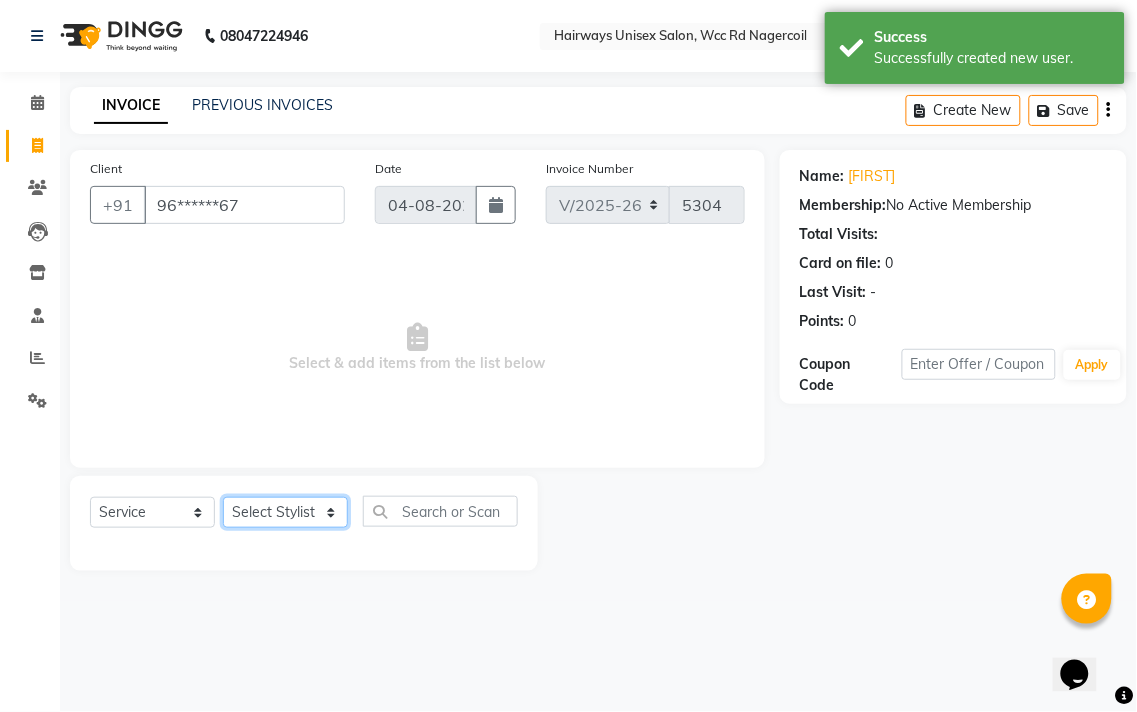 click on "Select Stylist Admin Chitra divya Gokila Haroon Imran Reception Salman Sartaj Khan Talib" 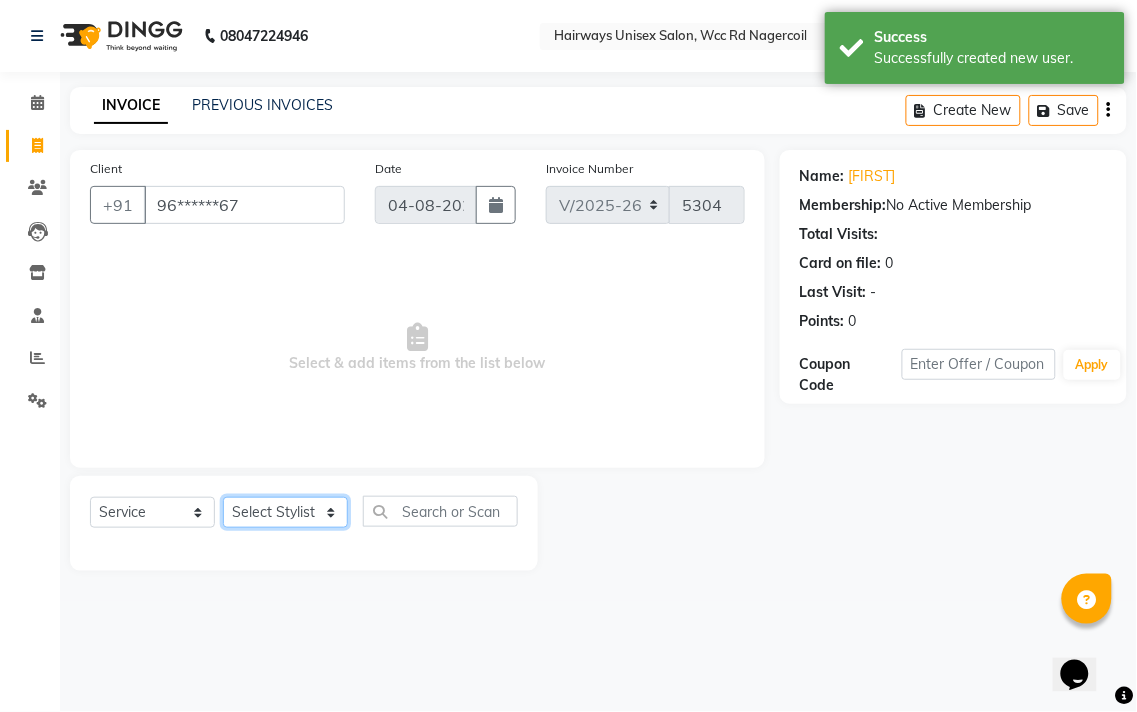 select on "54333" 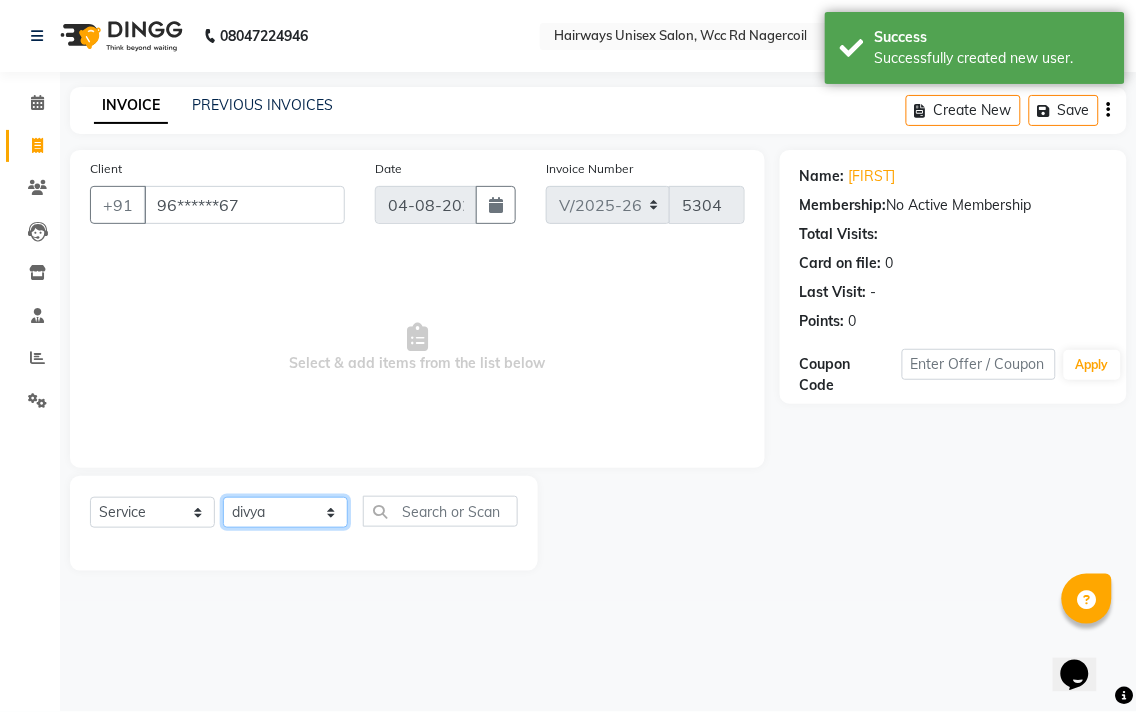 click on "Select Stylist Admin Chitra divya Gokila Haroon Imran Reception Salman Sartaj Khan Talib" 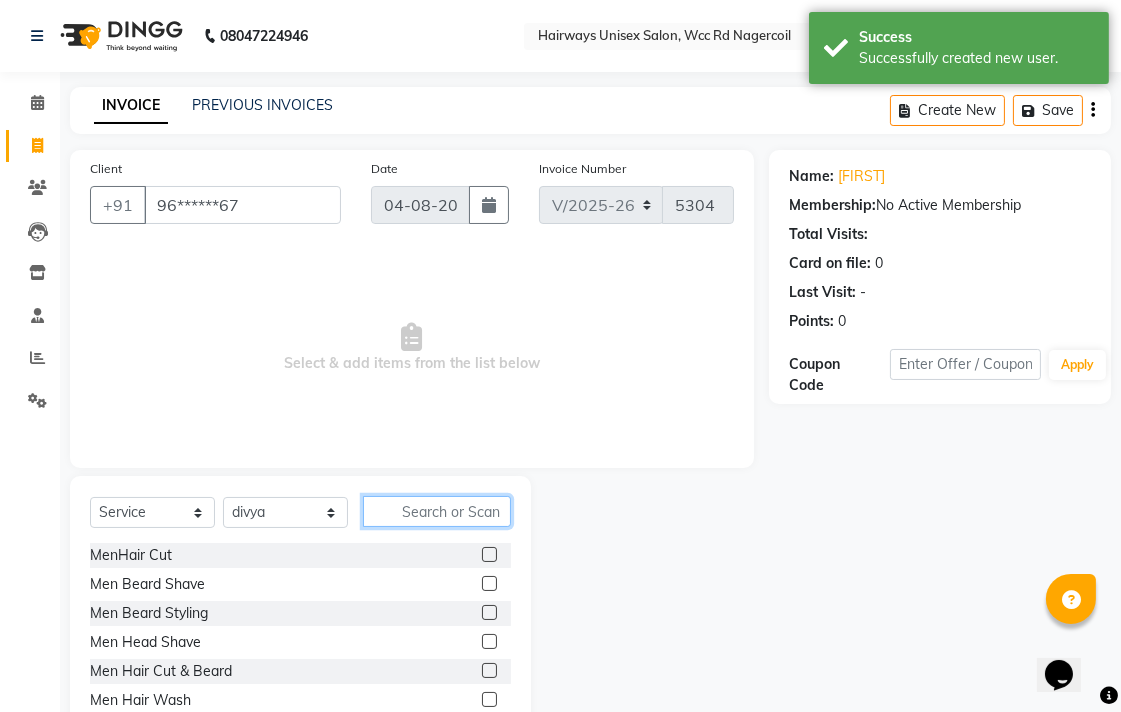 click 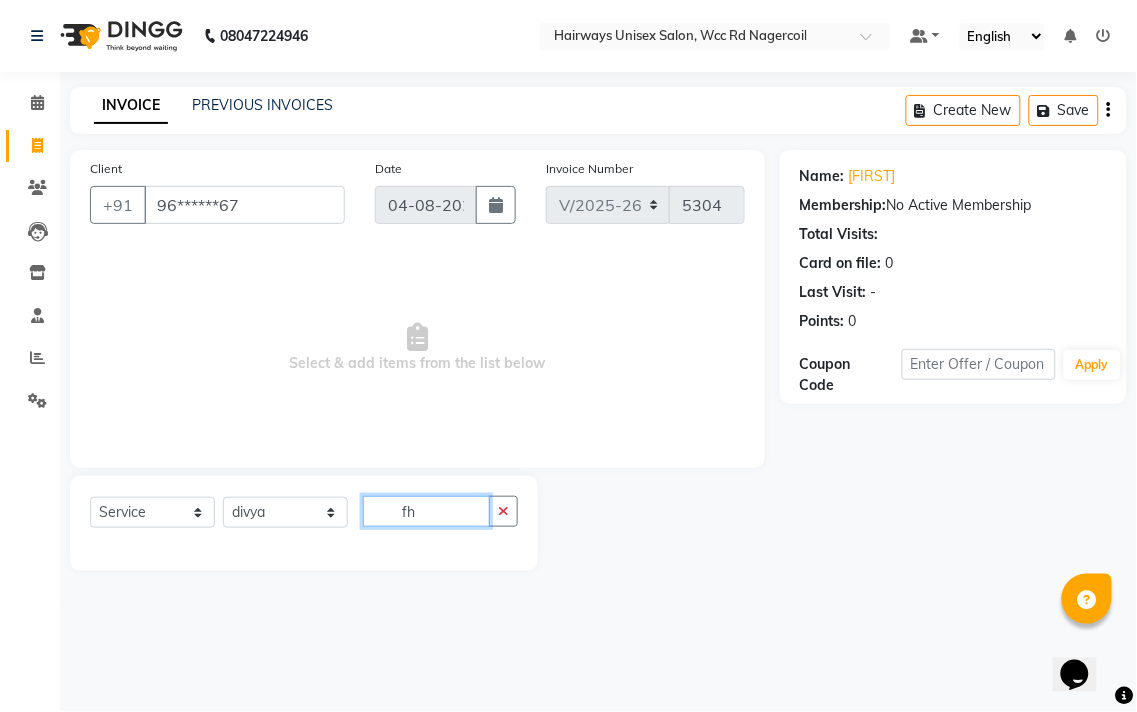 type on "f" 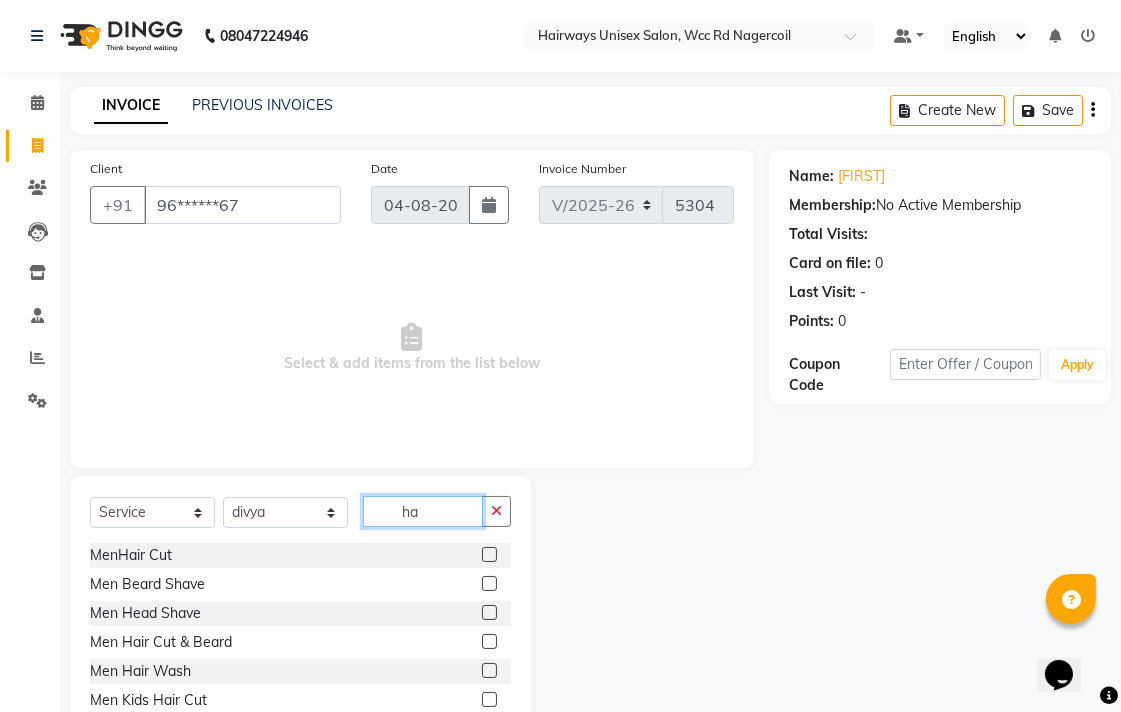 type on "h" 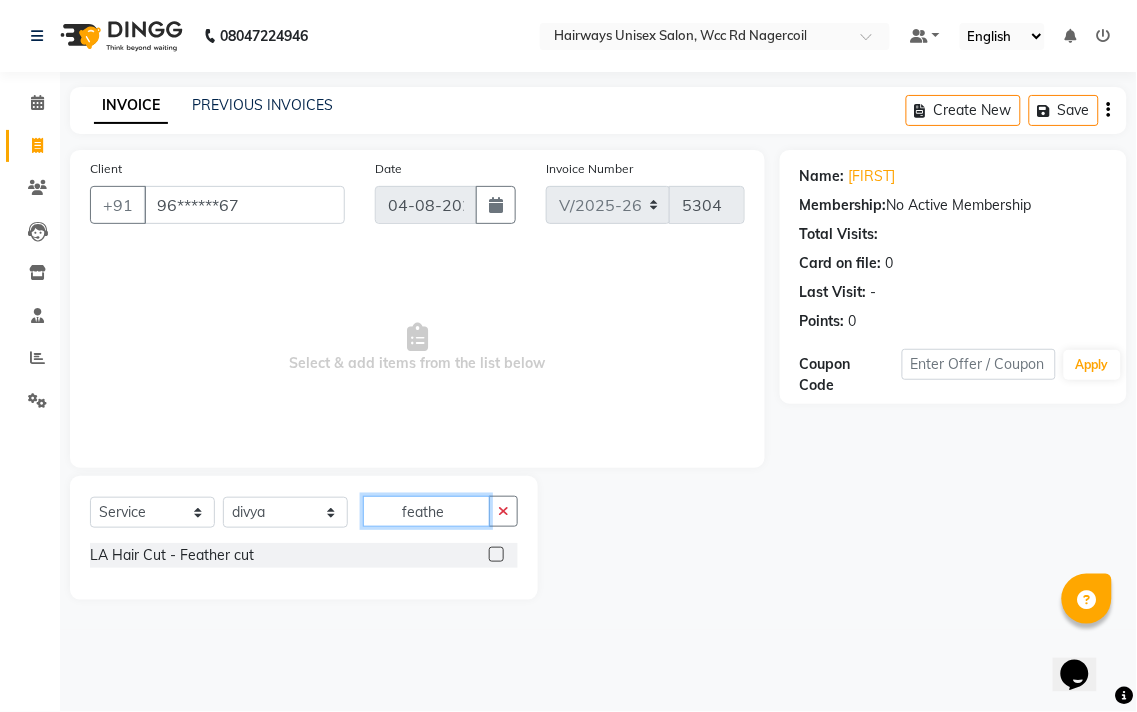 type on "feathe" 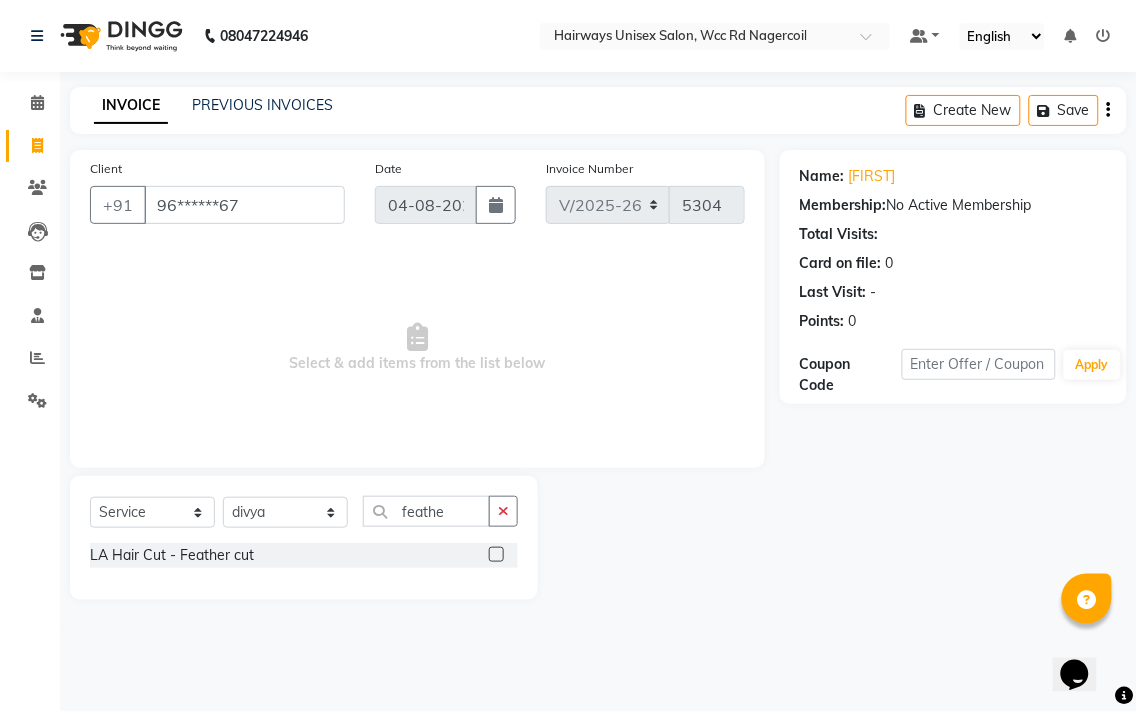 click on "LA Hair Cut - Feather cut" 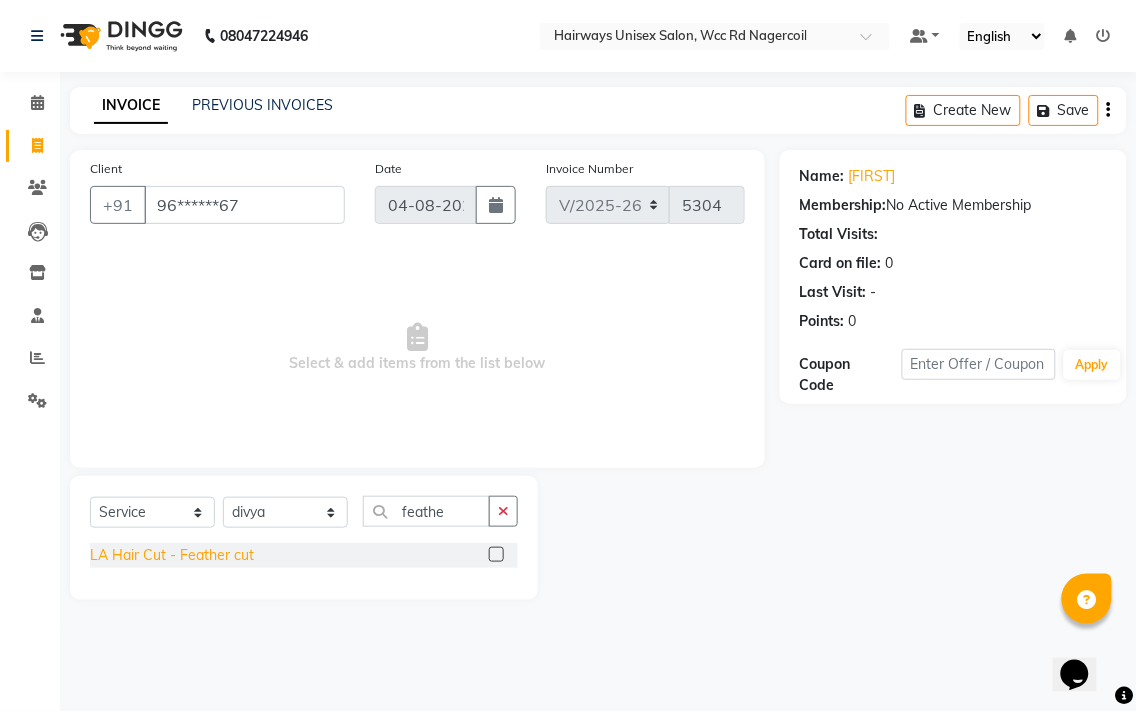 click on "LA Hair Cut - Feather cut" 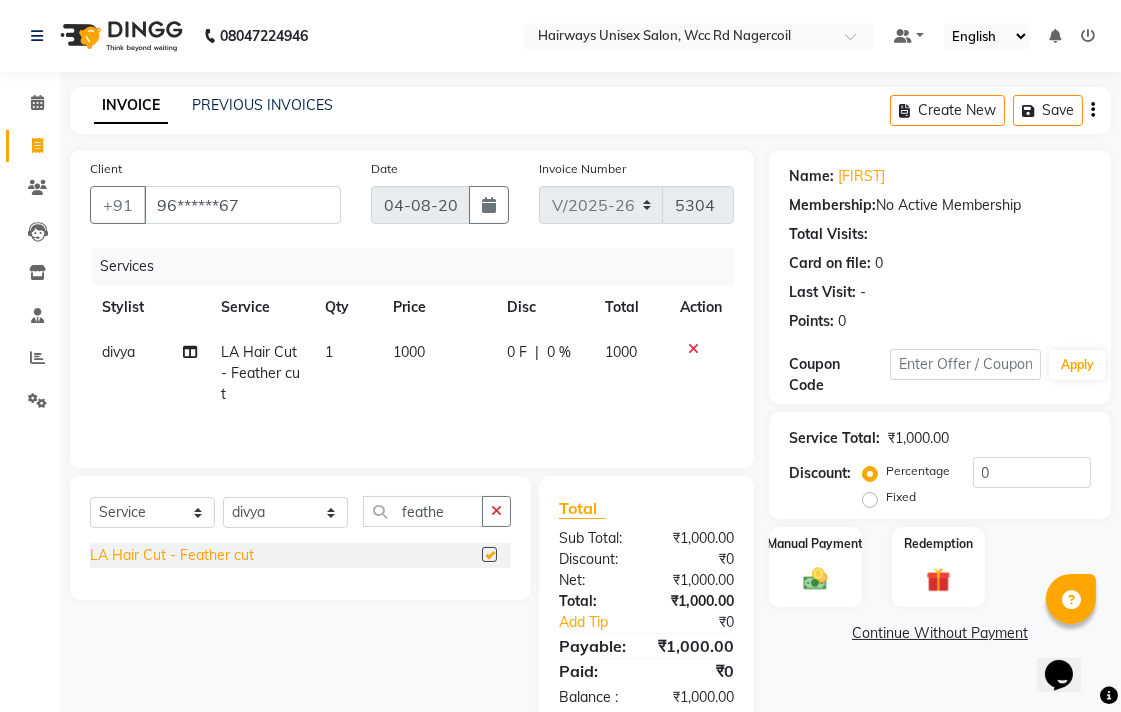 checkbox on "false" 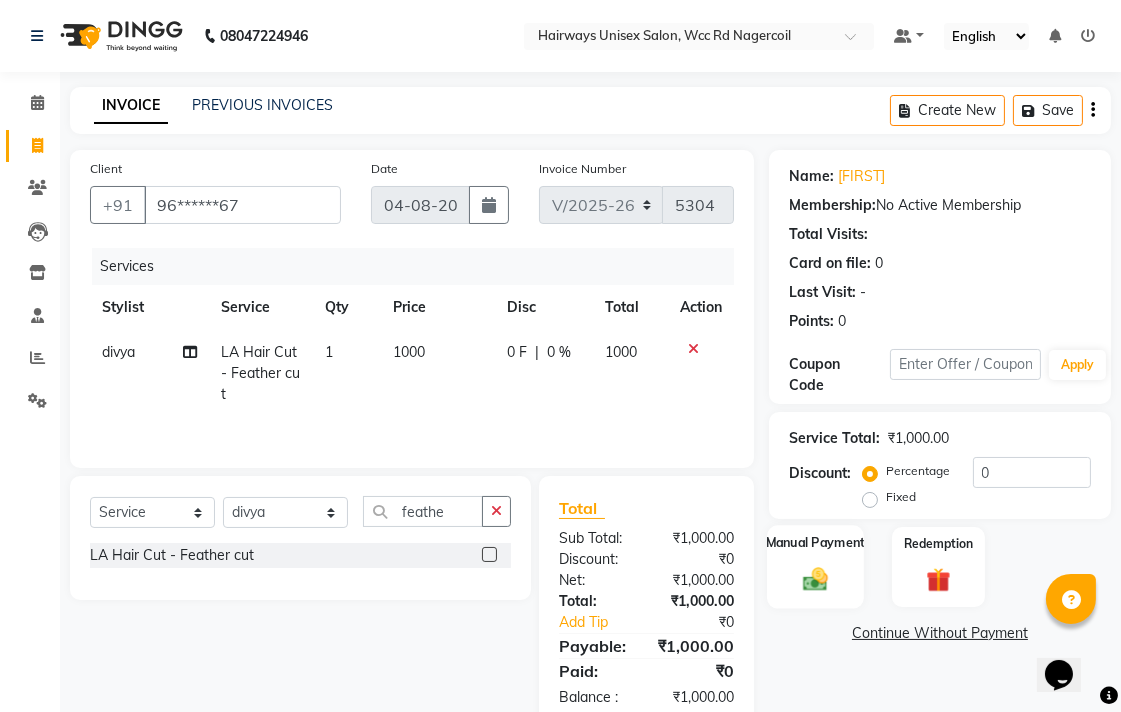 click on "Manual Payment" 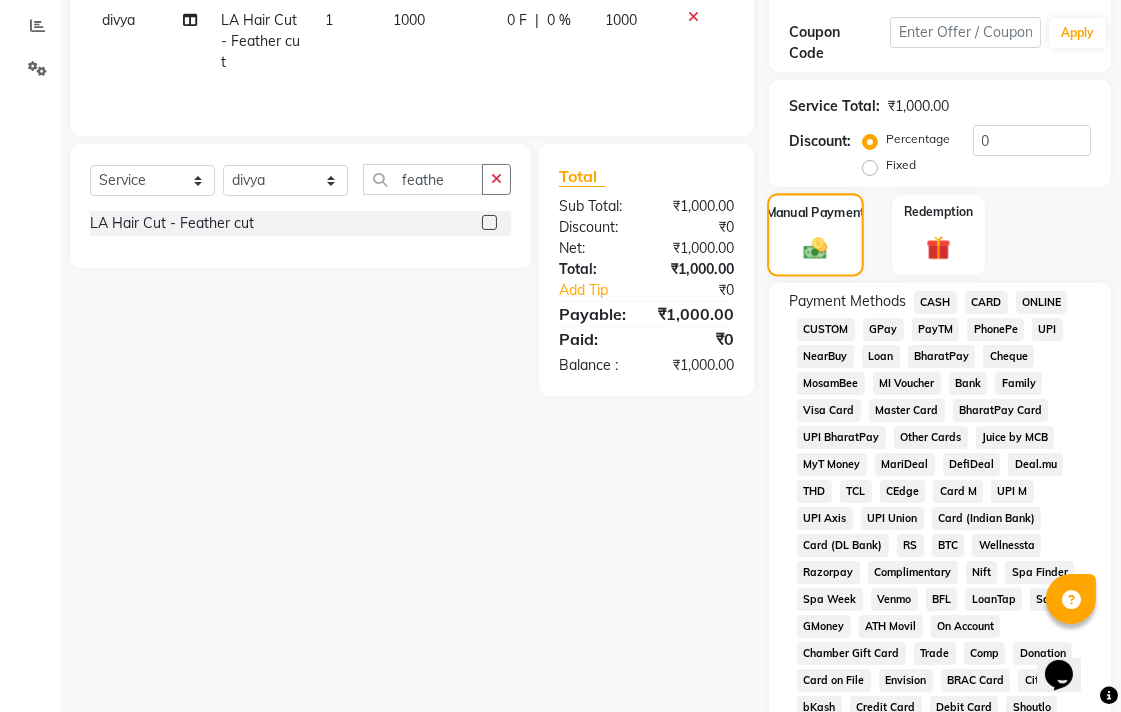 scroll, scrollTop: 333, scrollLeft: 0, axis: vertical 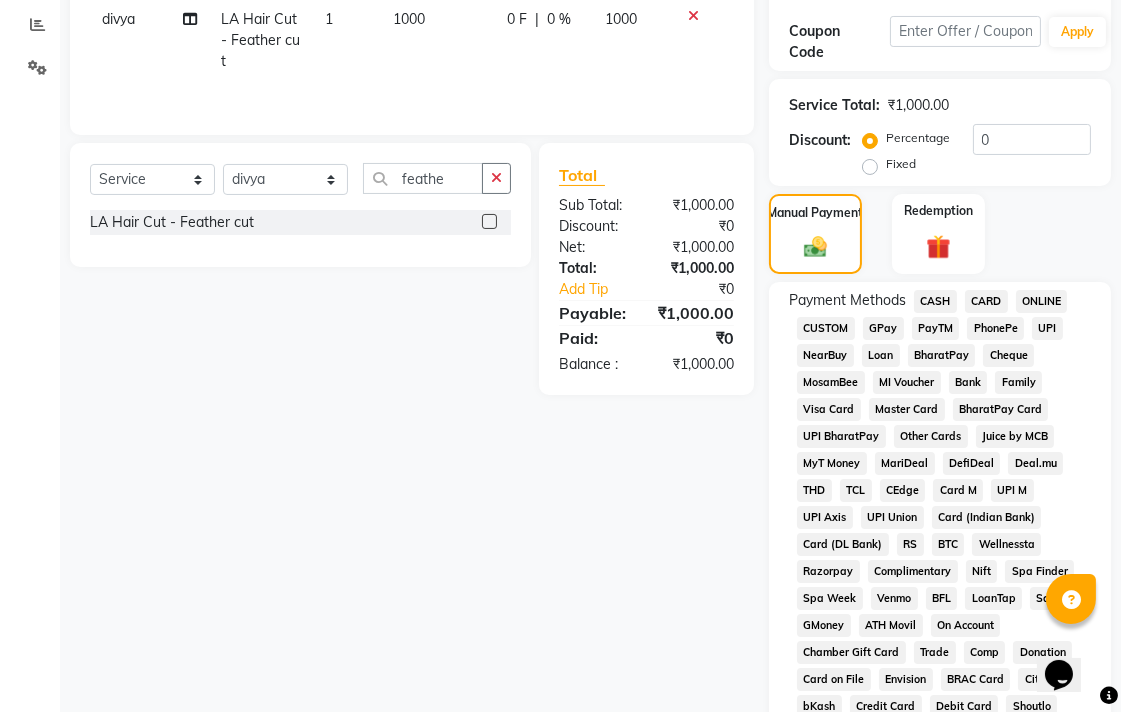 click on "UPI" 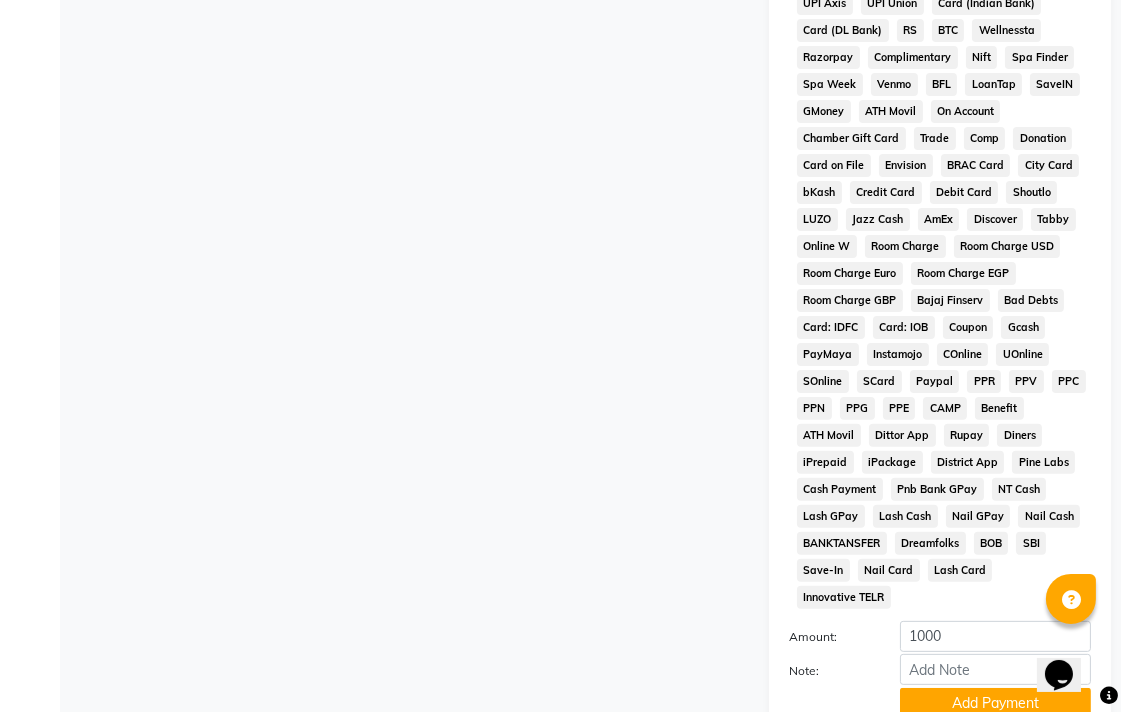 scroll, scrollTop: 913, scrollLeft: 0, axis: vertical 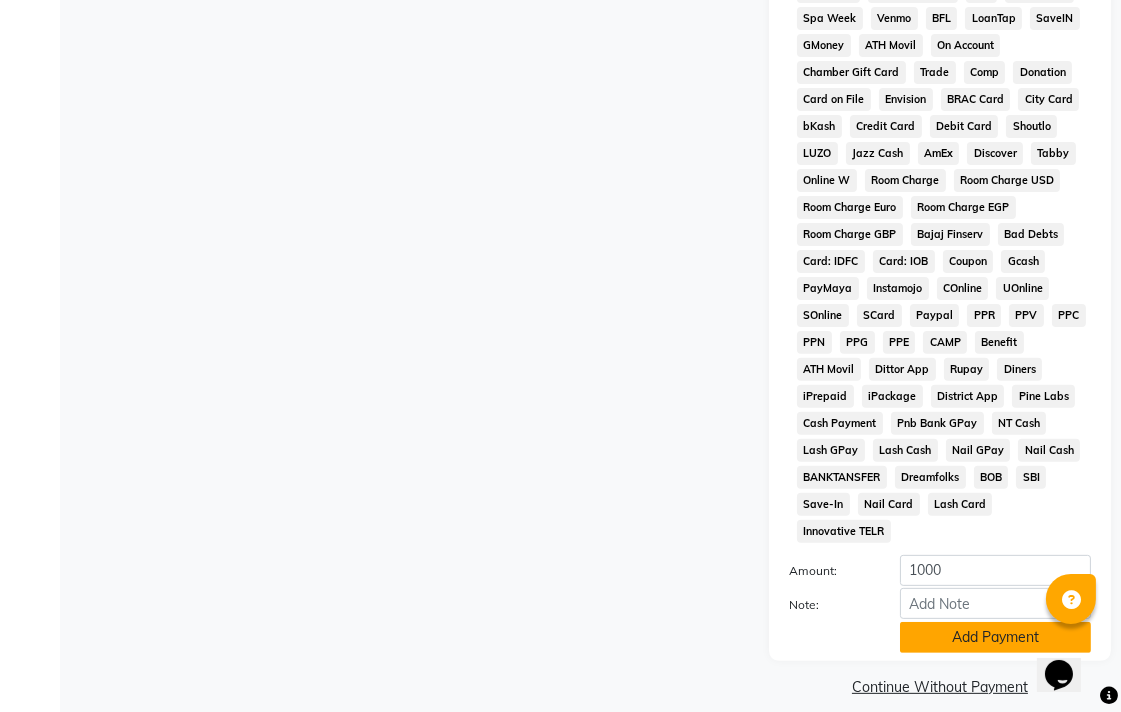 click on "Add Payment" 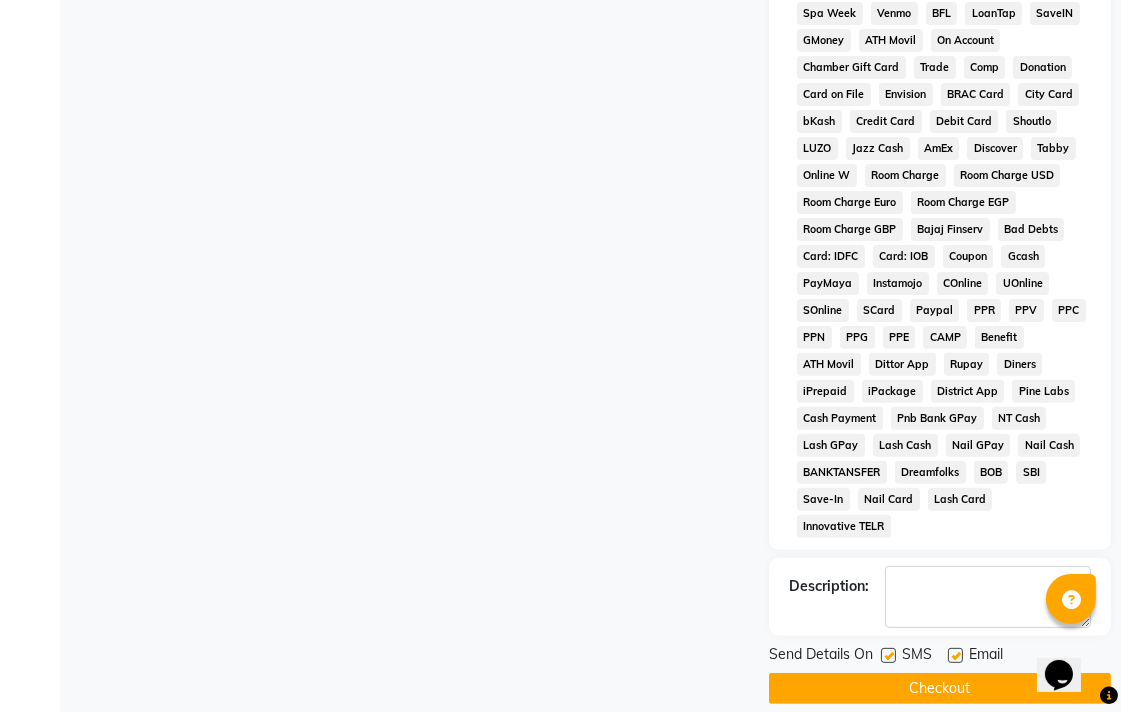scroll, scrollTop: 921, scrollLeft: 0, axis: vertical 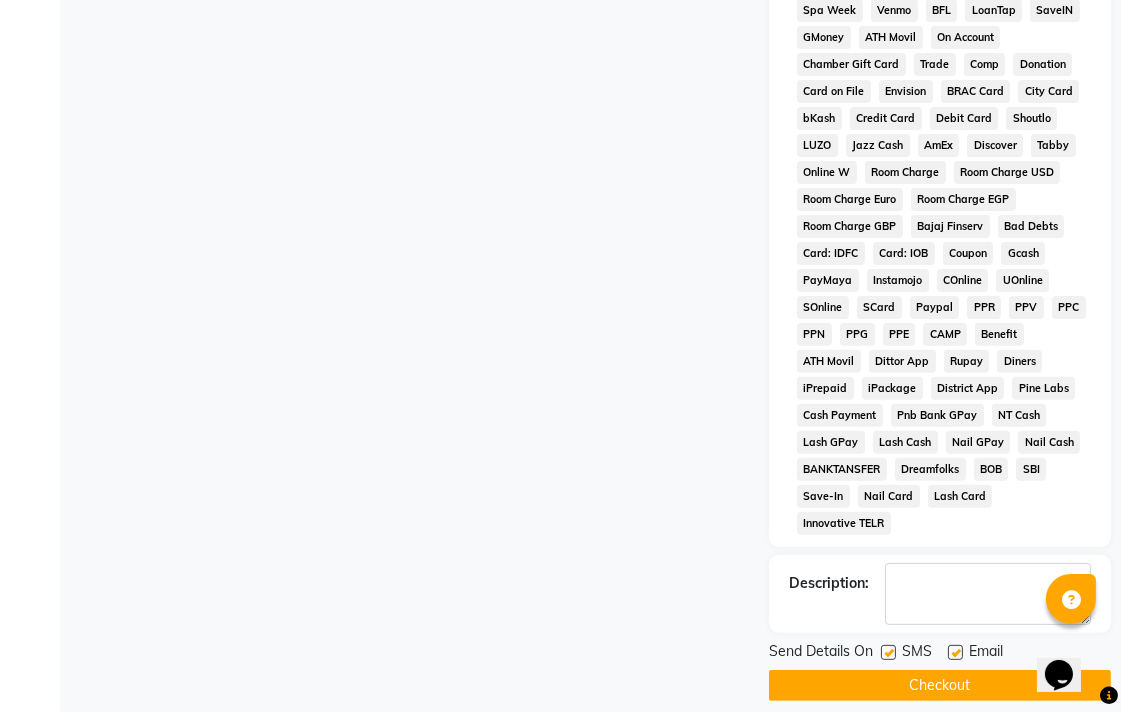 click on "Checkout" 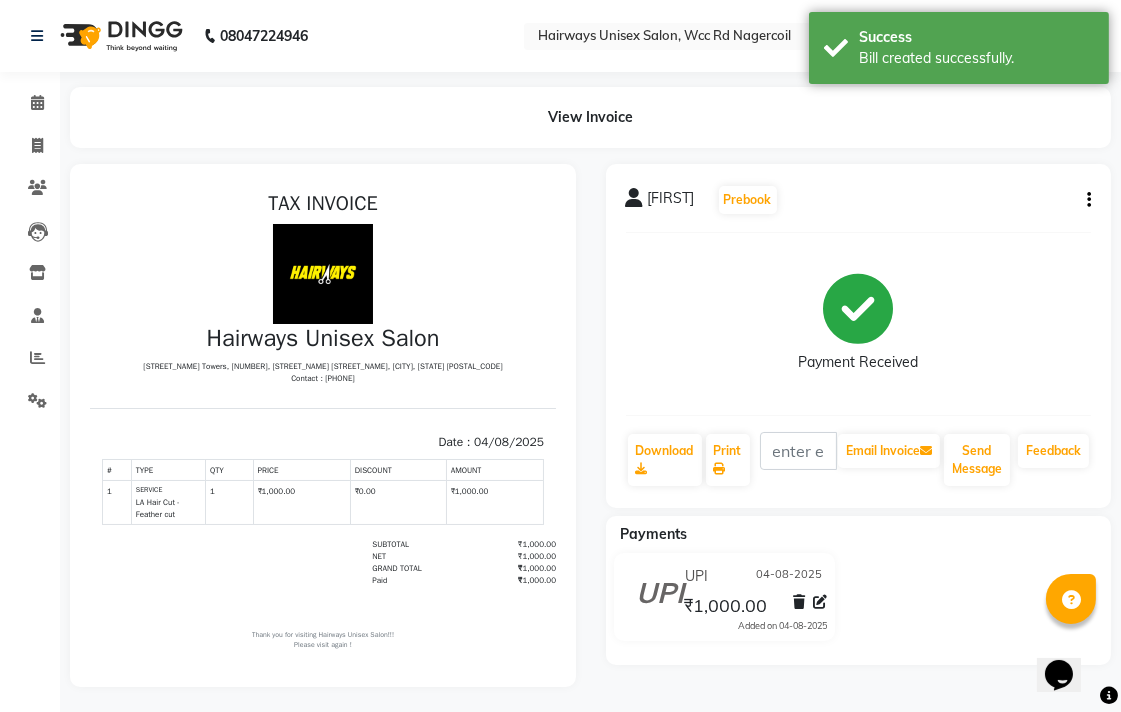 scroll, scrollTop: 0, scrollLeft: 0, axis: both 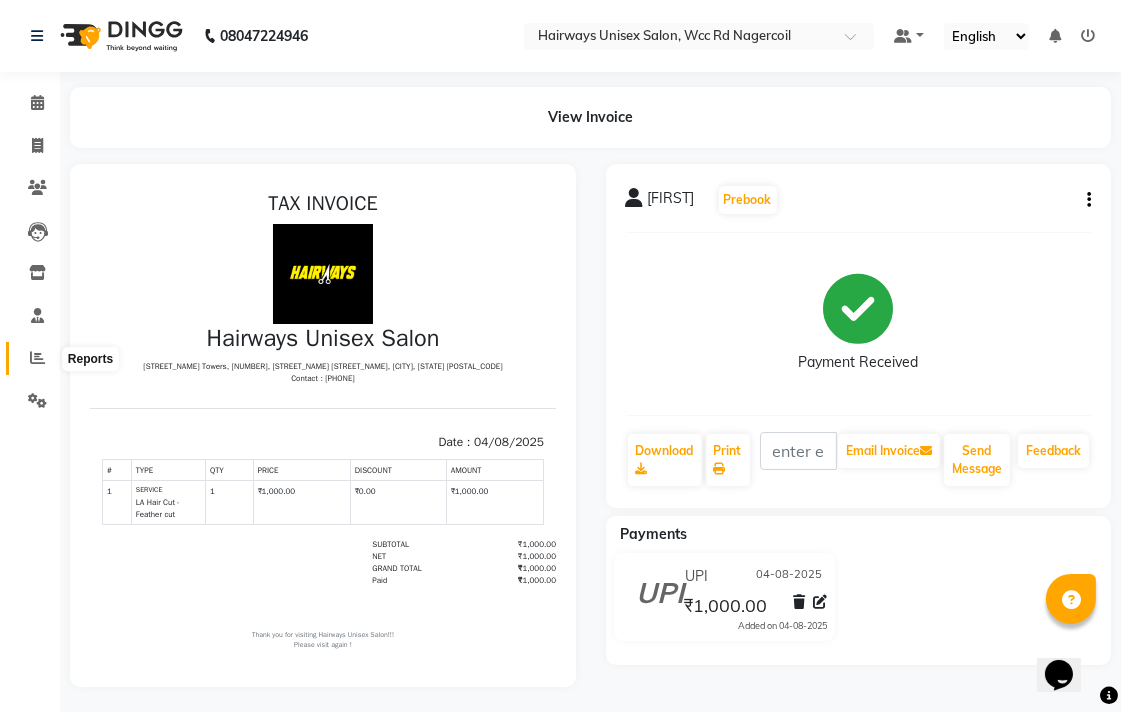 click 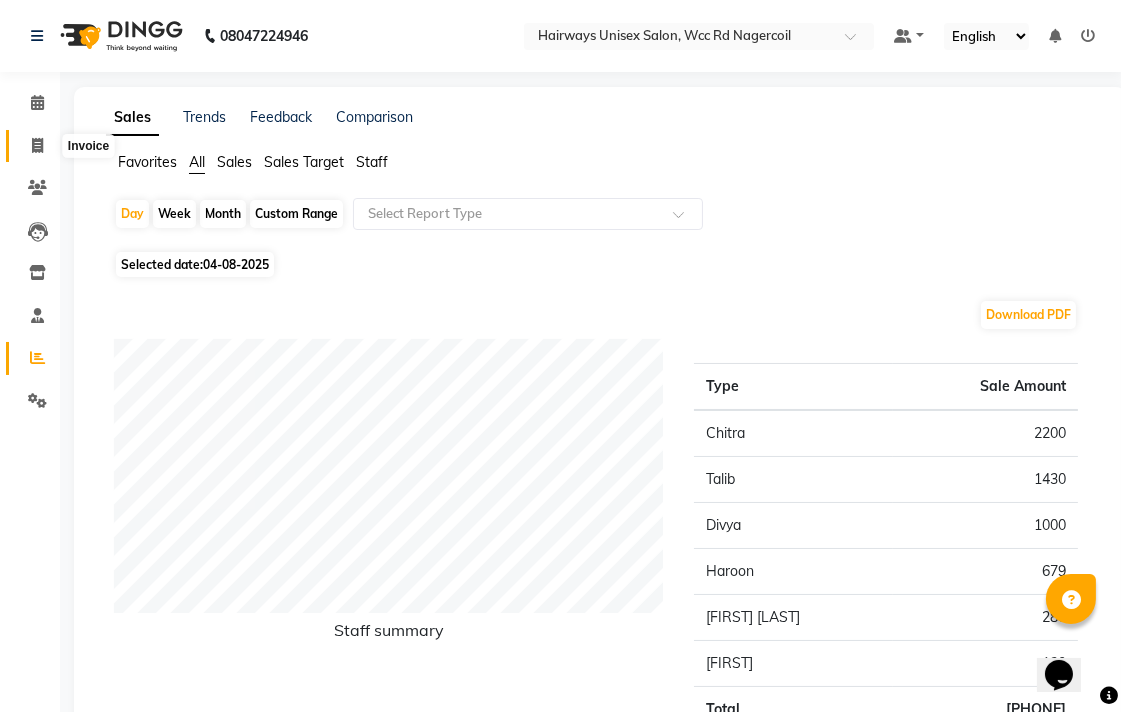 click 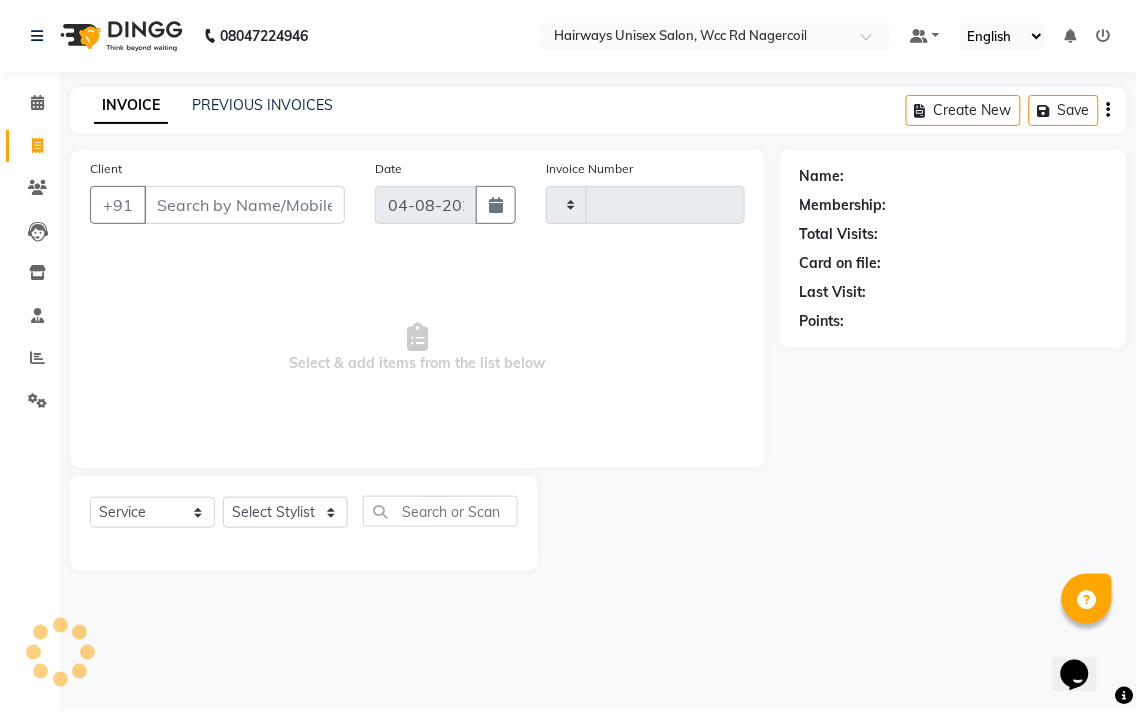 type on "5305" 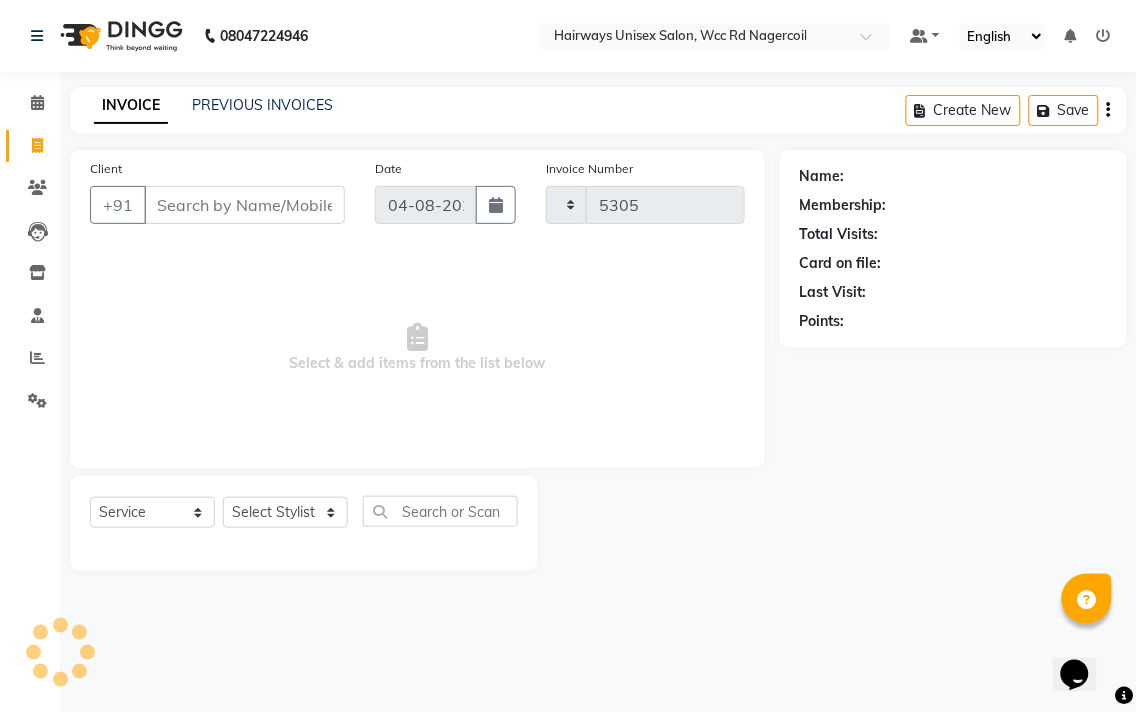 select on "6523" 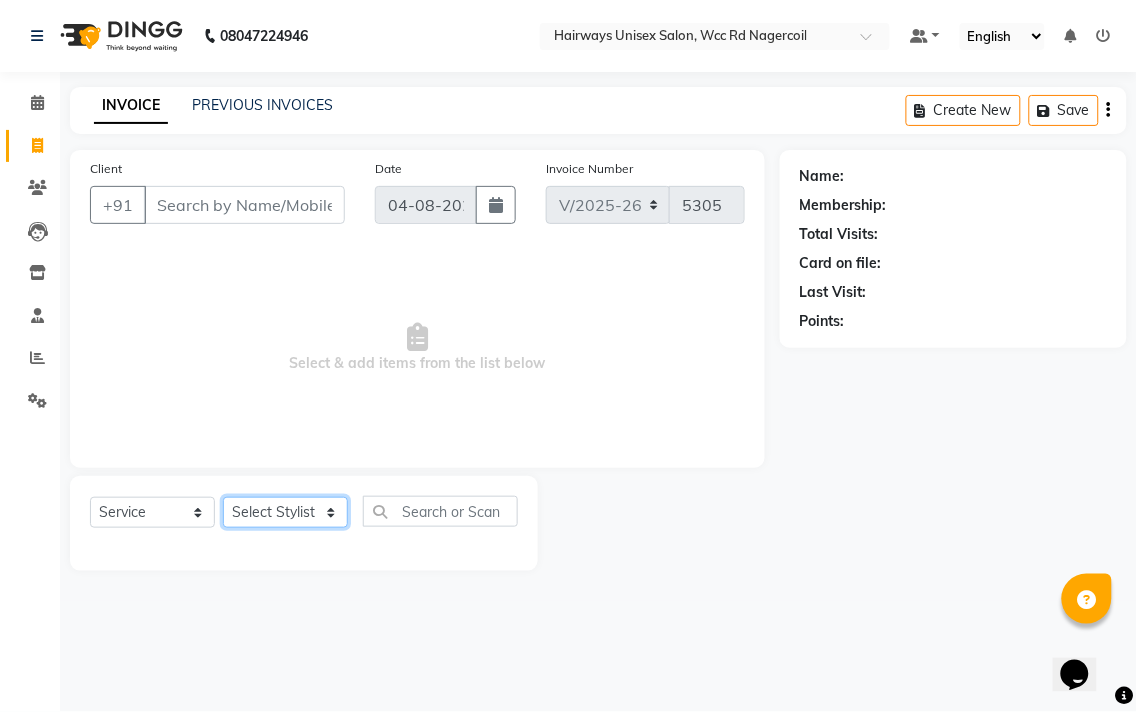 click on "Select Stylist Admin Chitra divya Gokila Haroon Imran Reception Salman Sartaj Khan Talib" 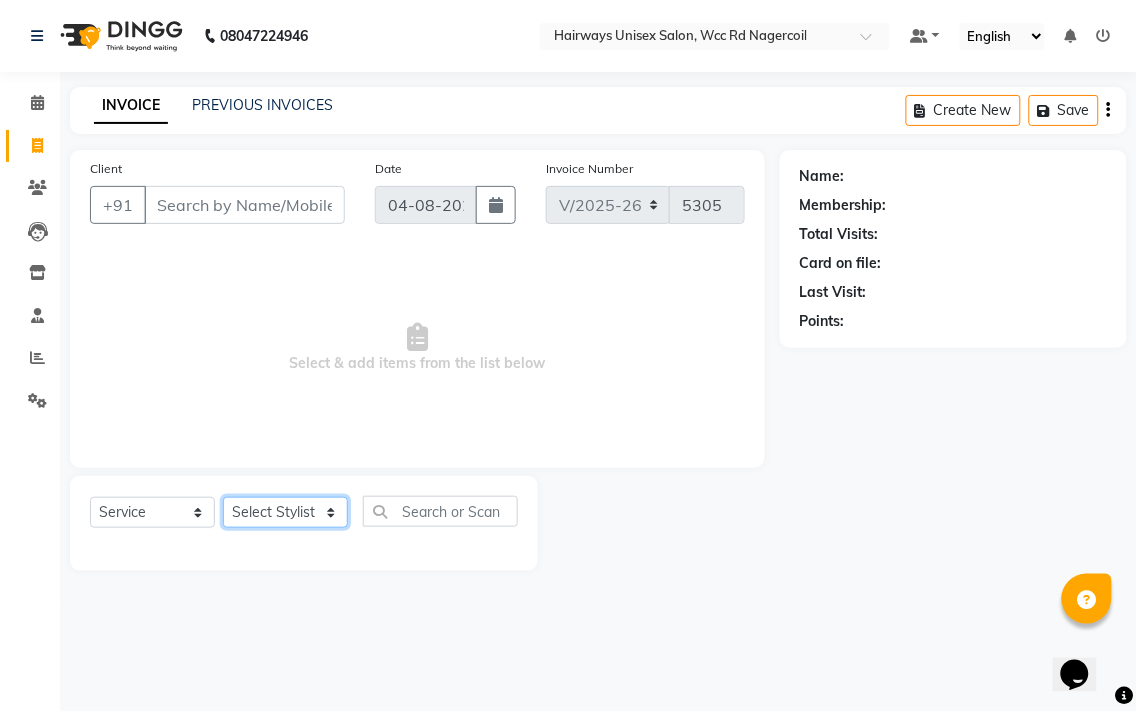 select on "49920" 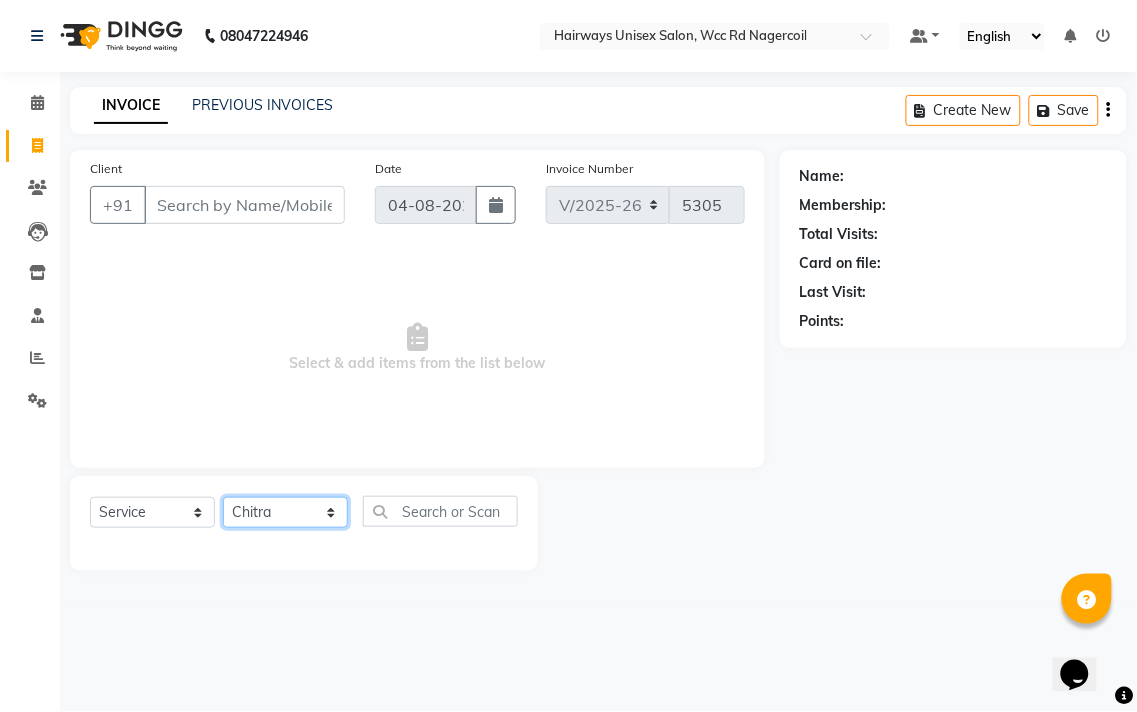 click on "Select Stylist Admin Chitra divya Gokila Haroon Imran Reception Salman Sartaj Khan Talib" 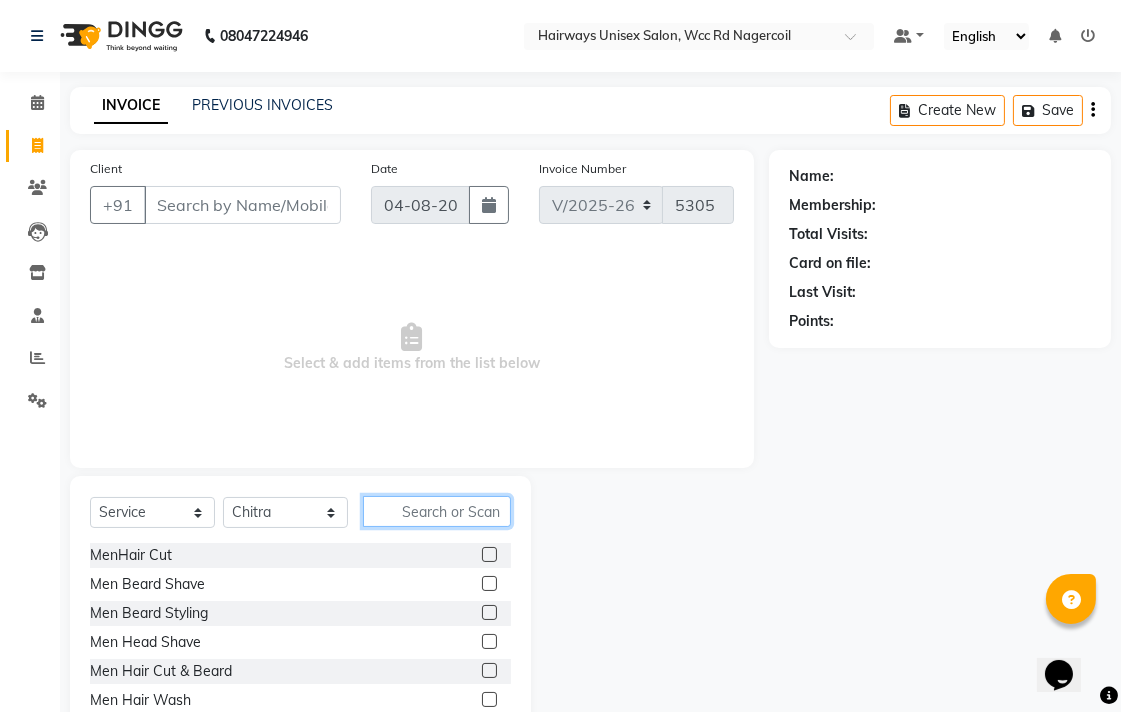 click 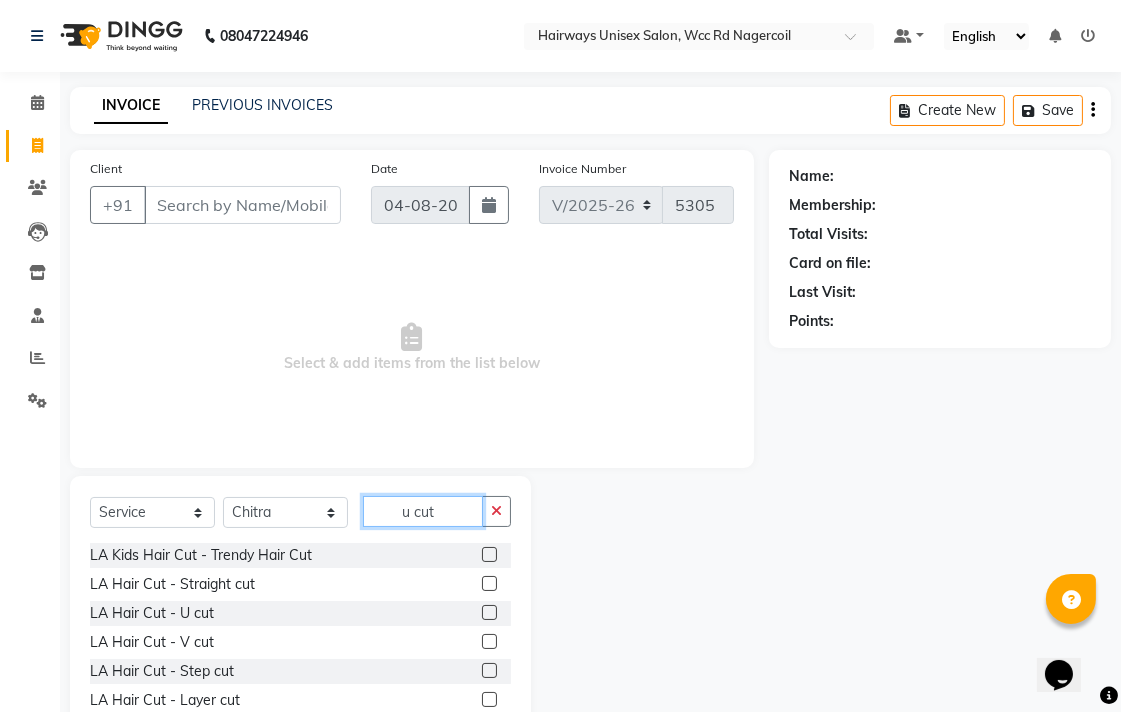 type on "u cut" 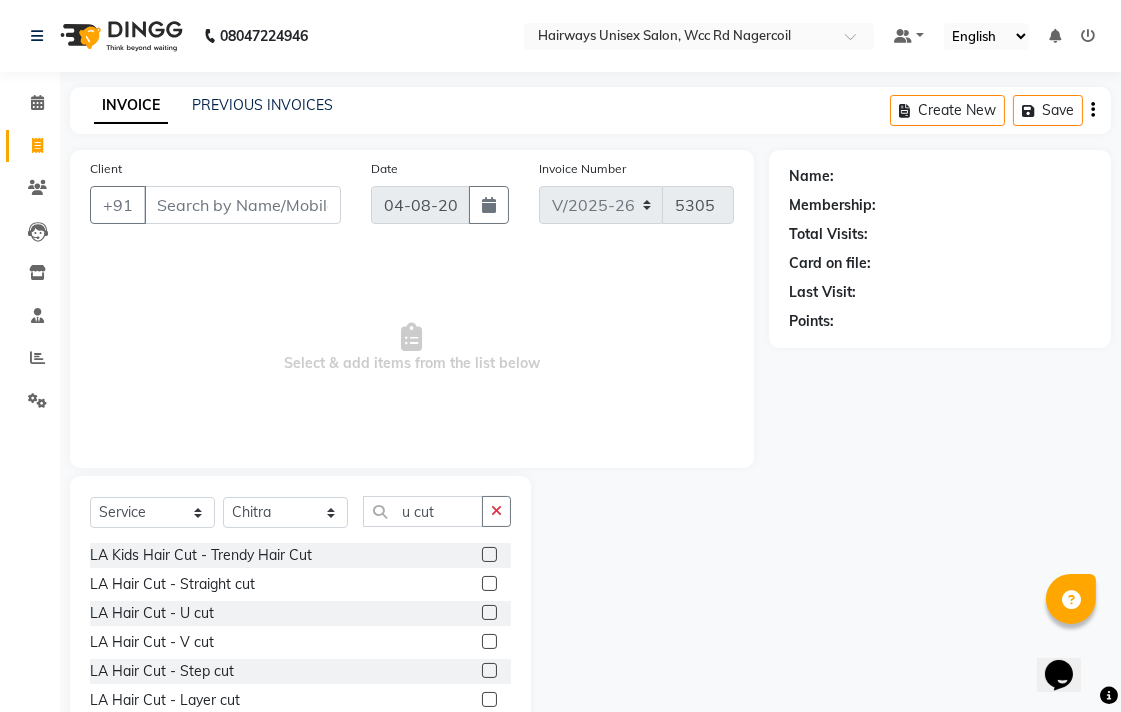click 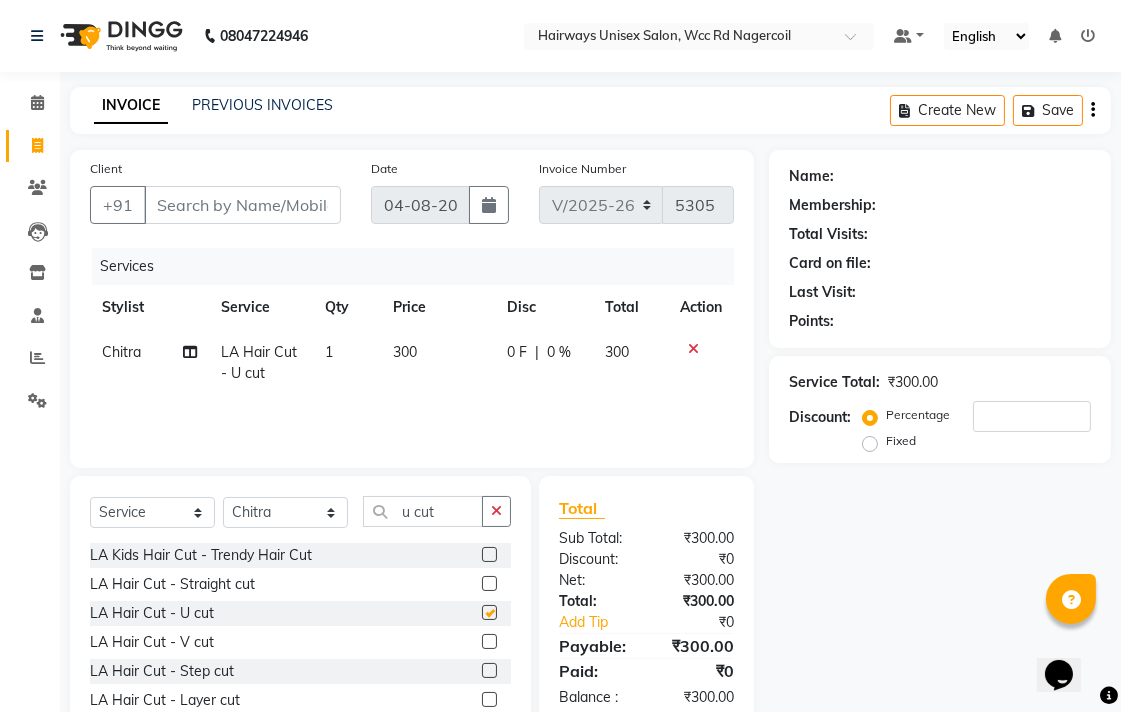 checkbox on "false" 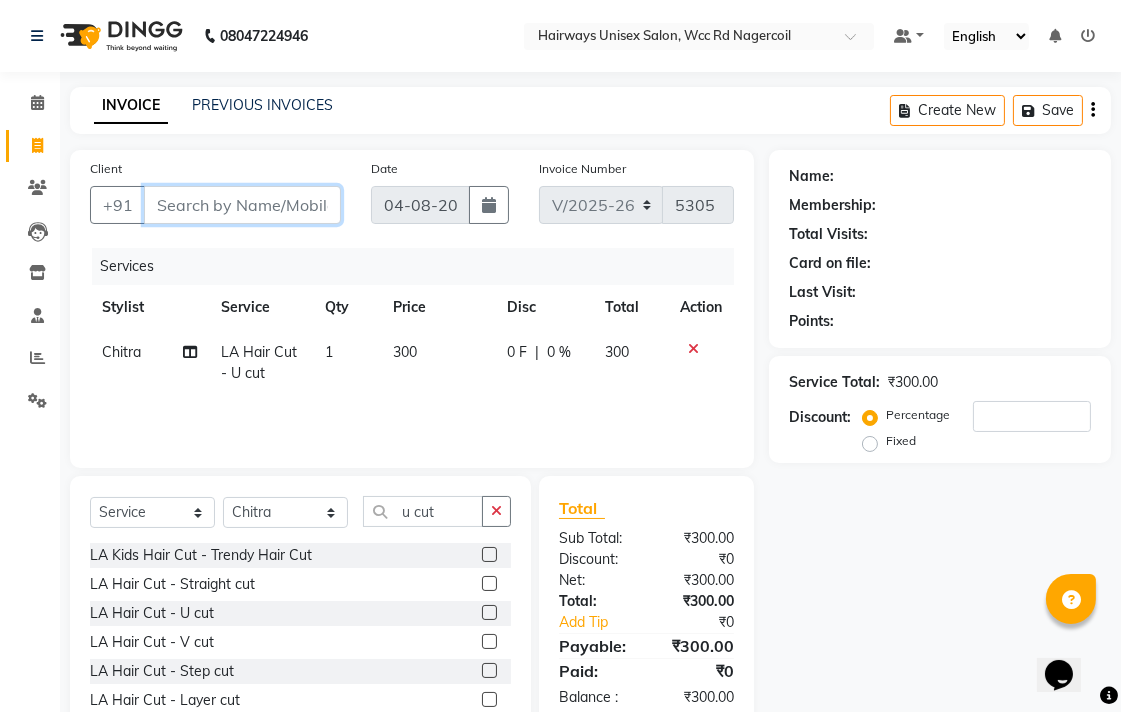 click on "Client" at bounding box center (242, 205) 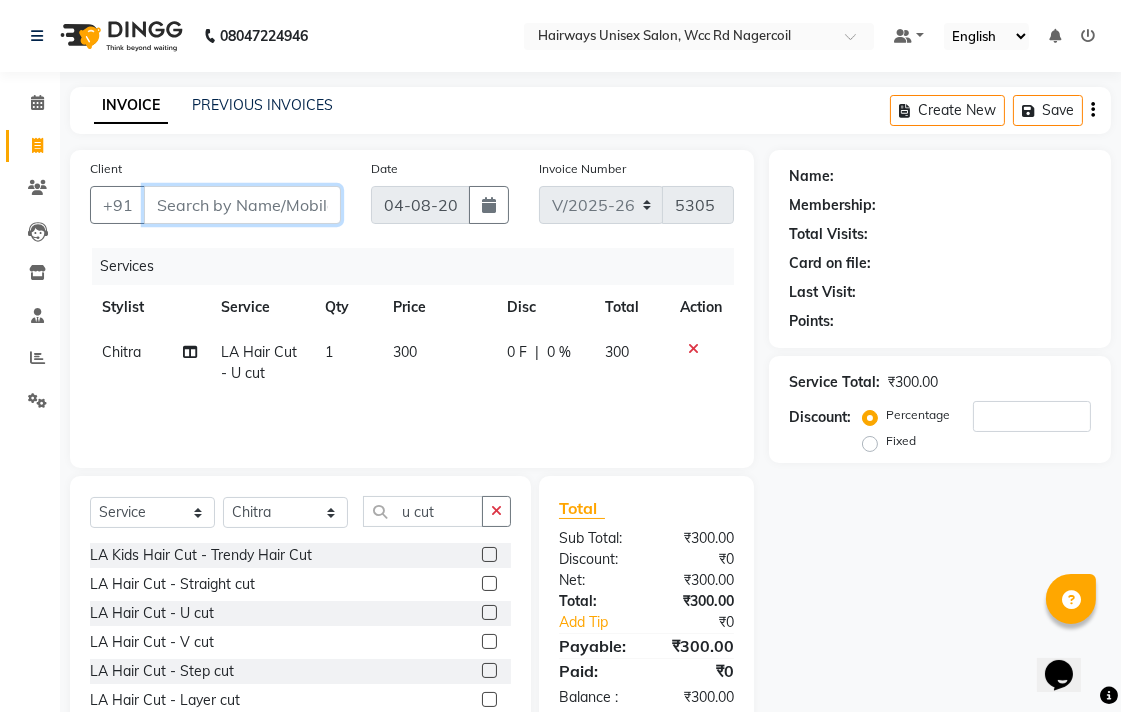 type on "b" 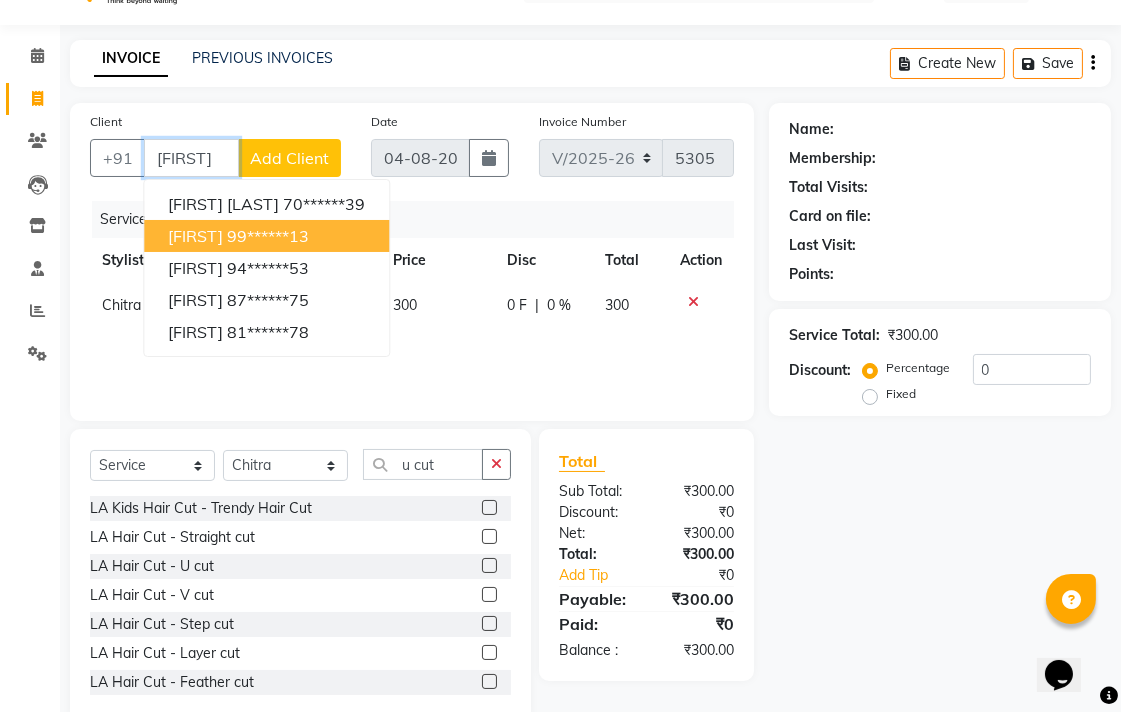 scroll, scrollTop: 88, scrollLeft: 0, axis: vertical 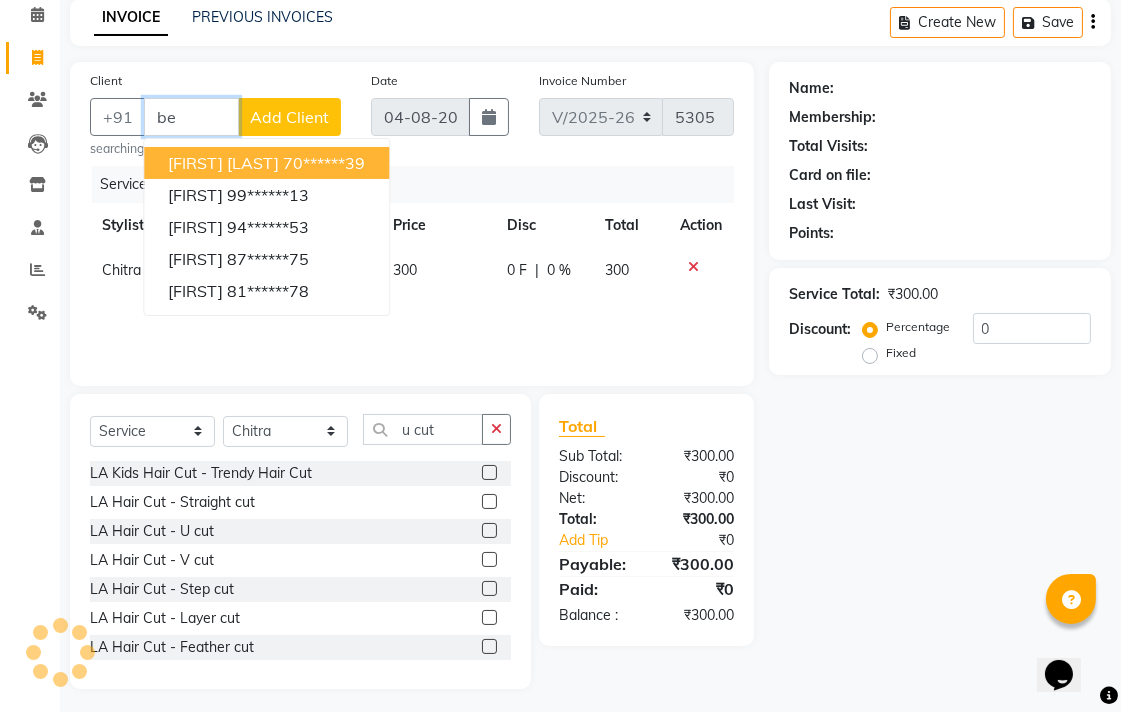 type on "b" 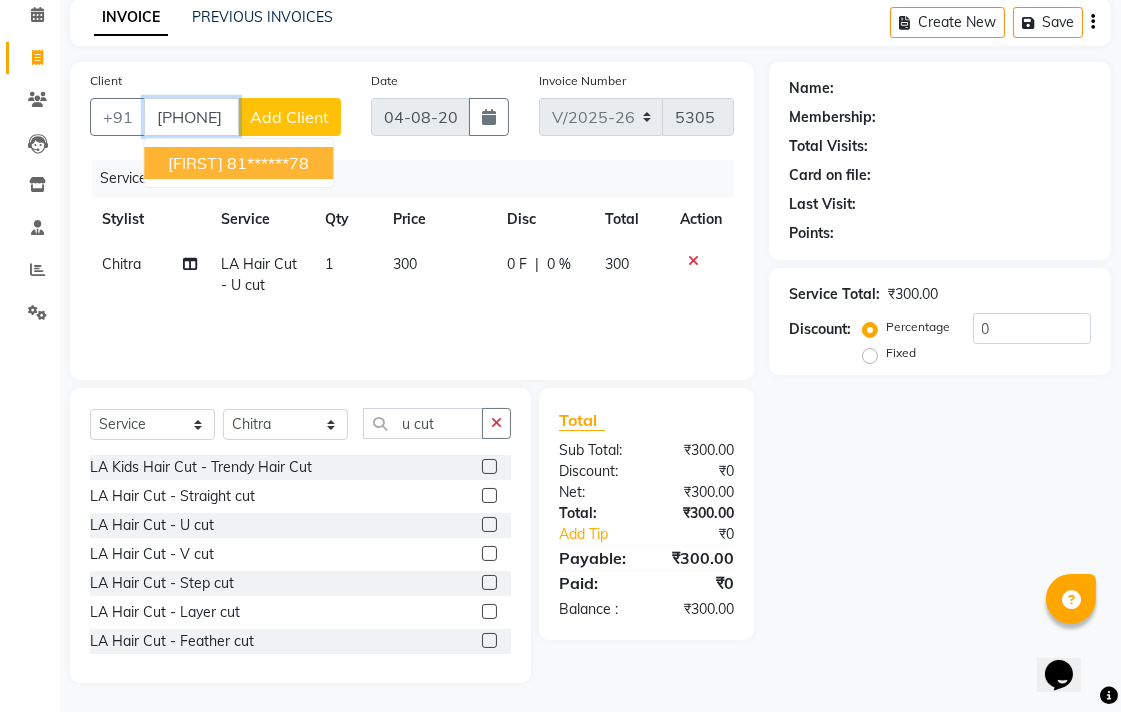 click on "[FIRST] [PHONE]" at bounding box center (238, 163) 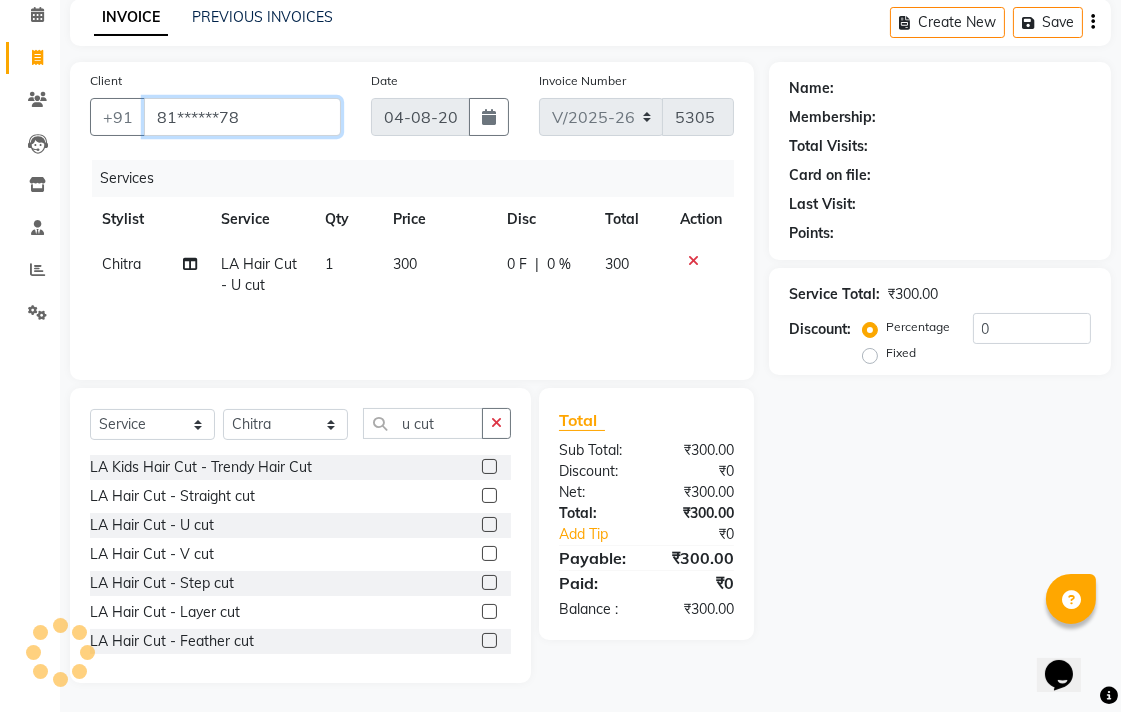 type on "81******78" 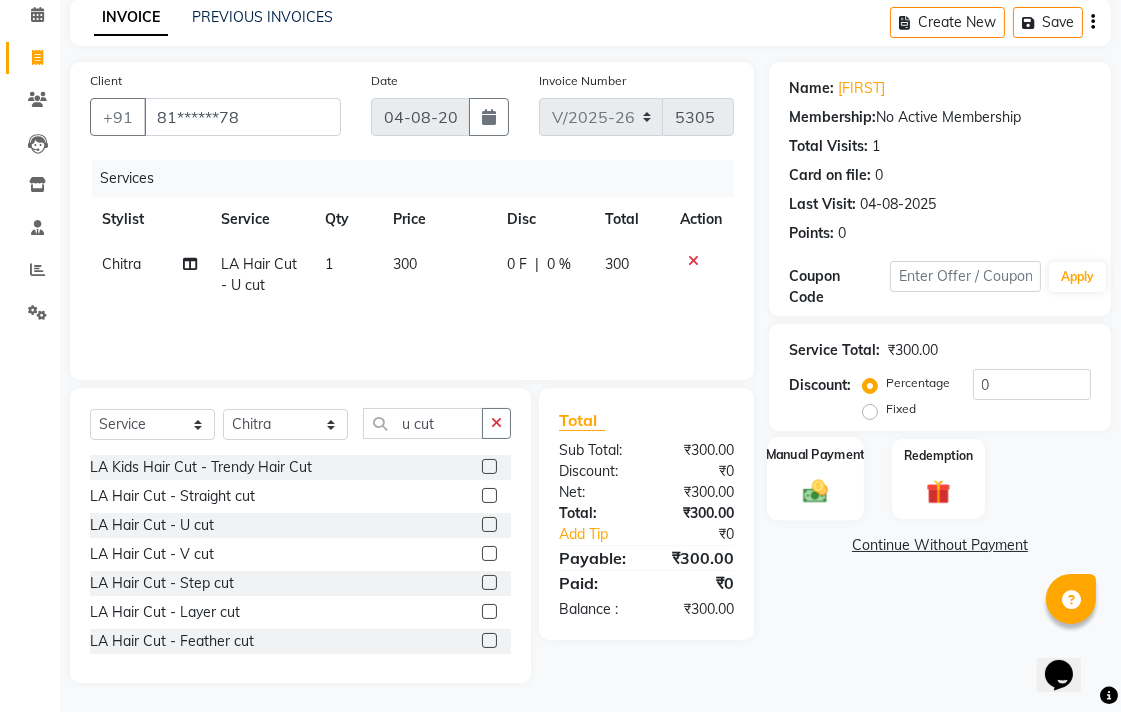 click 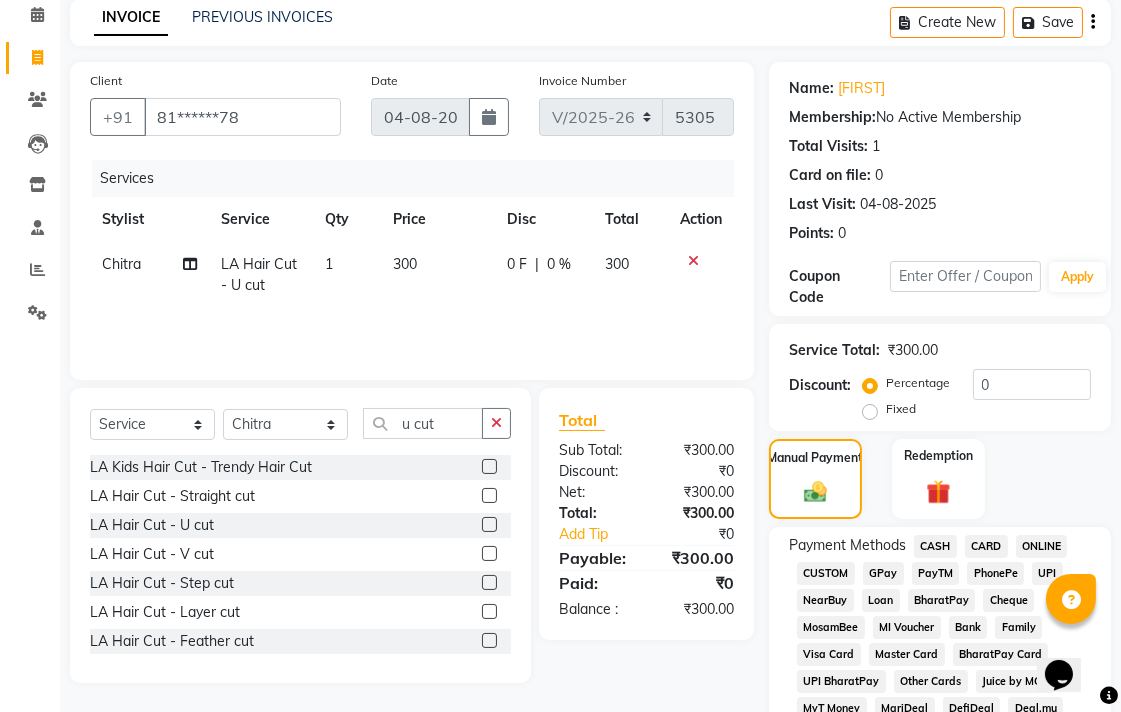 click on "CASH" 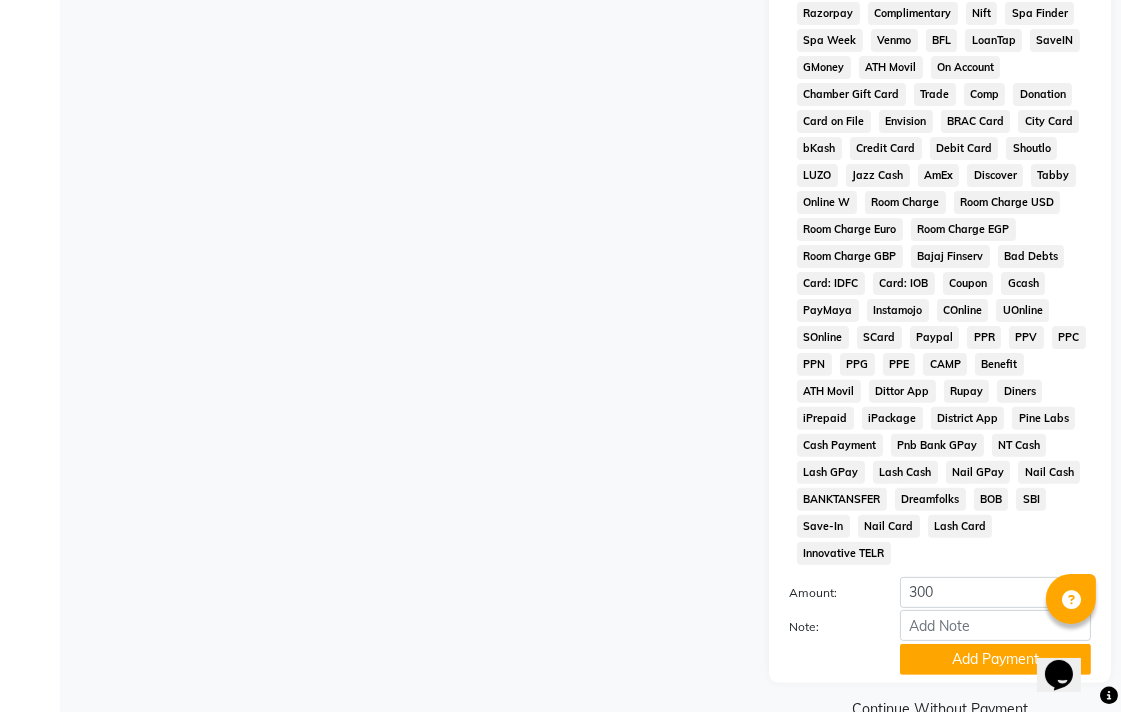 scroll, scrollTop: 913, scrollLeft: 0, axis: vertical 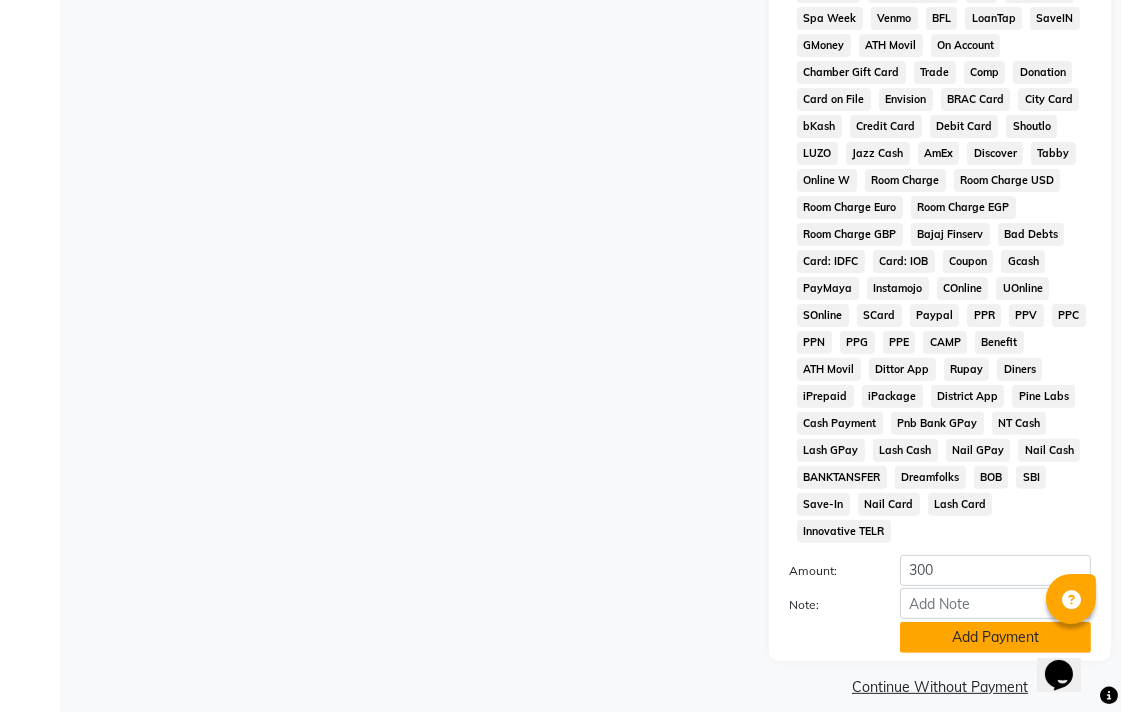 click on "Add Payment" 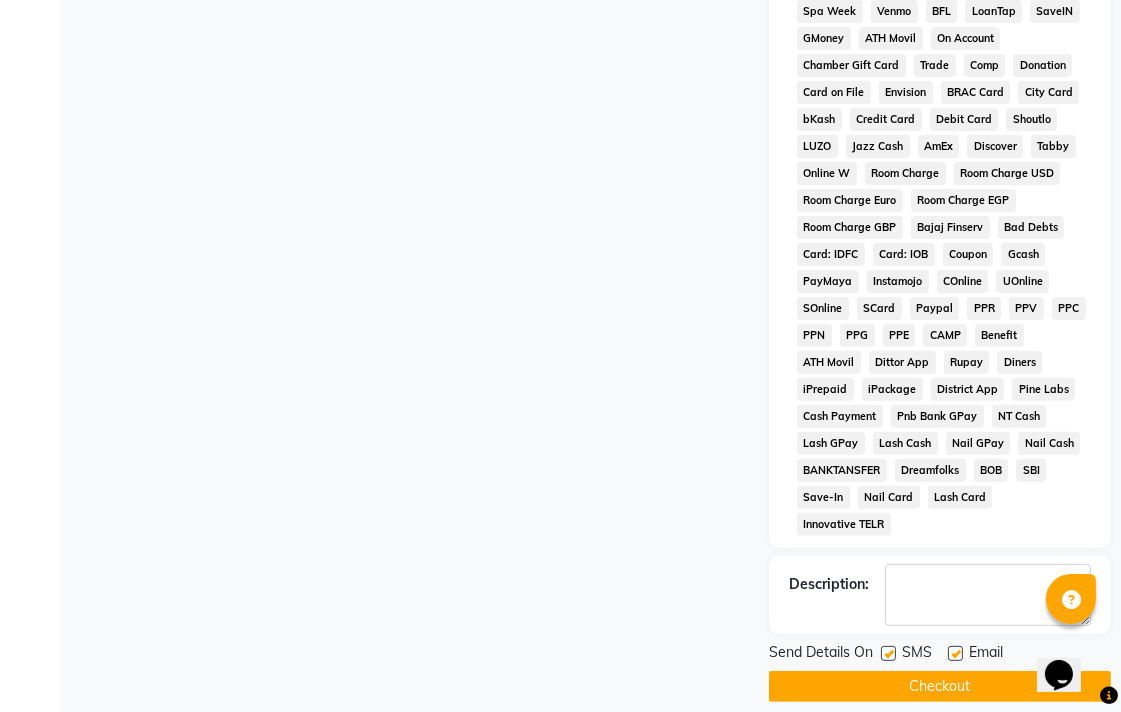 scroll, scrollTop: 921, scrollLeft: 0, axis: vertical 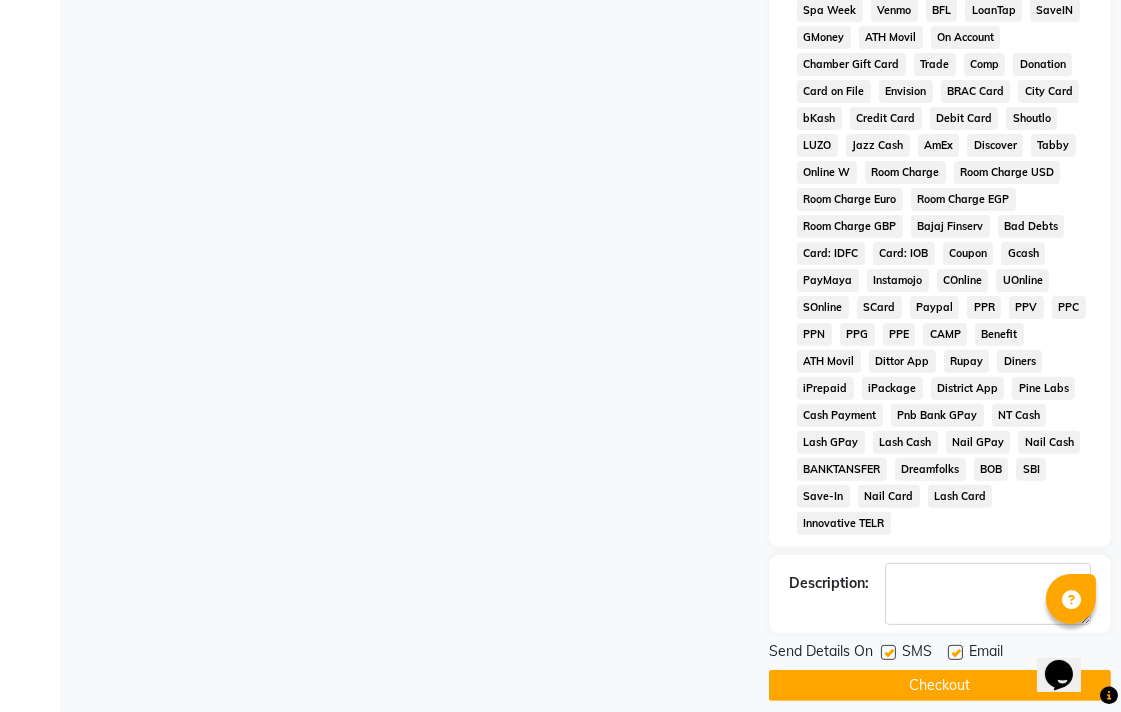click on "Checkout" 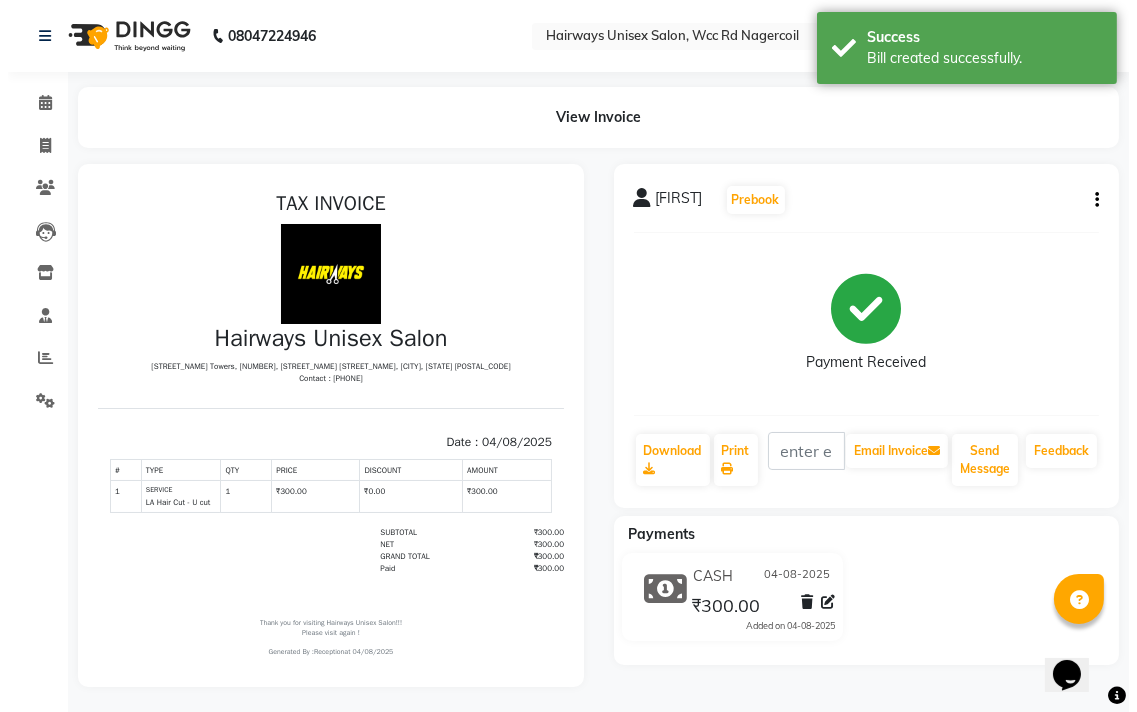 scroll, scrollTop: 0, scrollLeft: 0, axis: both 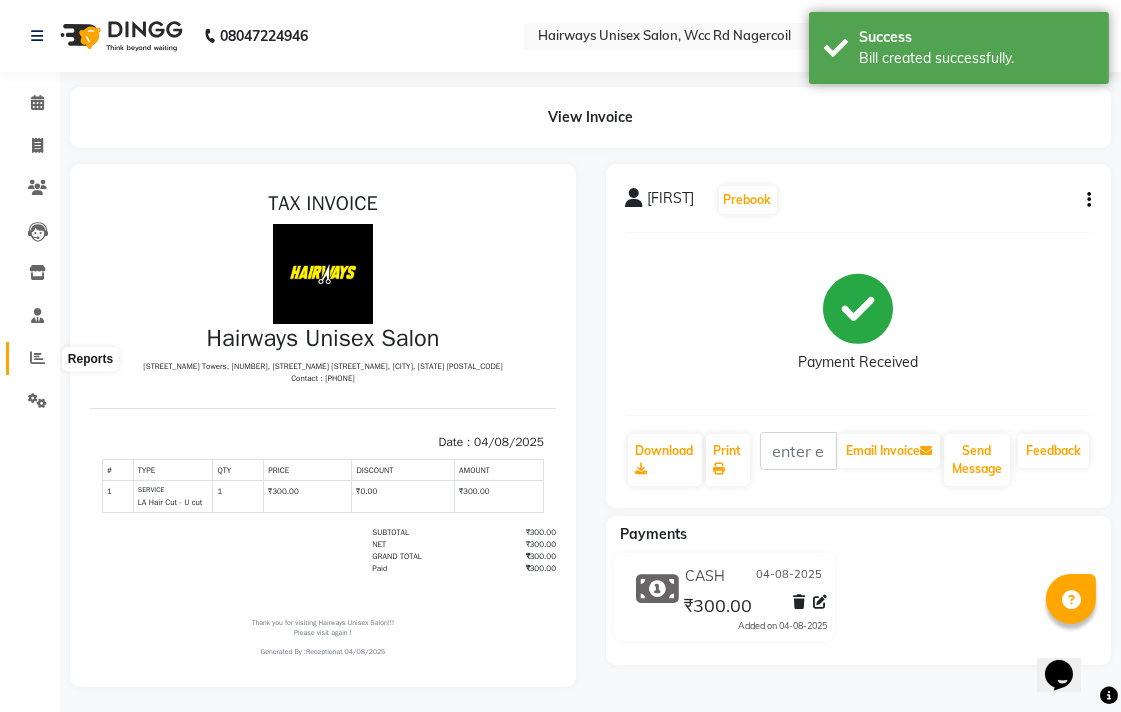 click 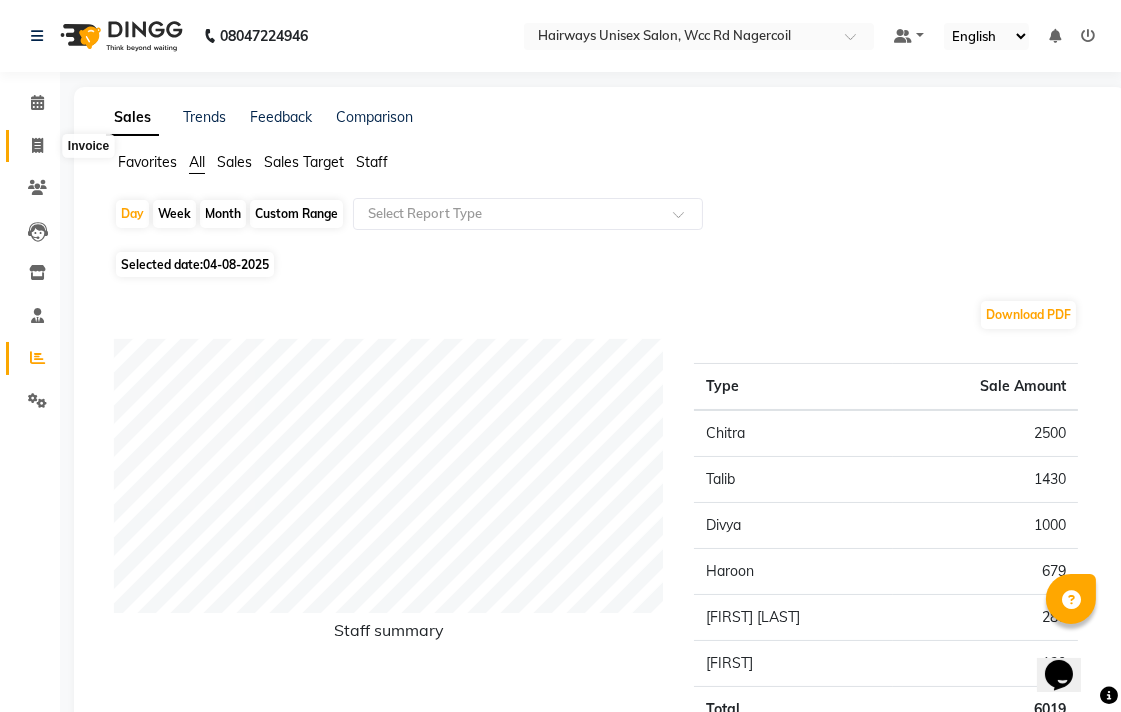 click 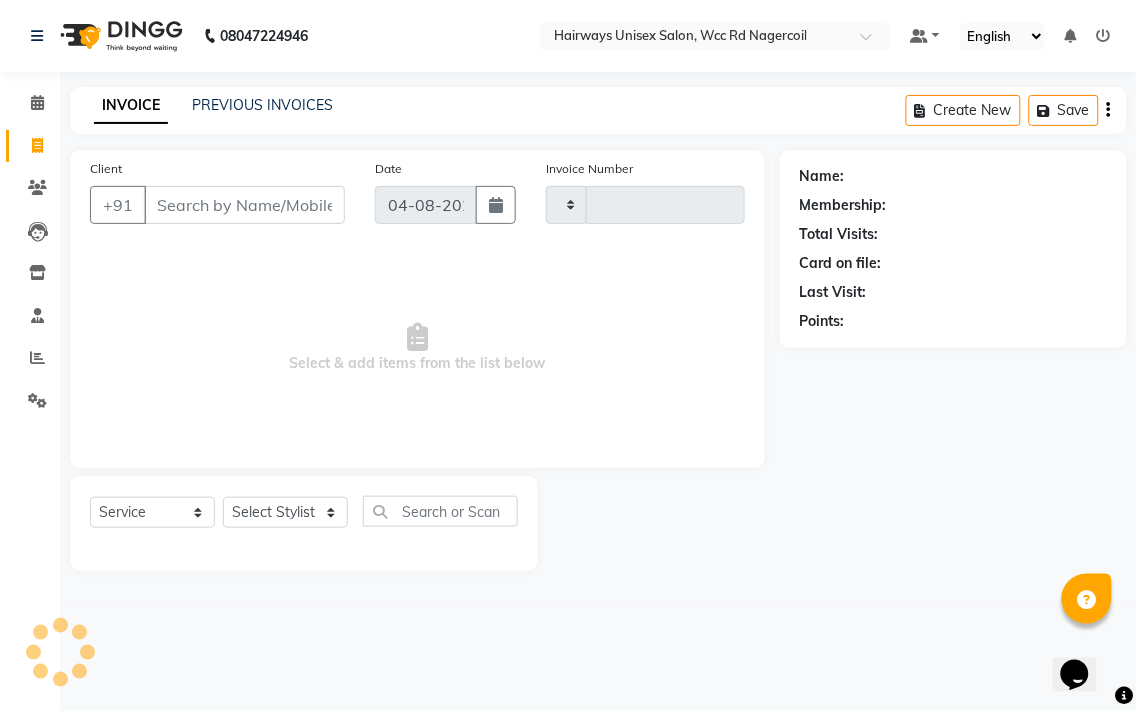 type on "5306" 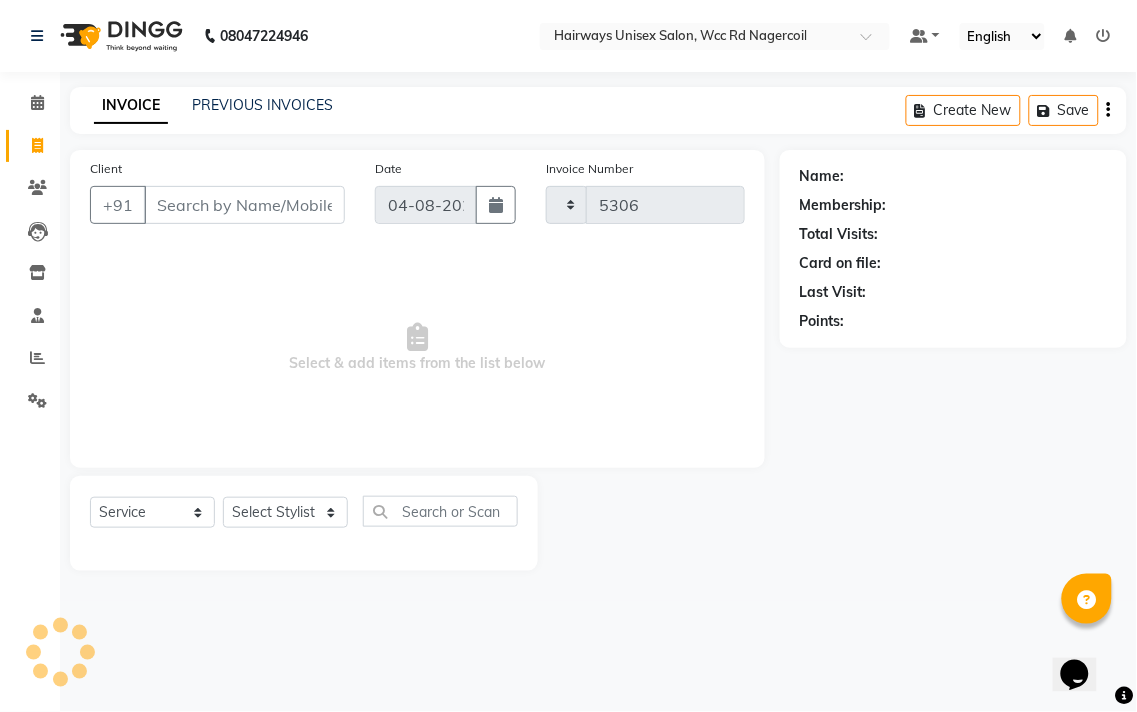 select on "6523" 